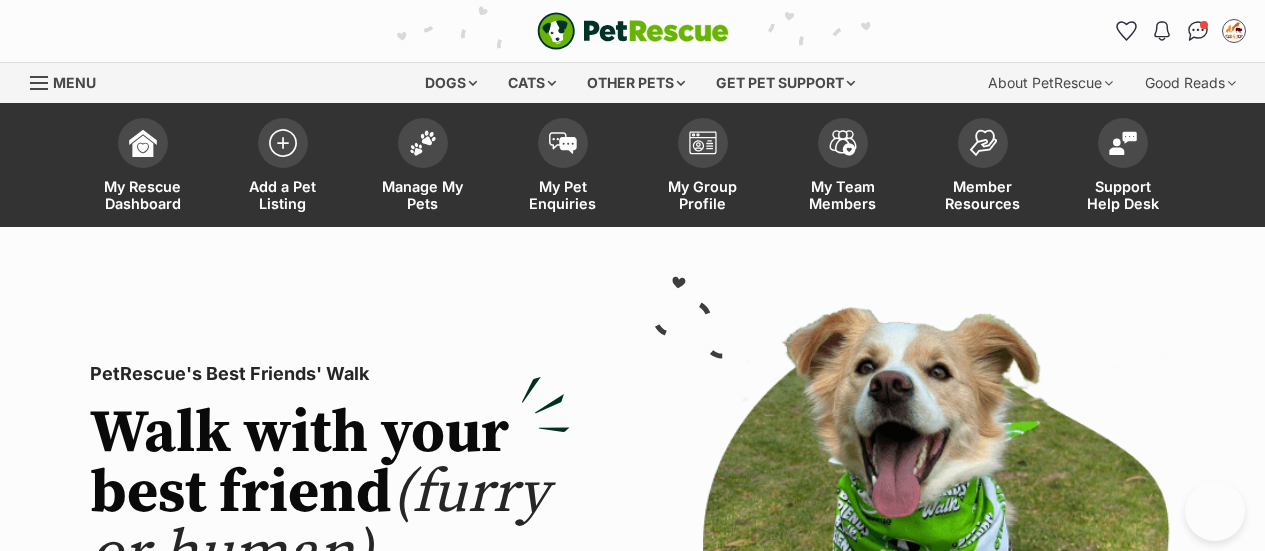 scroll, scrollTop: 0, scrollLeft: 0, axis: both 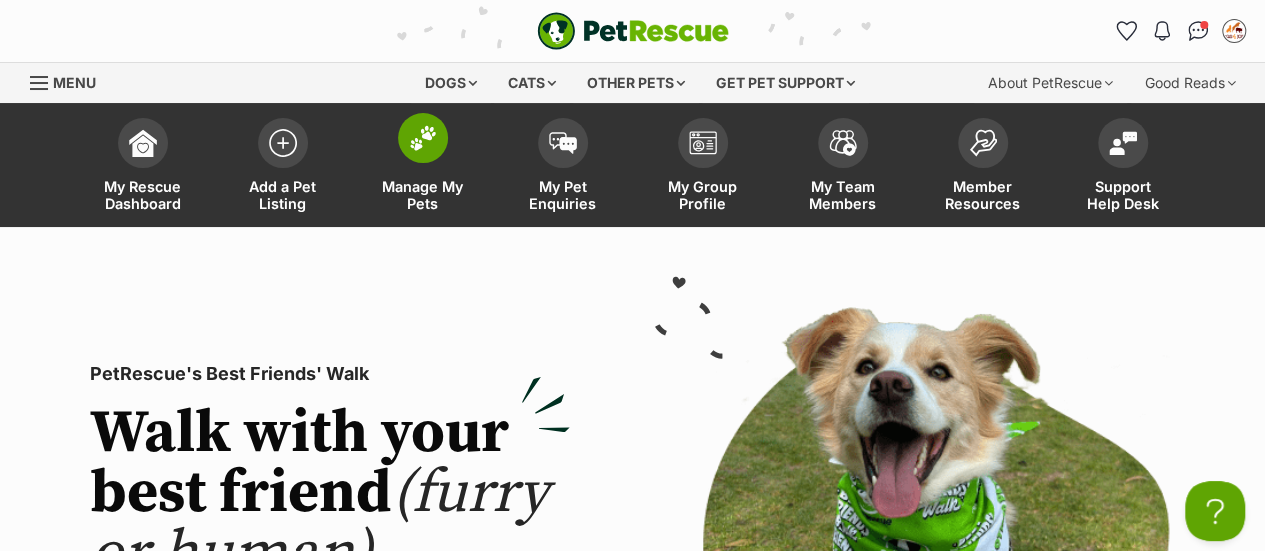 click at bounding box center [423, 138] 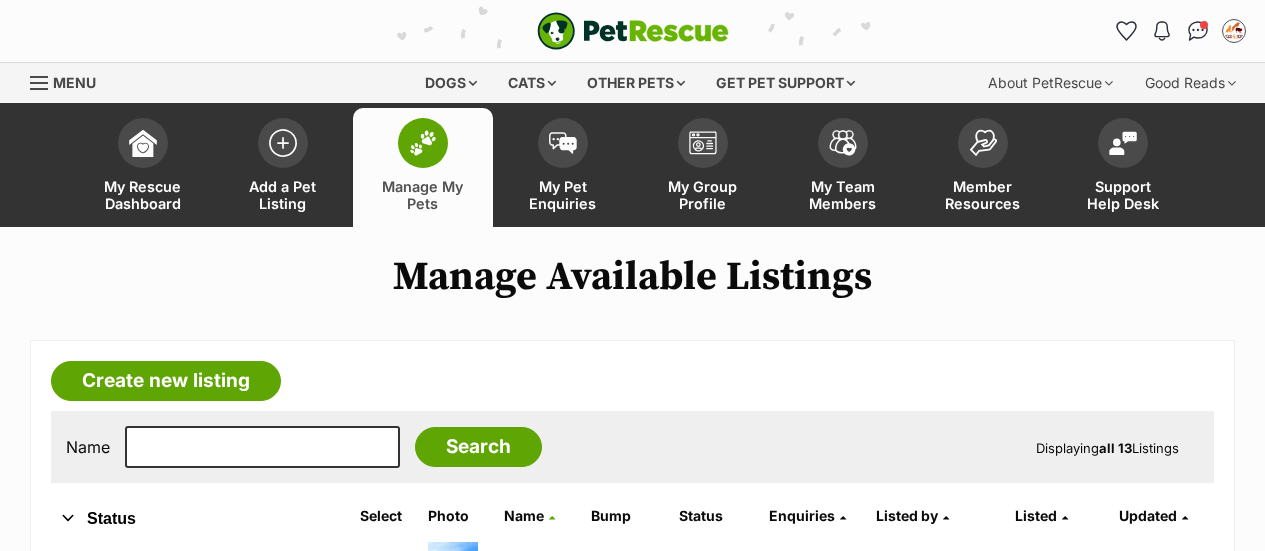 scroll, scrollTop: 0, scrollLeft: 0, axis: both 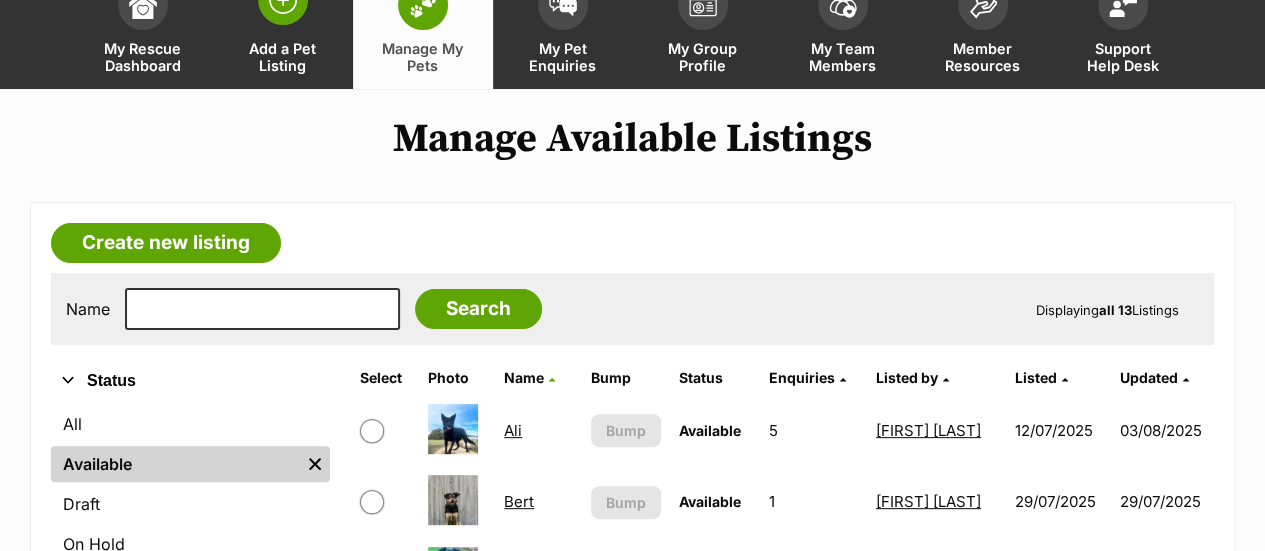 click on "Add a Pet Listing" at bounding box center (283, 57) 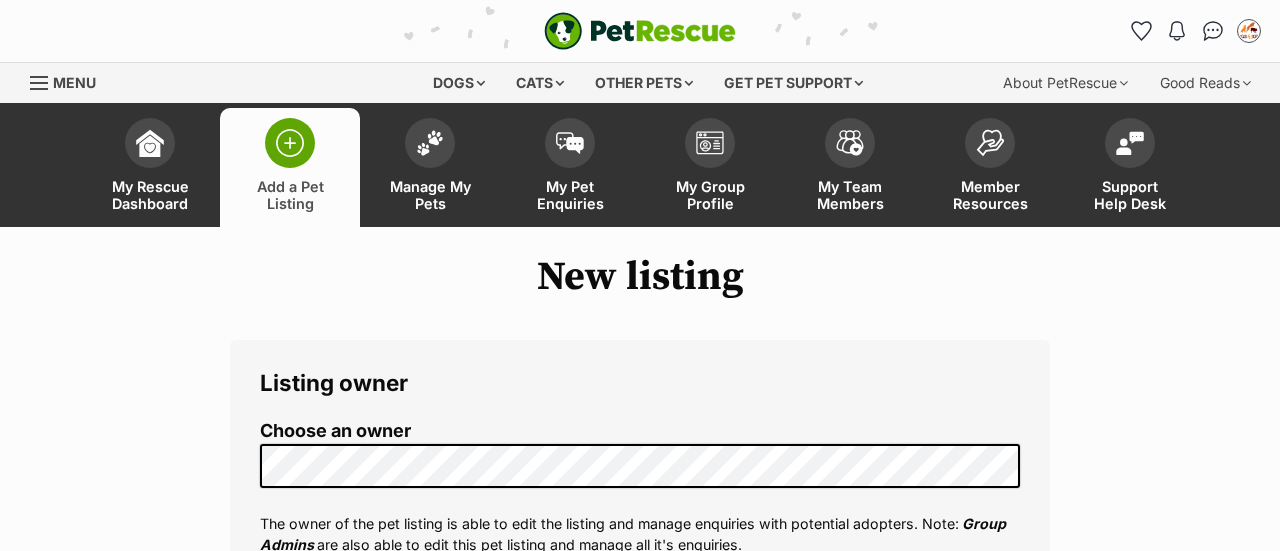 select 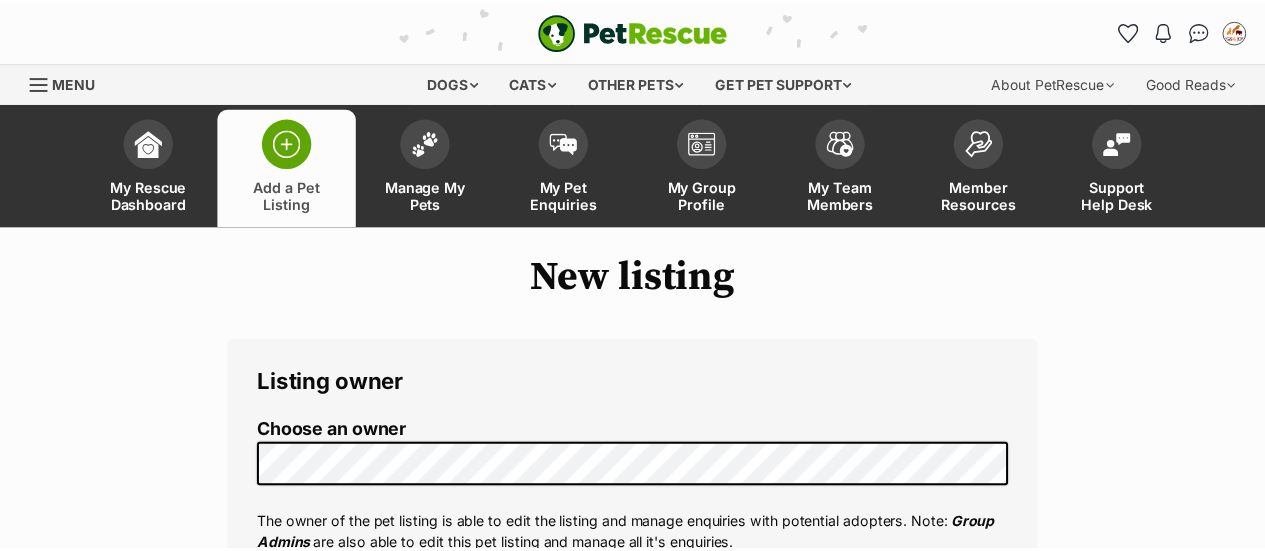 scroll, scrollTop: 306, scrollLeft: 0, axis: vertical 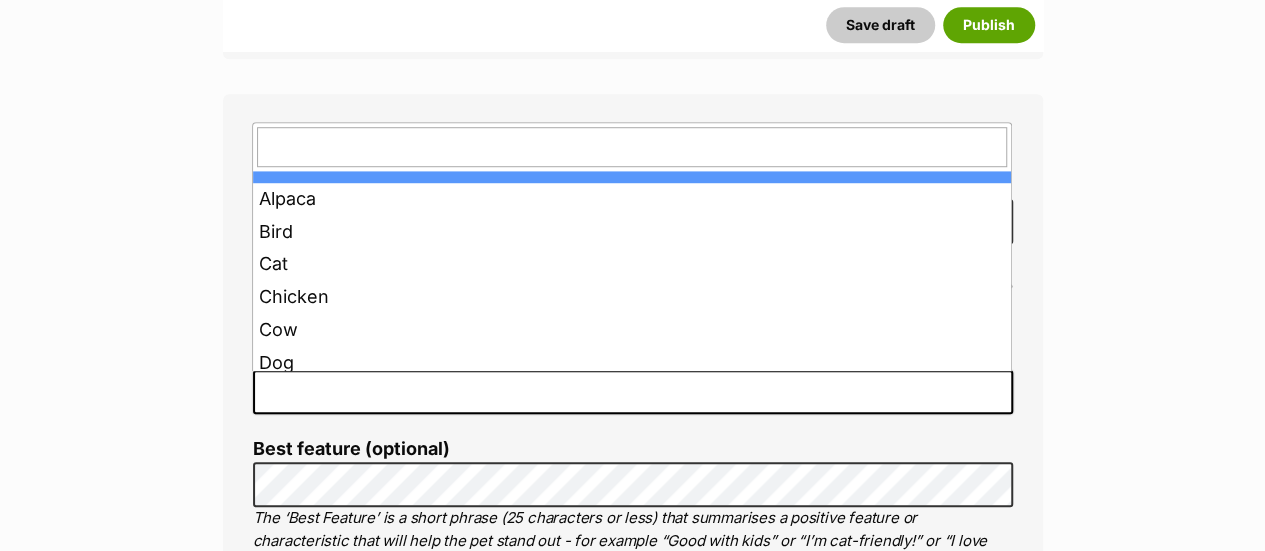 click at bounding box center (633, 392) 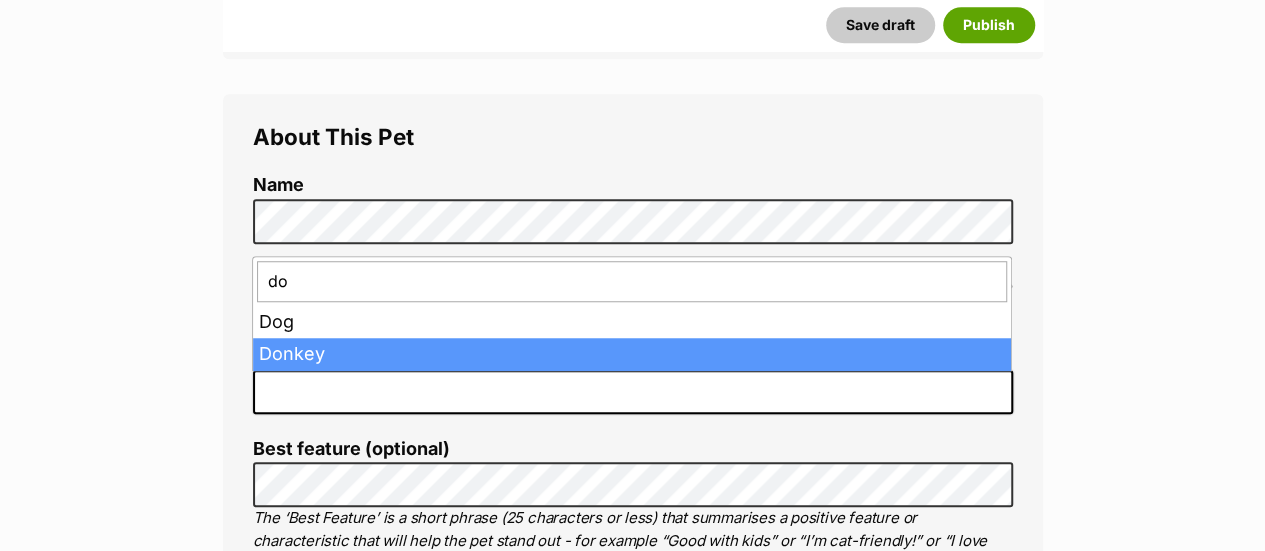 type on "do" 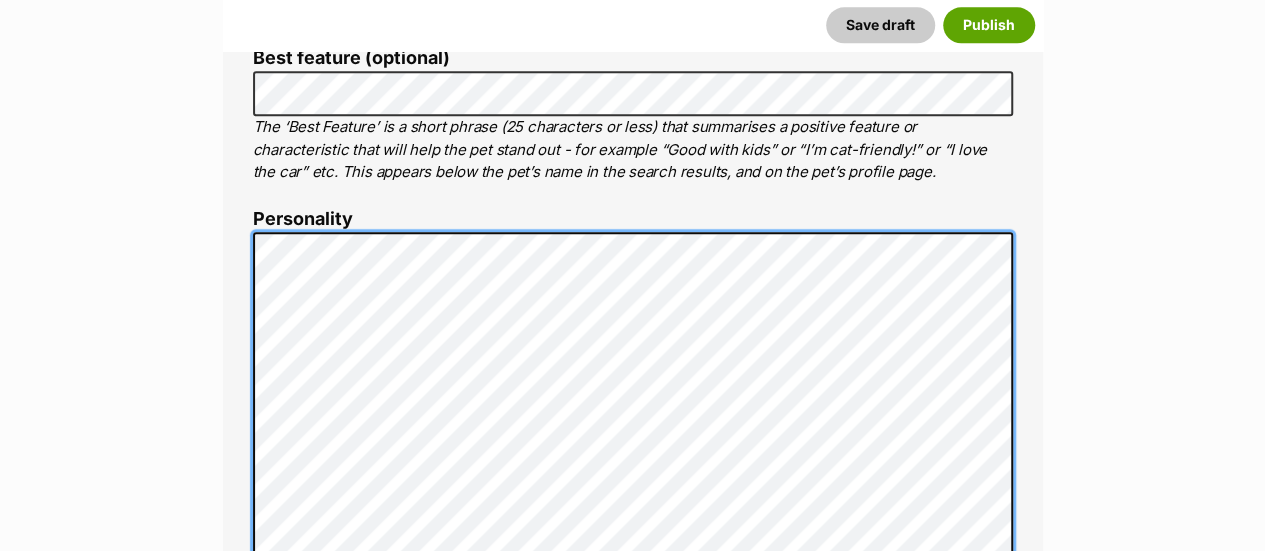scroll, scrollTop: 1040, scrollLeft: 0, axis: vertical 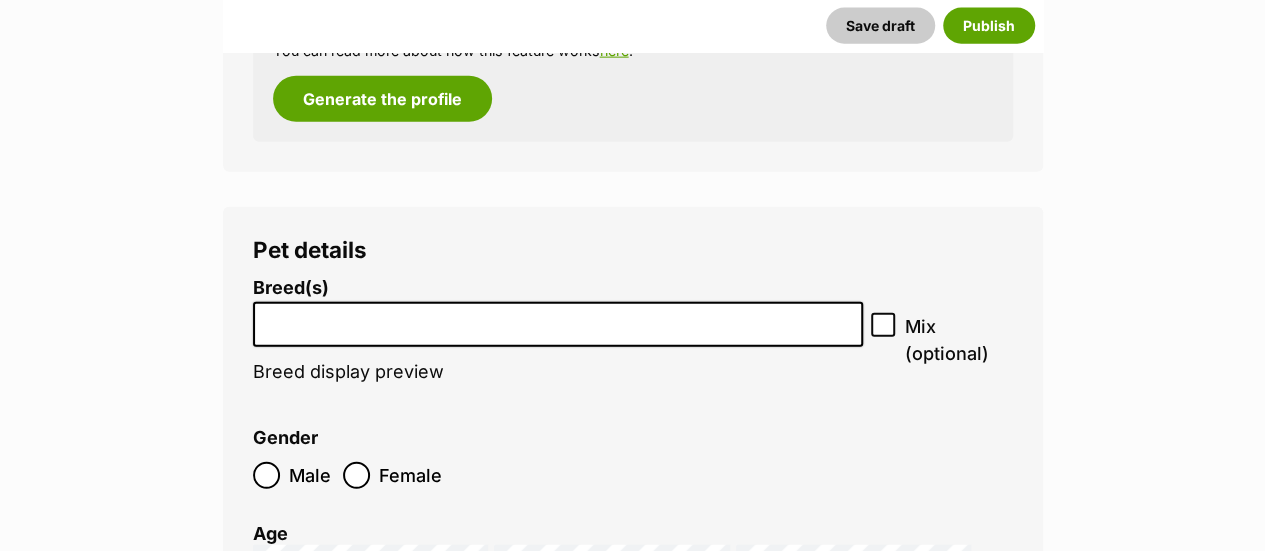 click on "Breed(s)
Affenpinscher
Afghan Hound
Airedale Terrier
Akita
Akita (Japanese)
Alaskan Husky
Alaskan Malamute
American Bulldog
American Eskimo Dog
American Foxhound
American Hairless Terrier
American Staffordshire Terrier
Anatolian Shepherd Dog
Australasian Bosdog
Australian Bulldog
Australian Cattle Dog
Australian Cobberdog
Australian Kelpie
Australian Koolie
Australian Shepherd
Australian Silky Terrier
Australian Stumpy Tail Cattle Dog
Australian Terrier
Azawakh
Basenji
Basset Fauve de Bretagne
Basset Hound
Beagle
Bearded Collie
Beauceron (Berger de Beauce)
Bedlington Terrier
Belgian Malinois
Belgian Shepherd Dog
Belgian Shepherd Dog (Groenendael)
Belgian Shepherd Dog (Laekenois)
Belgian Shepherd Dog (Malinois)
Belgian Shepherd Dog (Tervueren)
Bergamasco Shepherd Dog
Bernese Mountain Dog
Bichon Frise
Biewer Terrier
Black and Tan Coonhound
Bloodhound
Bluetick Coonhound
Boerboel
Bolognese
Border Collie
Border Terrier" at bounding box center (558, 340) 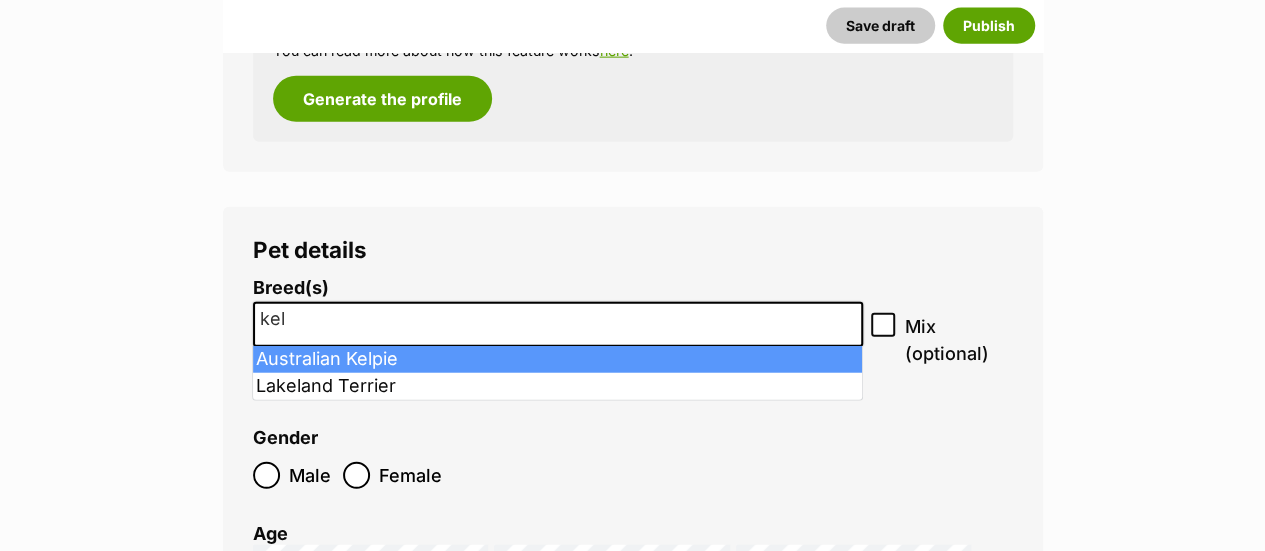 type on "kel" 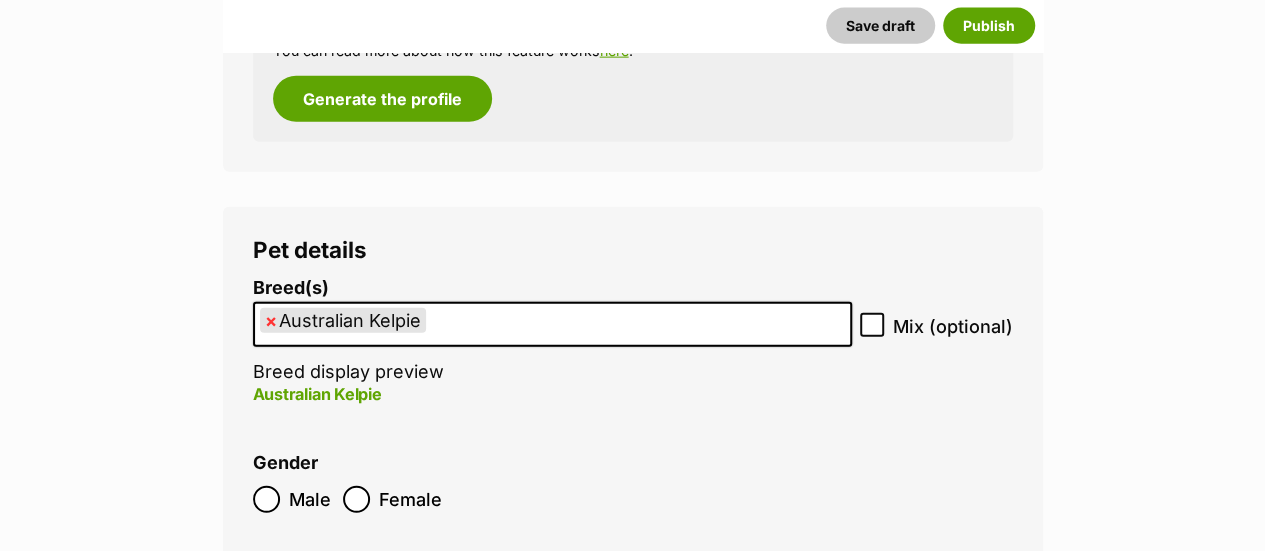 click 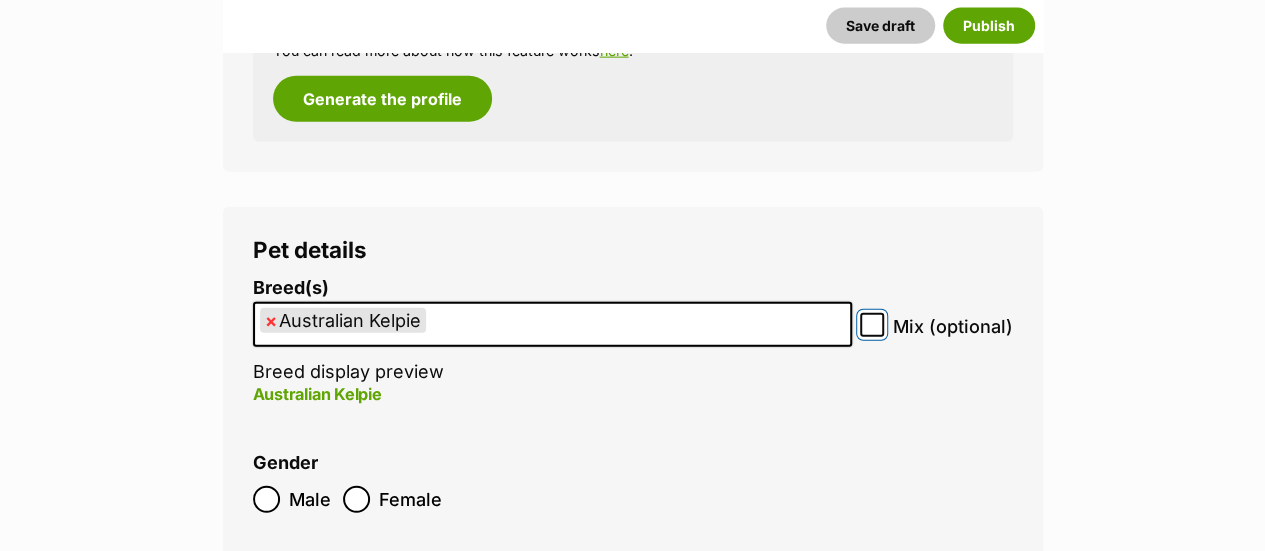 click on "Mix (optional)" at bounding box center (872, 325) 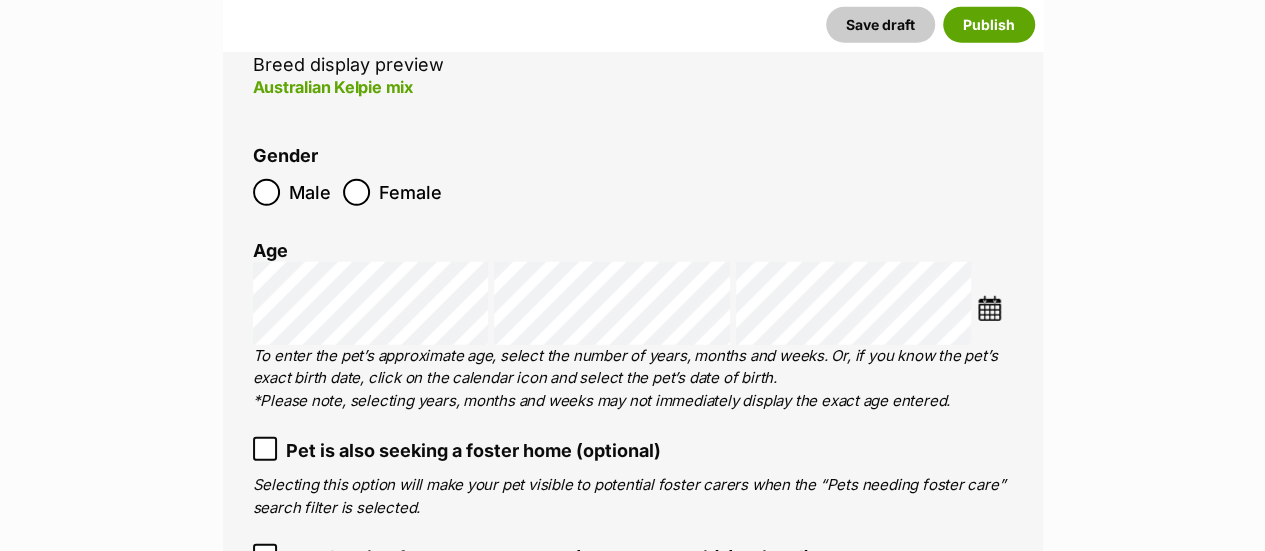 scroll, scrollTop: 2654, scrollLeft: 0, axis: vertical 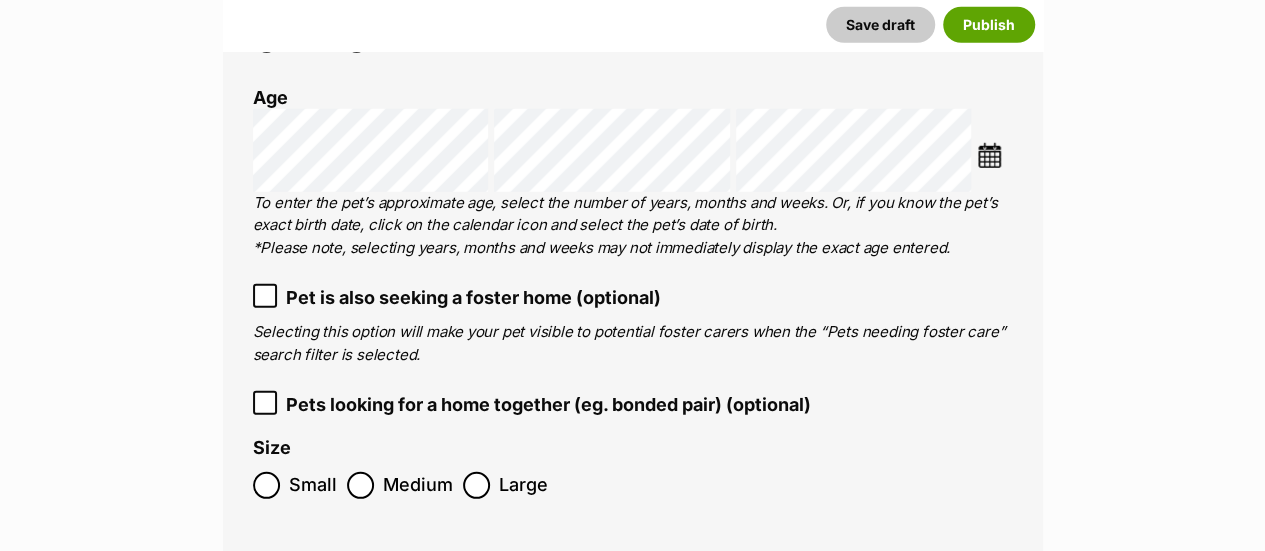 click at bounding box center (989, 155) 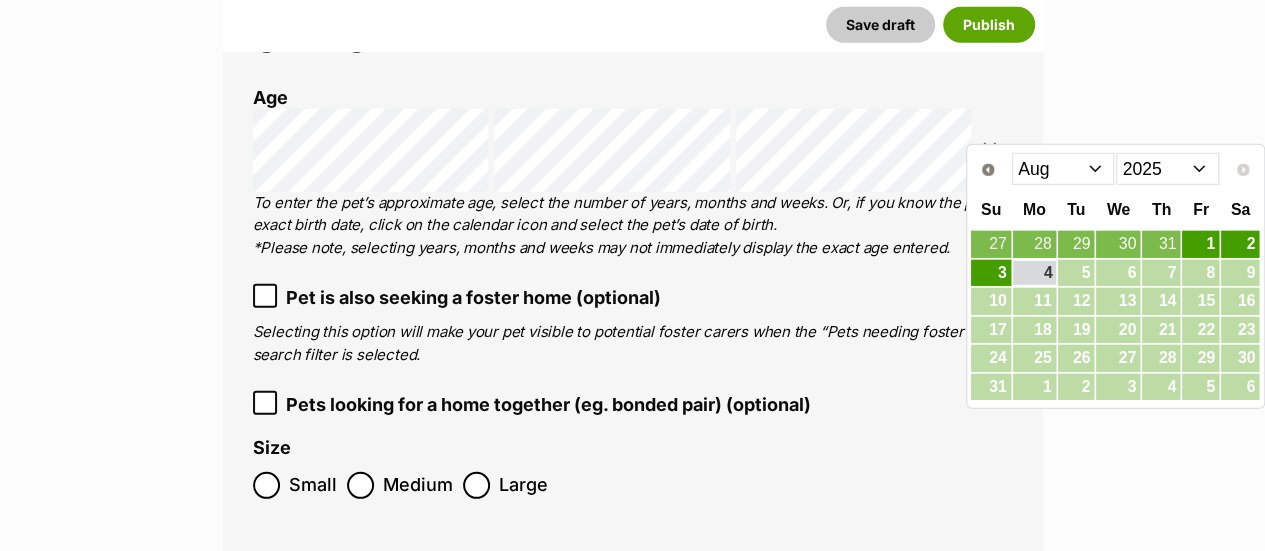 click on "Jan Feb Mar Apr May Jun Jul Aug" at bounding box center [1063, 169] 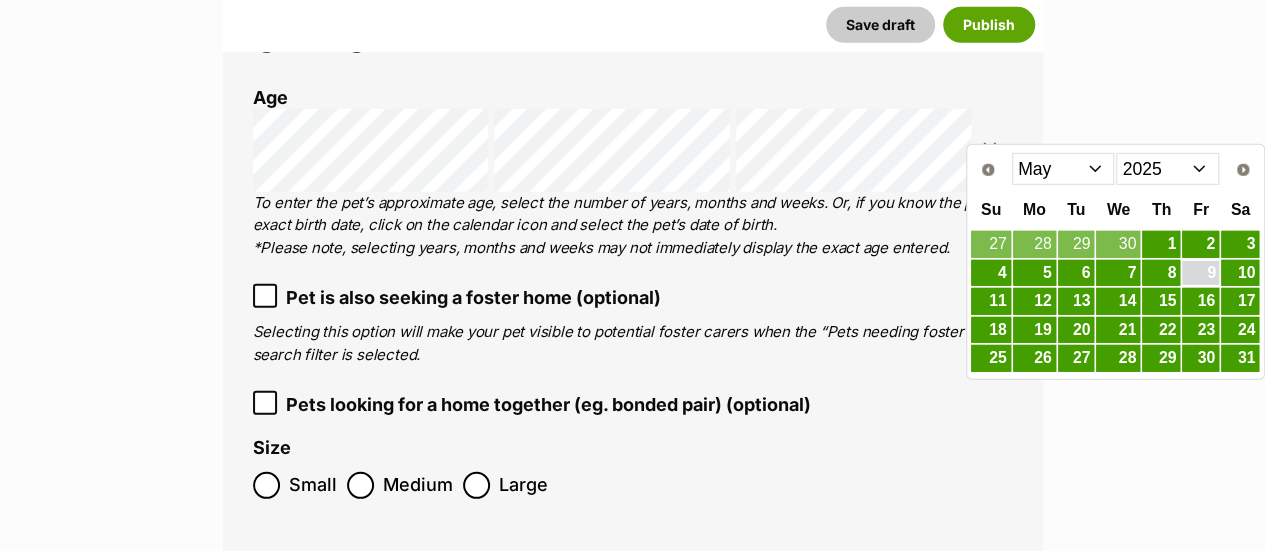 click on "9" at bounding box center (1200, 273) 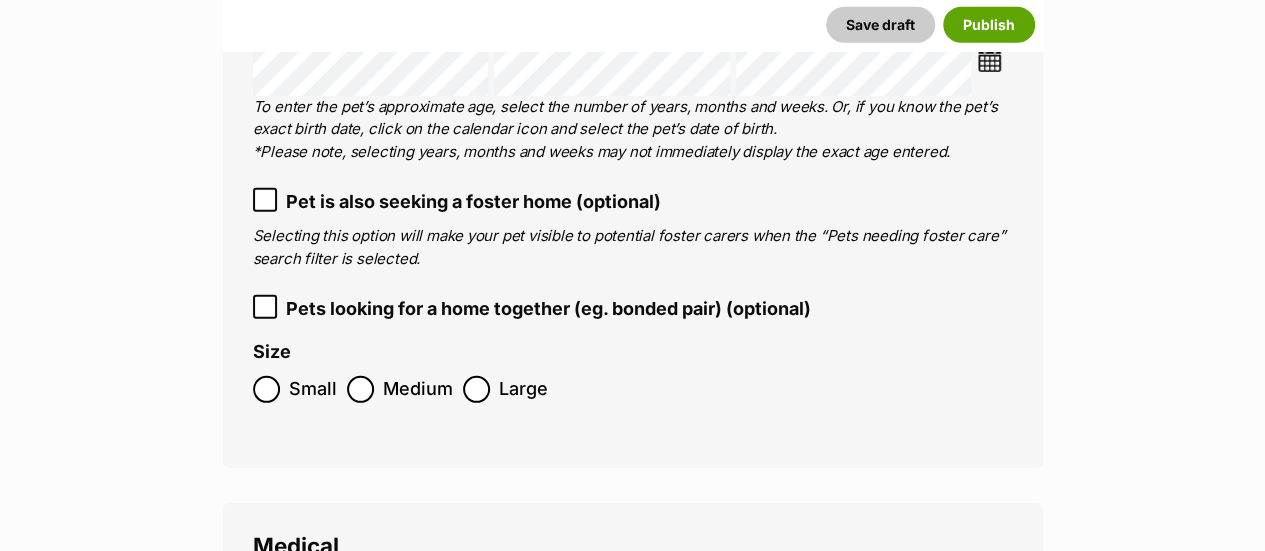 scroll, scrollTop: 2899, scrollLeft: 0, axis: vertical 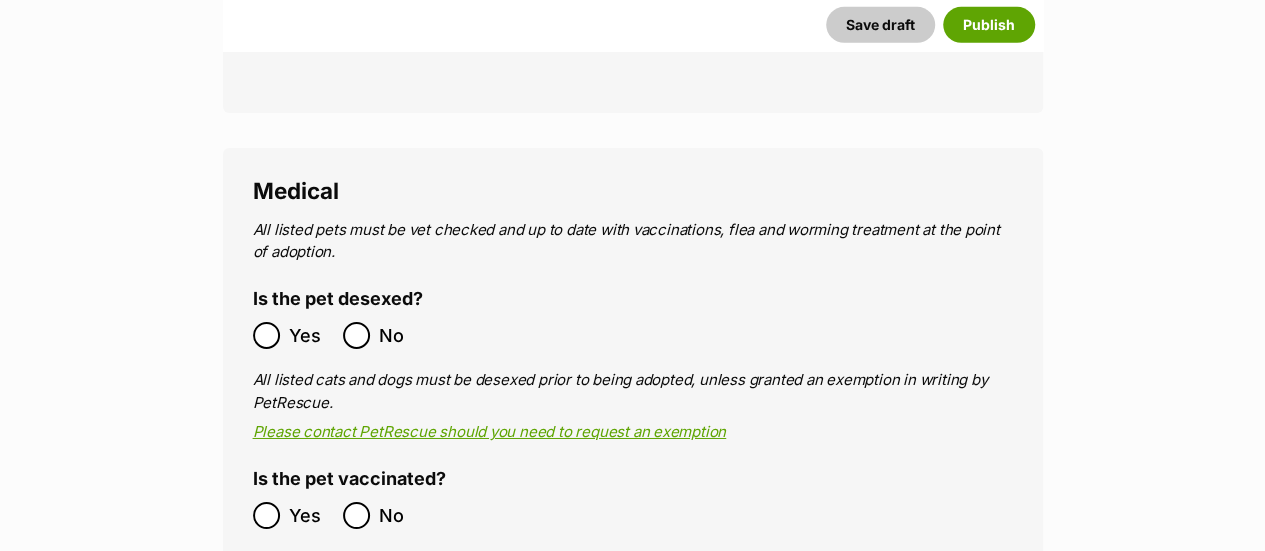 click on "Yes" at bounding box center (311, 335) 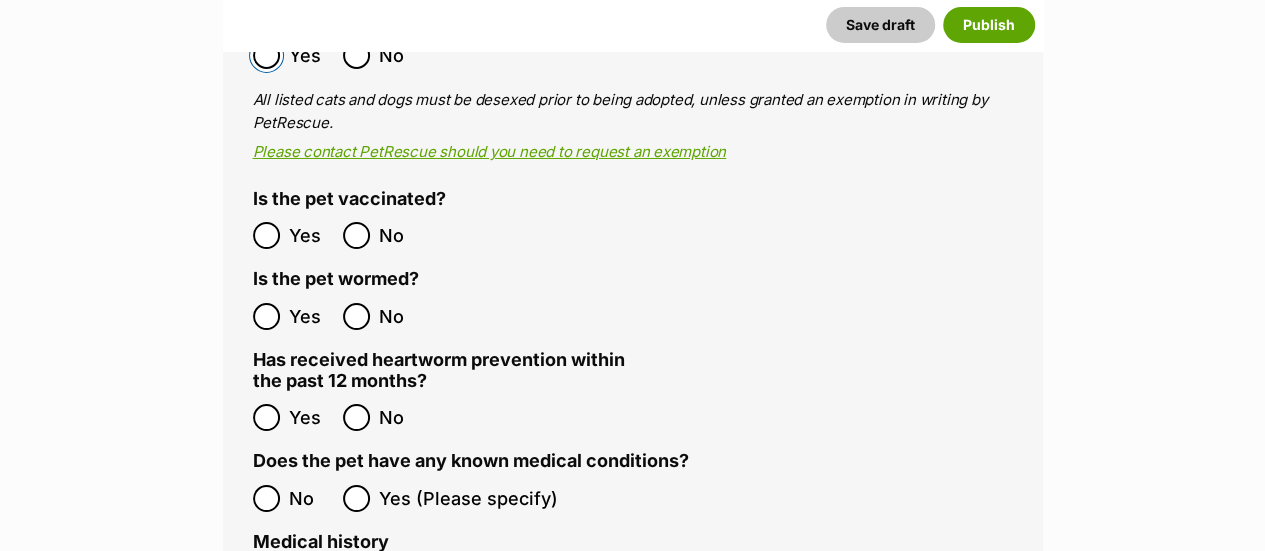 scroll, scrollTop: 3534, scrollLeft: 0, axis: vertical 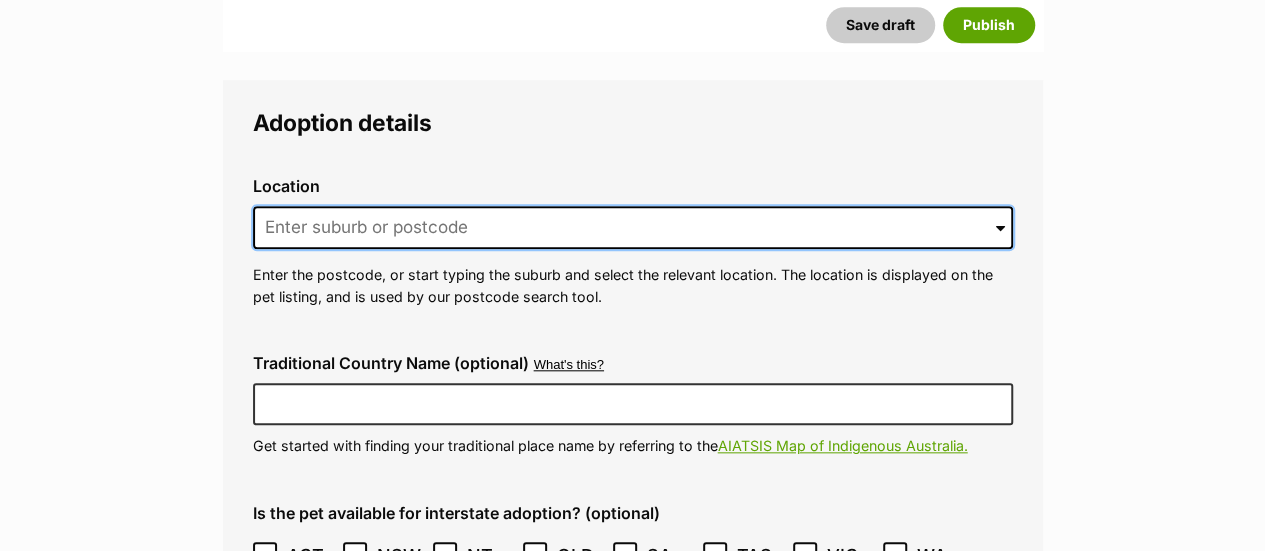 click at bounding box center [633, 228] 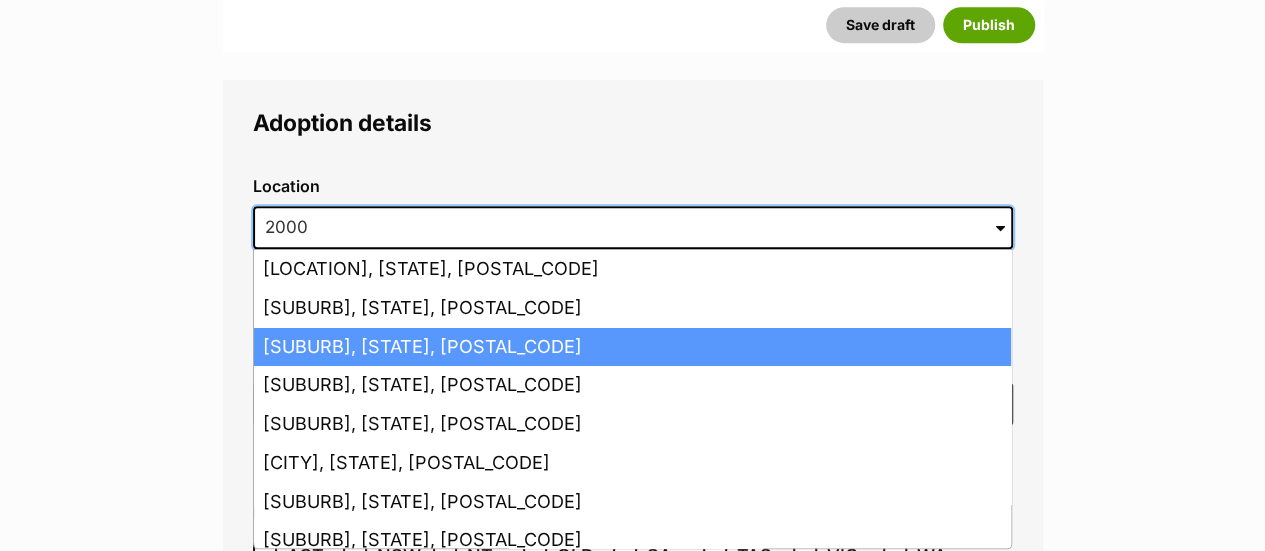 scroll, scrollTop: 10, scrollLeft: 0, axis: vertical 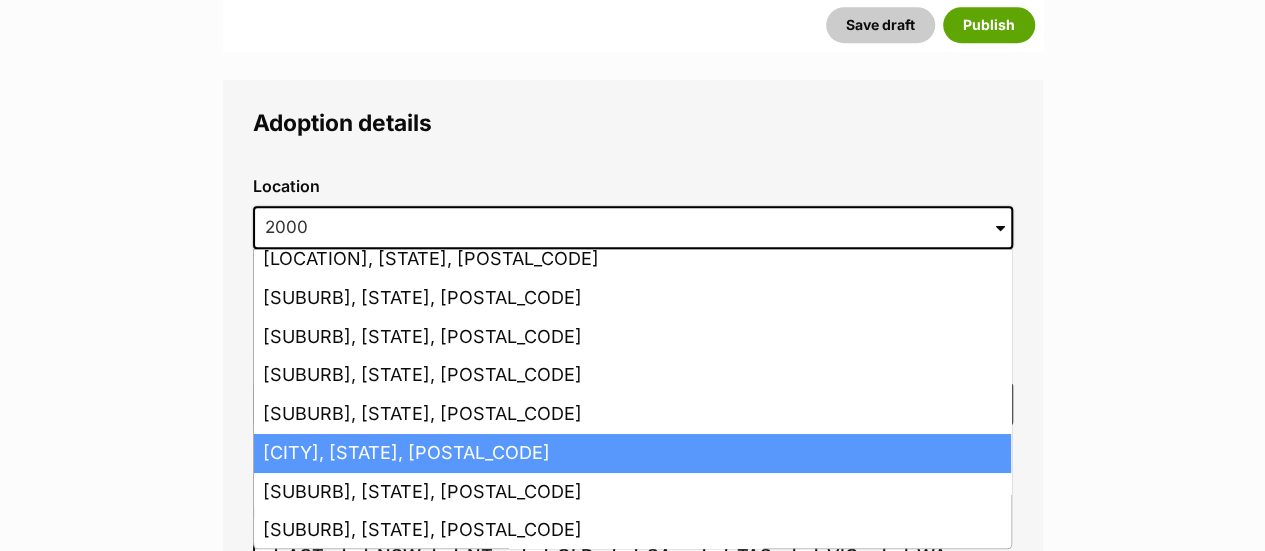 click on "Sydney, New South Wales, 2000" at bounding box center [632, 453] 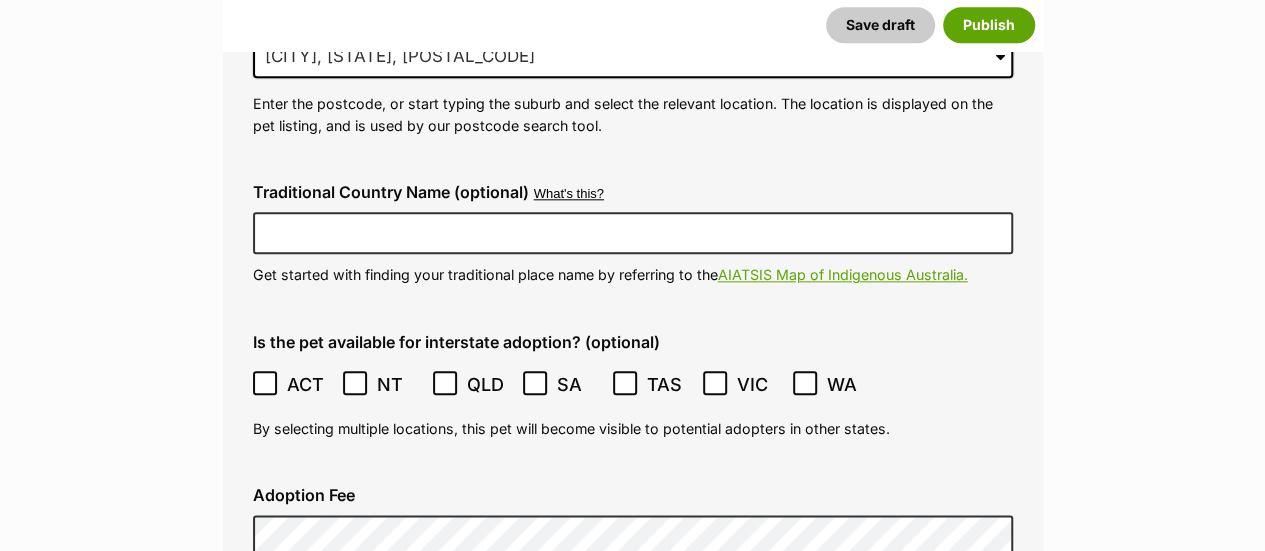 scroll, scrollTop: 4808, scrollLeft: 0, axis: vertical 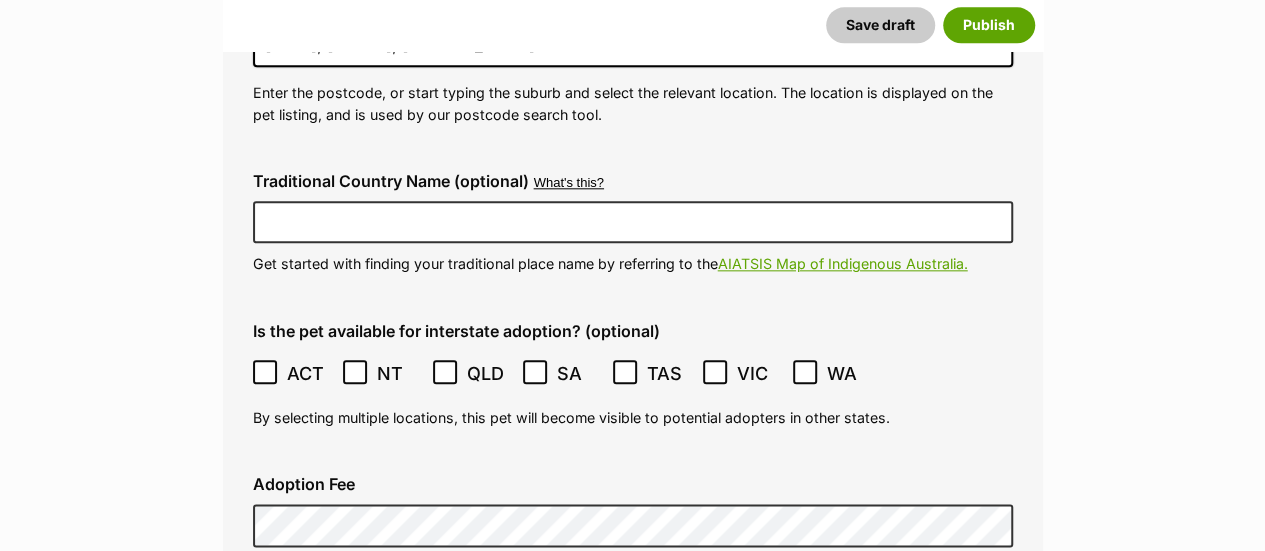click on "ACT" at bounding box center [309, 373] 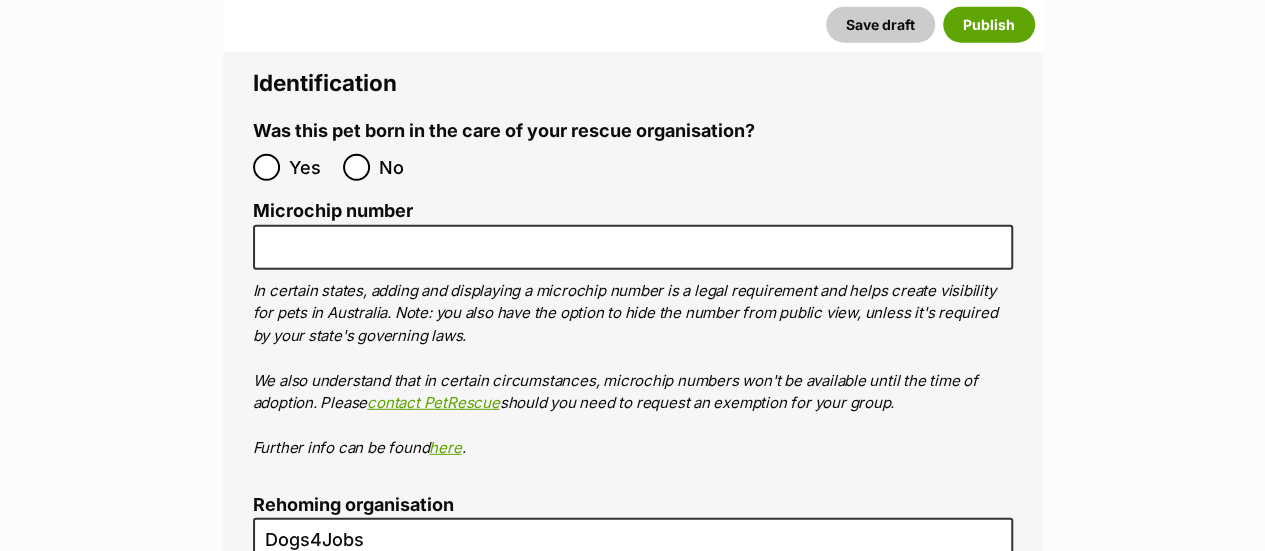 scroll, scrollTop: 6479, scrollLeft: 0, axis: vertical 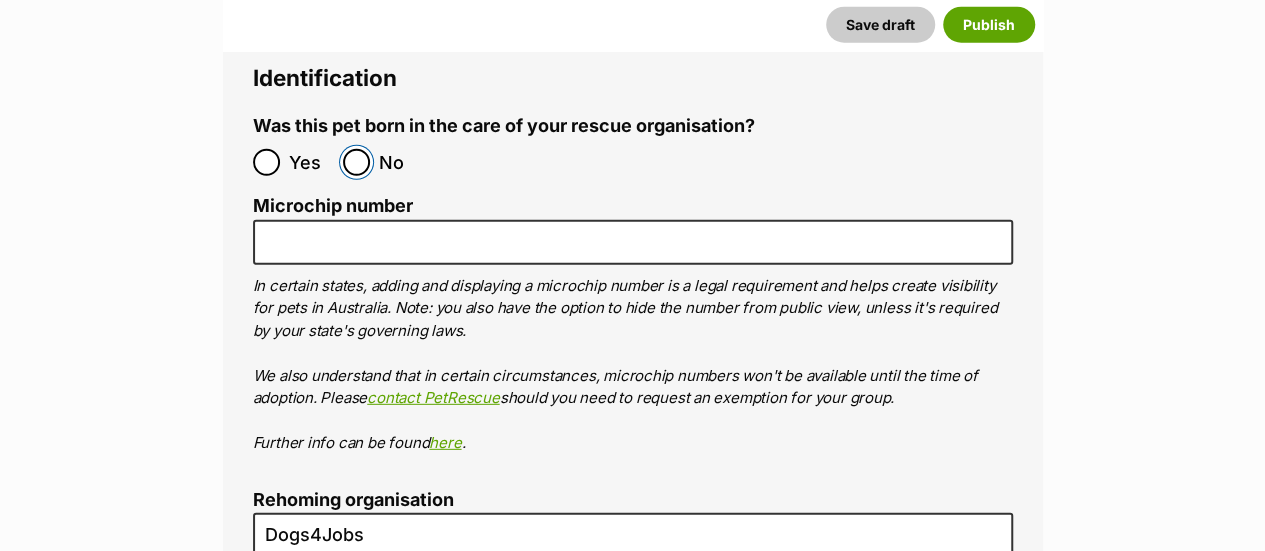 click on "No" at bounding box center (356, 162) 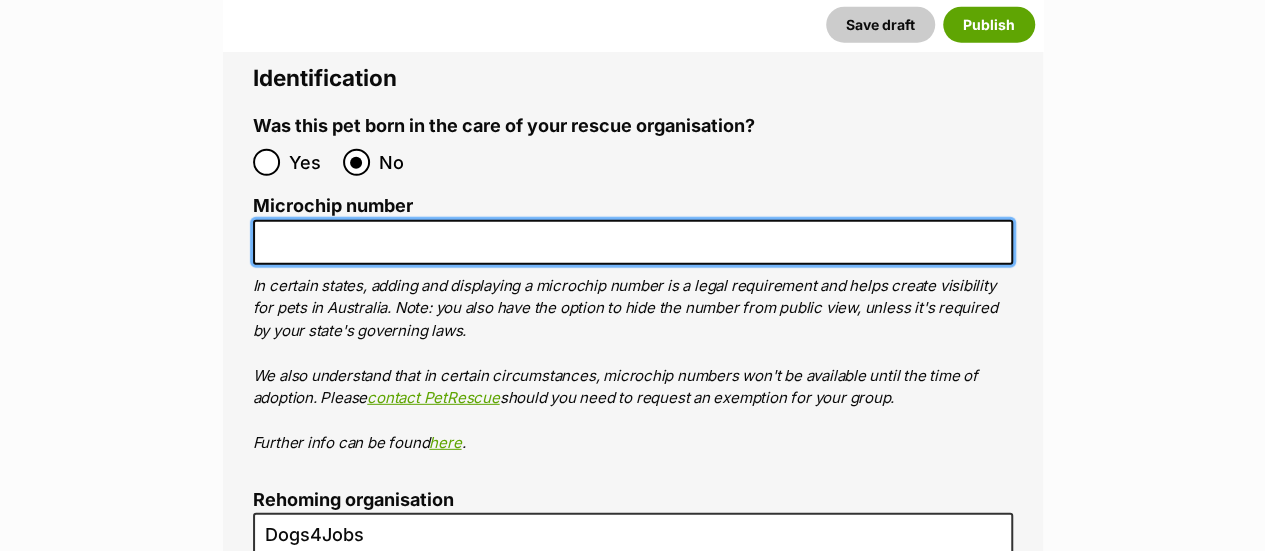 click on "Microchip number" at bounding box center (633, 242) 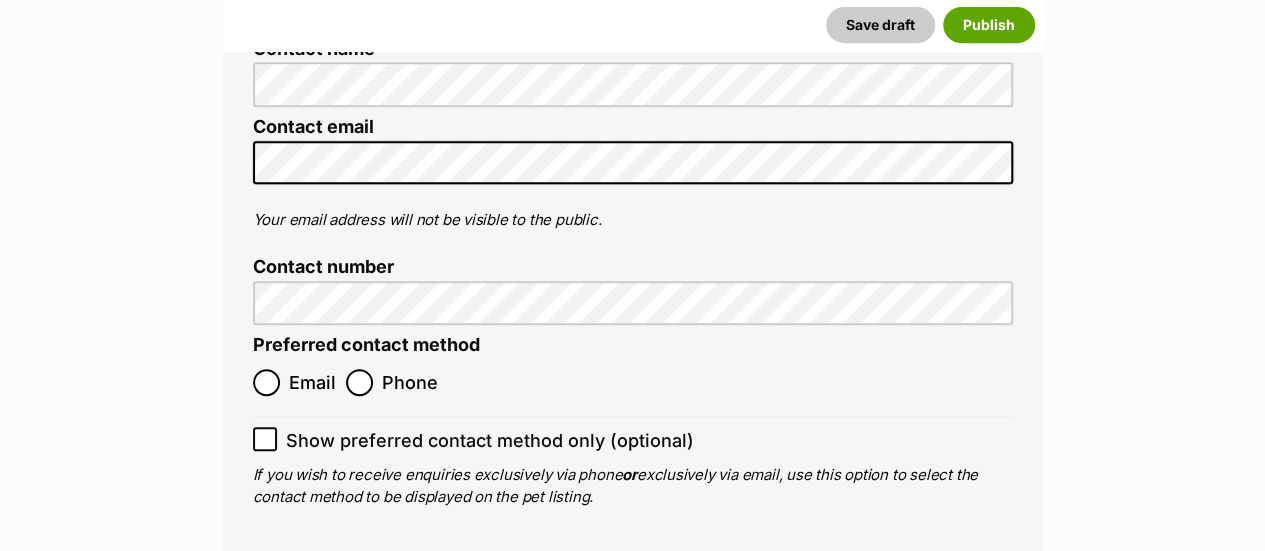 scroll, scrollTop: 7957, scrollLeft: 0, axis: vertical 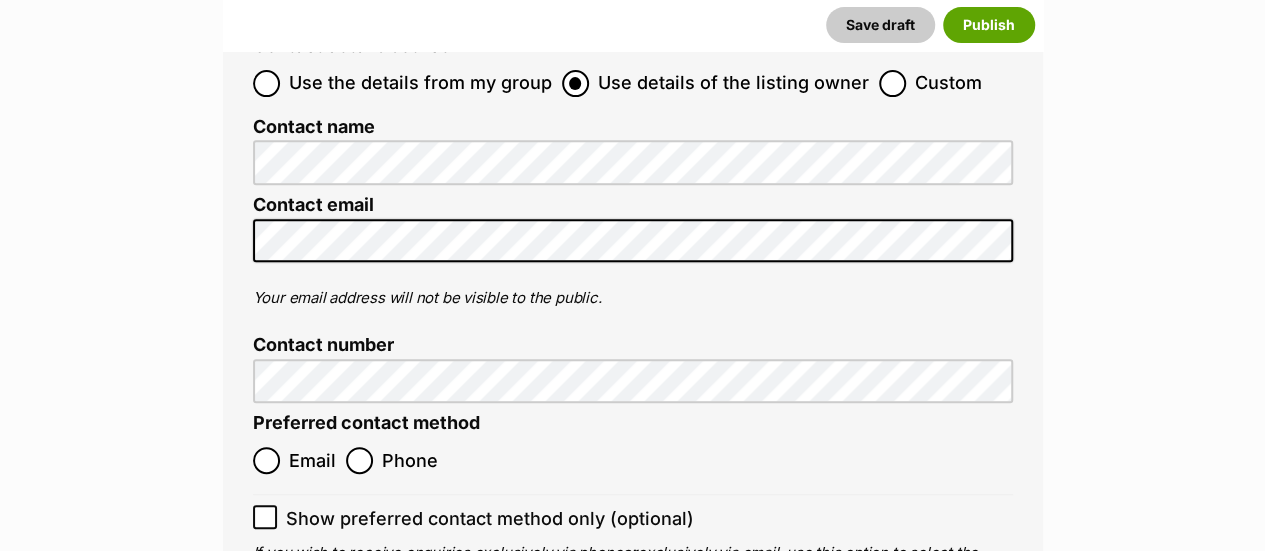 type on "900164001797691" 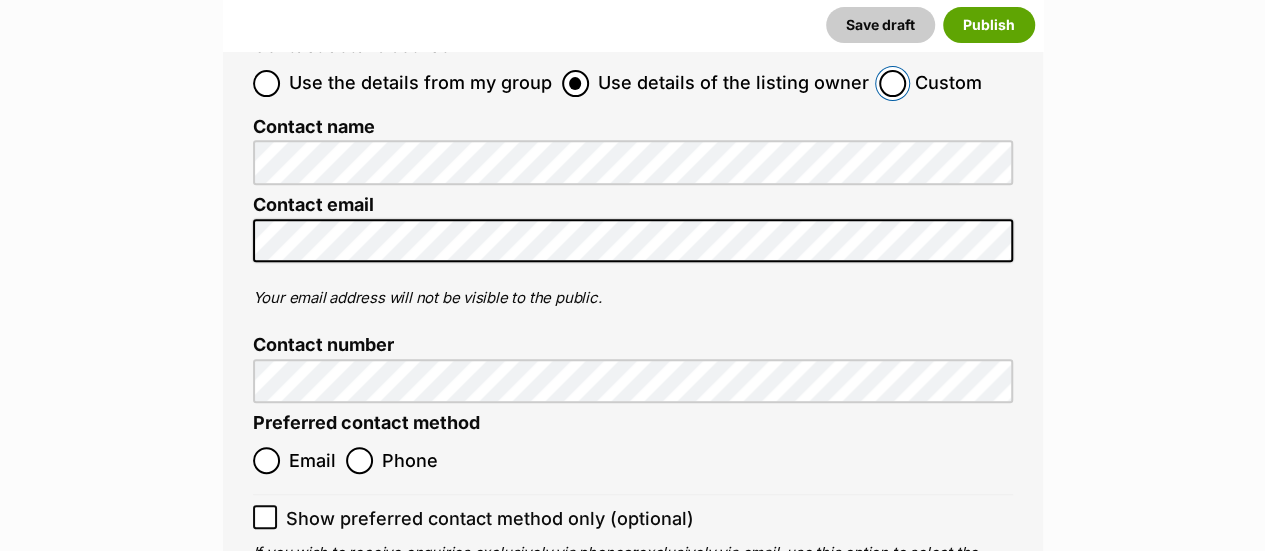click on "Custom" at bounding box center [892, 83] 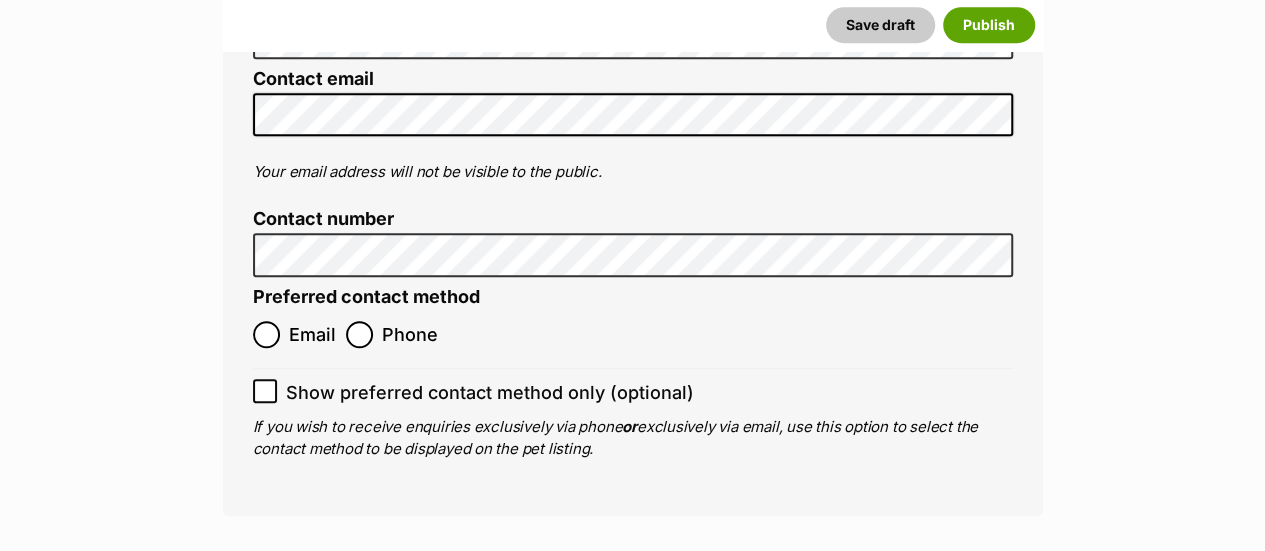 scroll, scrollTop: 8210, scrollLeft: 0, axis: vertical 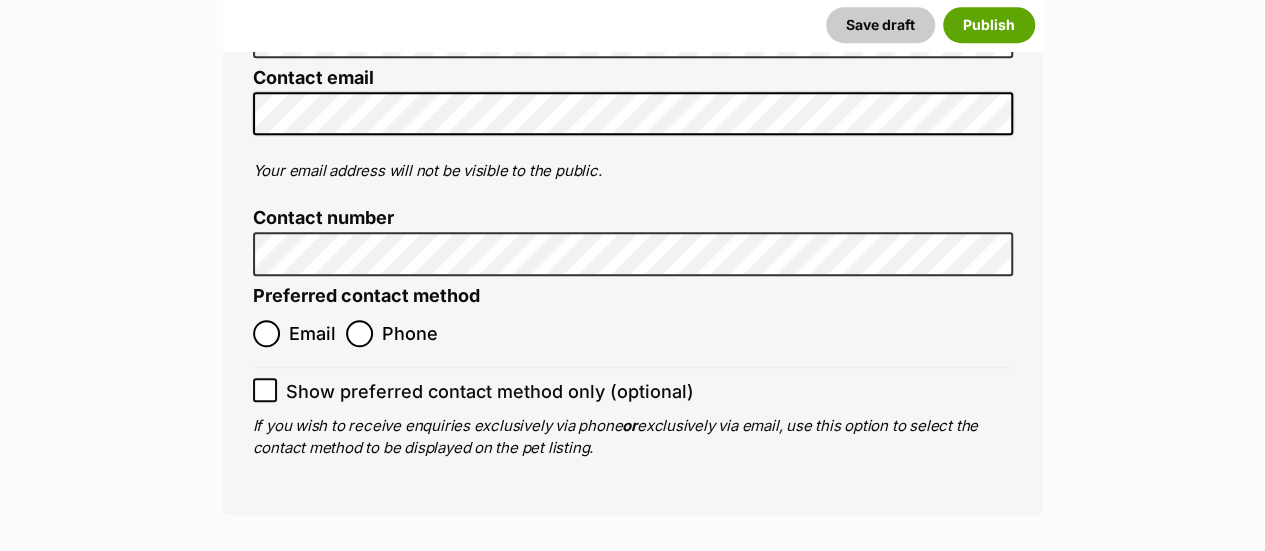 click on "Email
Phone" at bounding box center (443, 333) 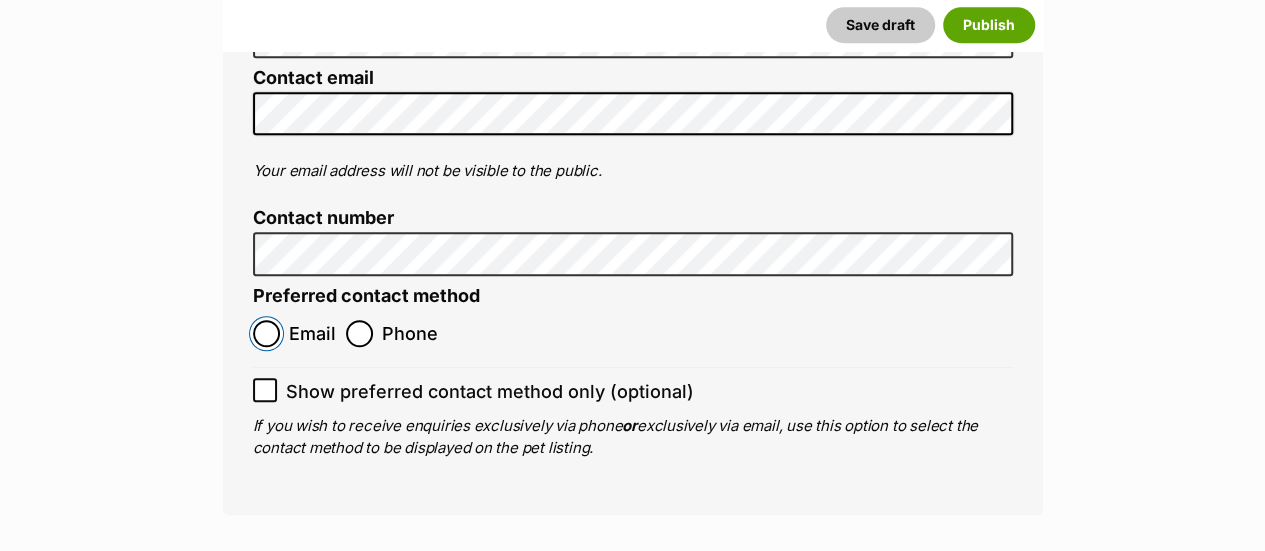 click on "Email" at bounding box center [266, 333] 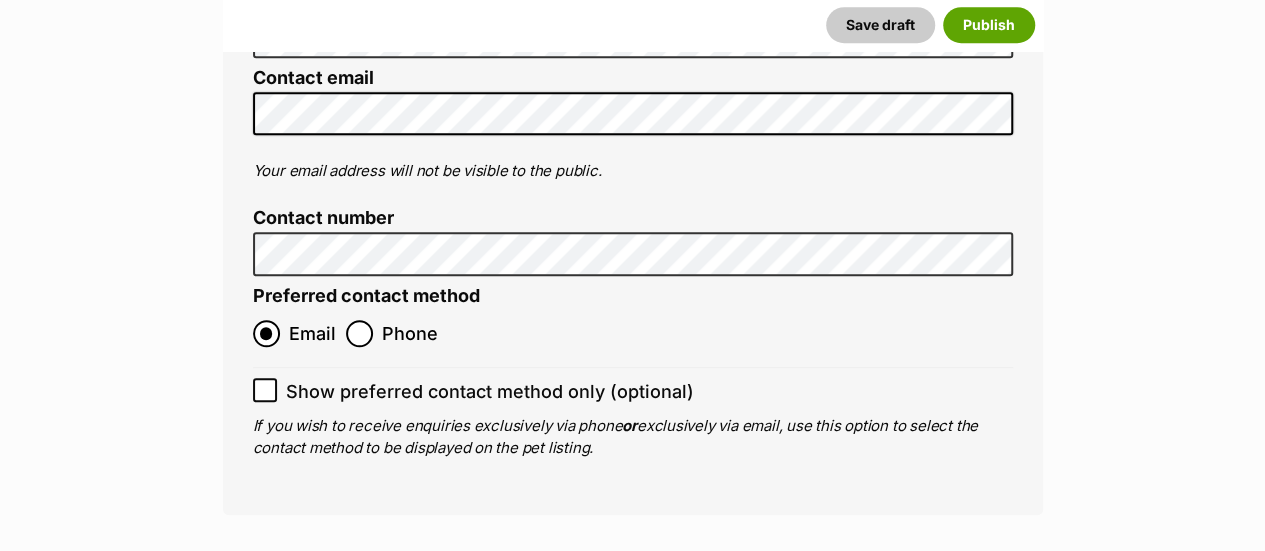 click on "Show preferred contact method only (optional)" at bounding box center (633, 386) 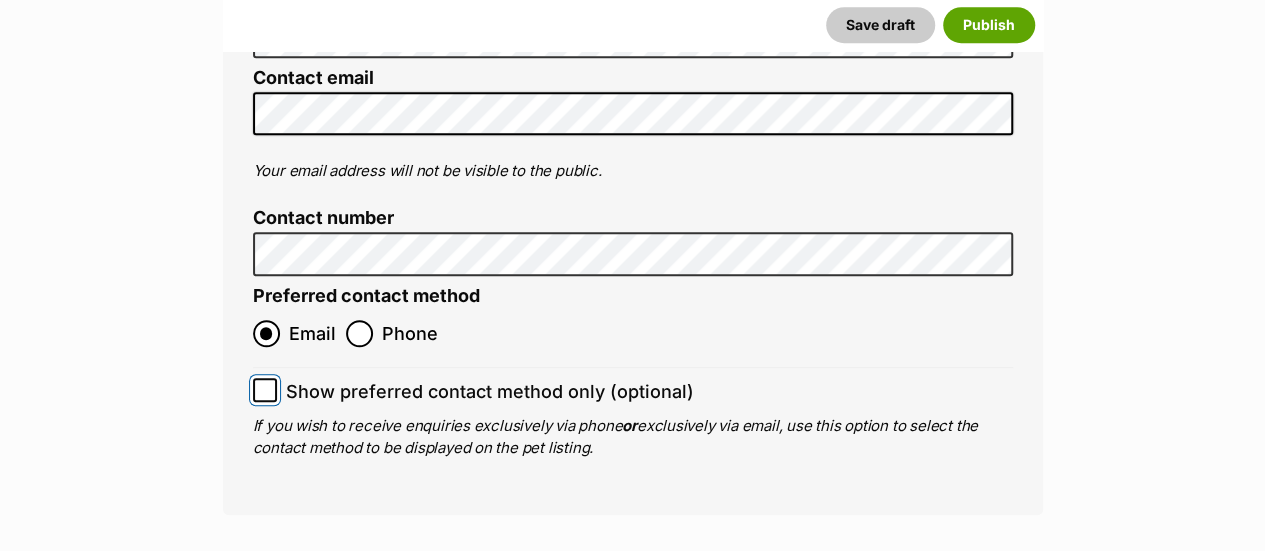 click on "Show preferred contact method only (optional)" at bounding box center (265, 390) 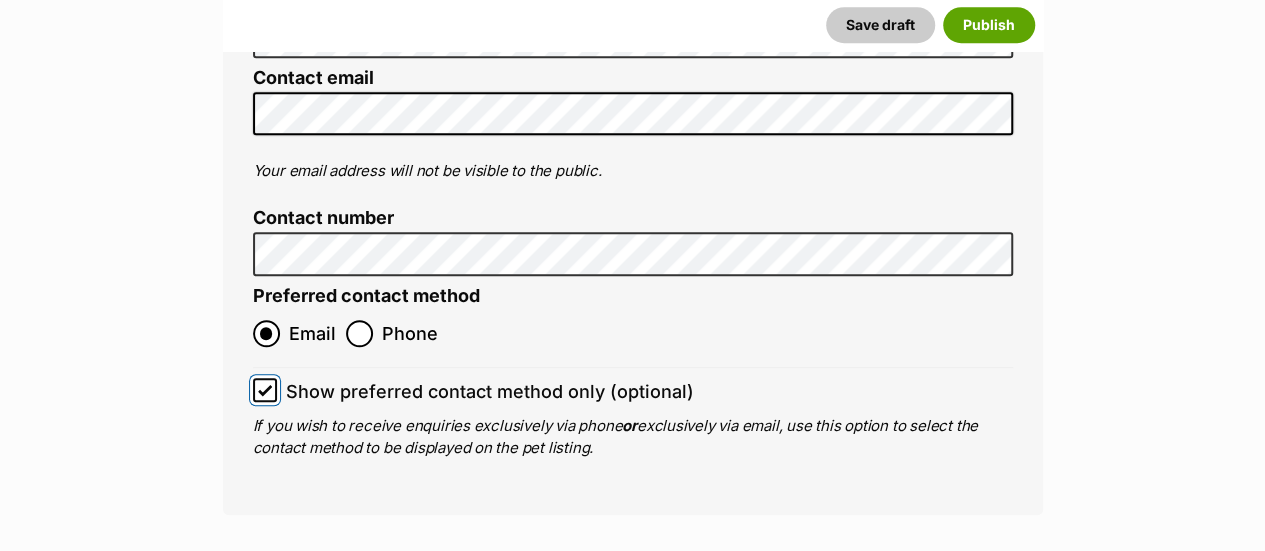 scroll, scrollTop: 8419, scrollLeft: 0, axis: vertical 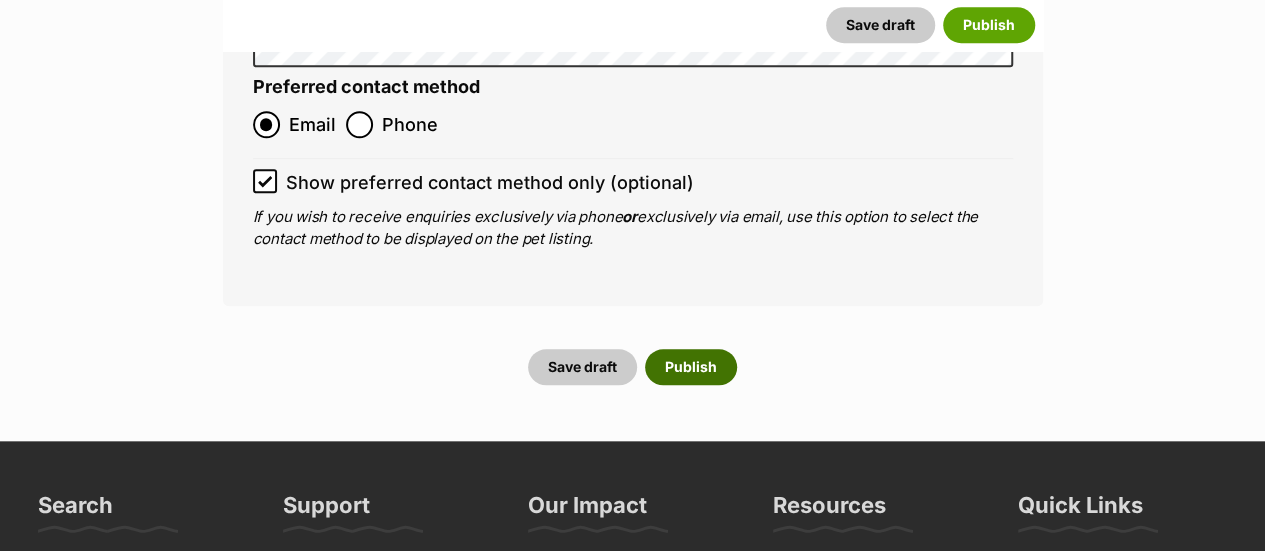 click on "Publish" at bounding box center [691, 367] 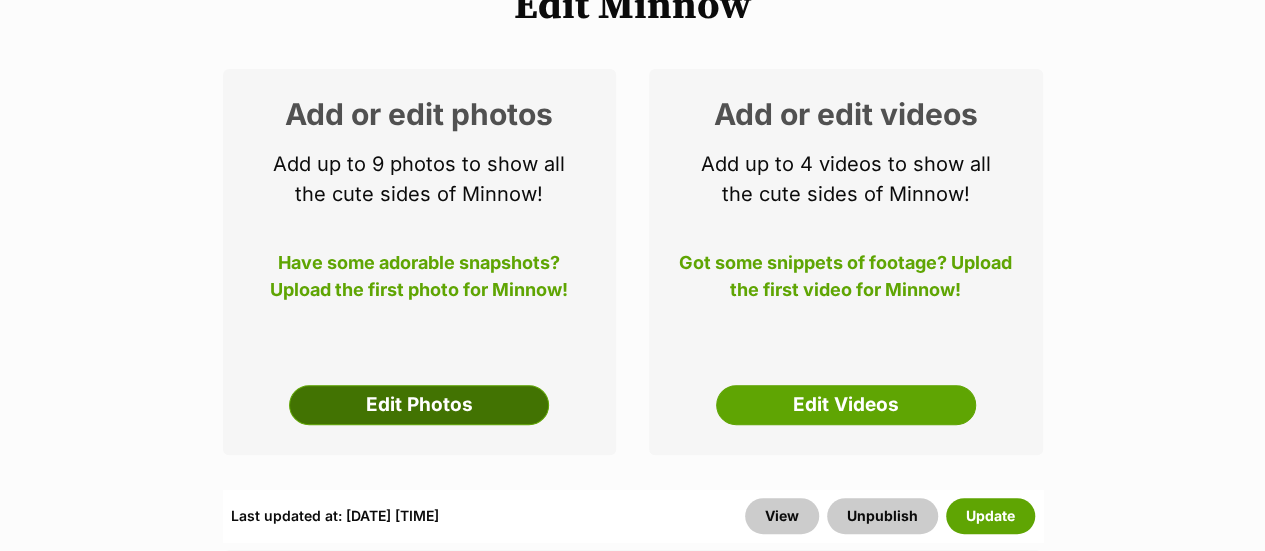 scroll, scrollTop: 271, scrollLeft: 0, axis: vertical 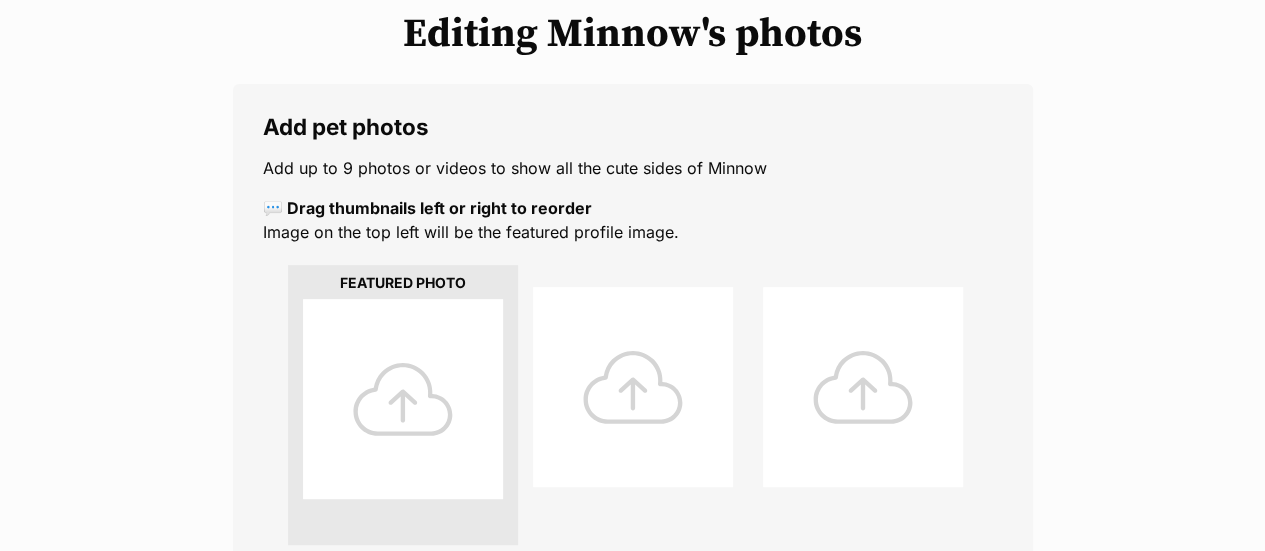 click at bounding box center [403, 399] 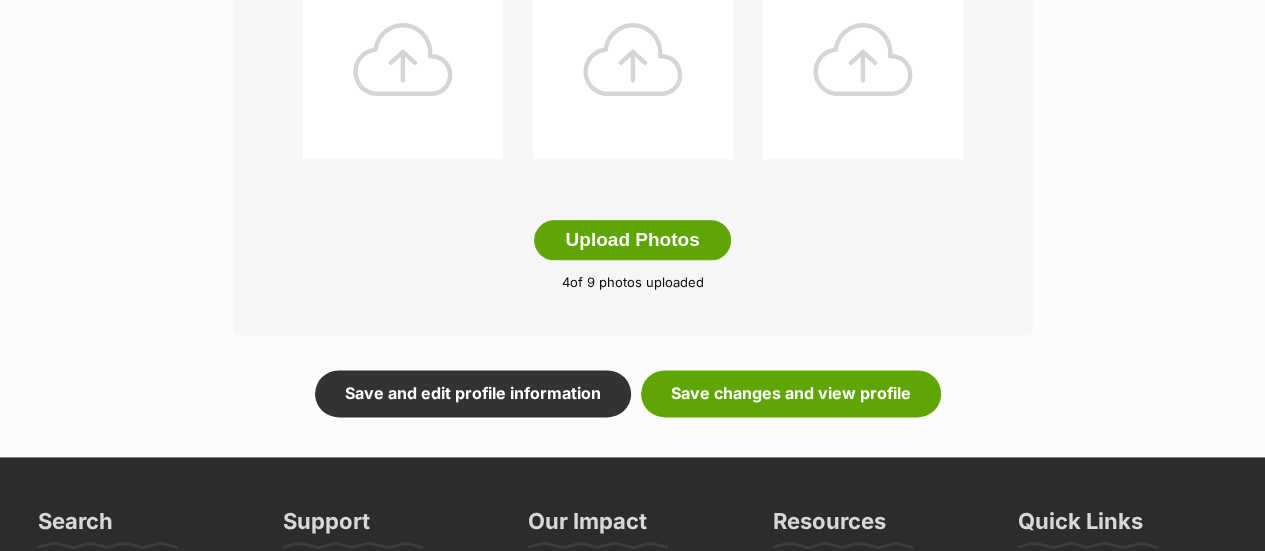scroll, scrollTop: 1131, scrollLeft: 0, axis: vertical 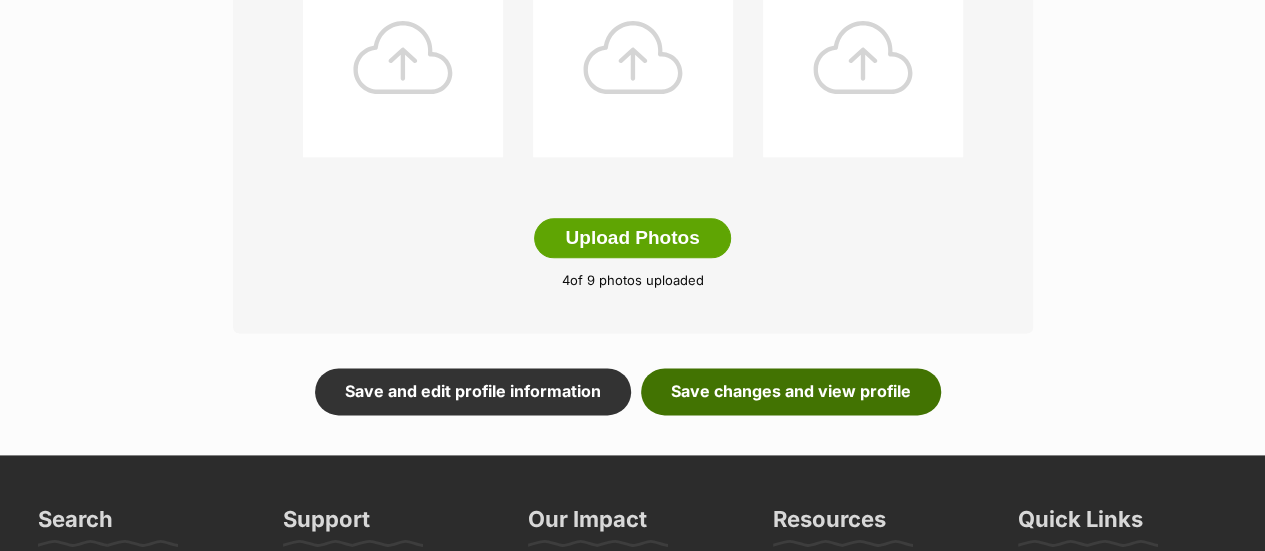 click on "Save changes and view profile" at bounding box center (791, 391) 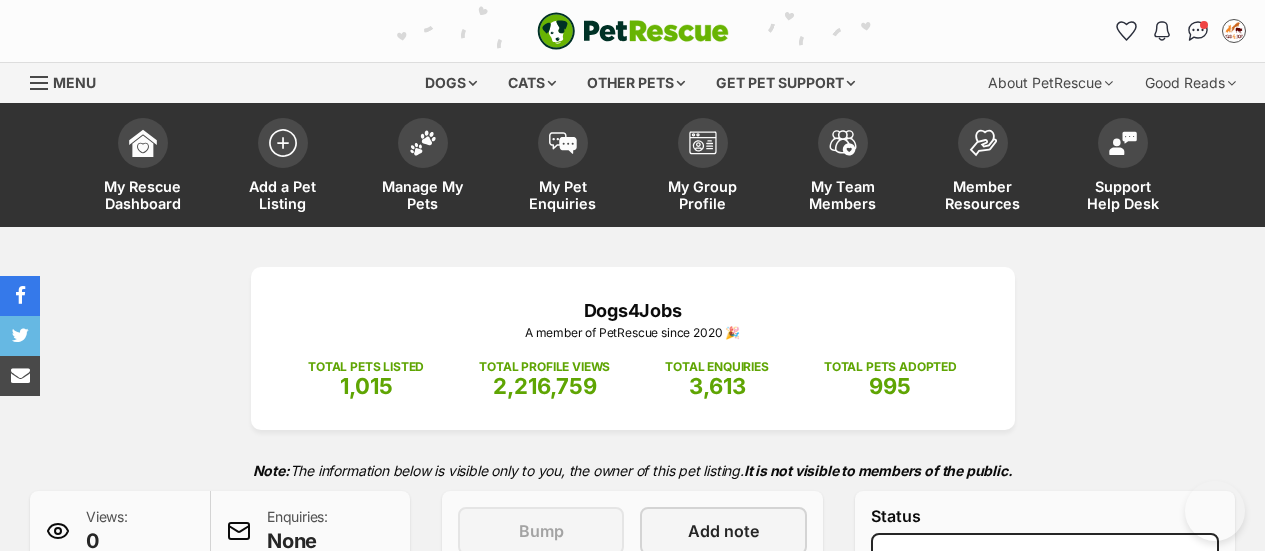 scroll, scrollTop: 0, scrollLeft: 0, axis: both 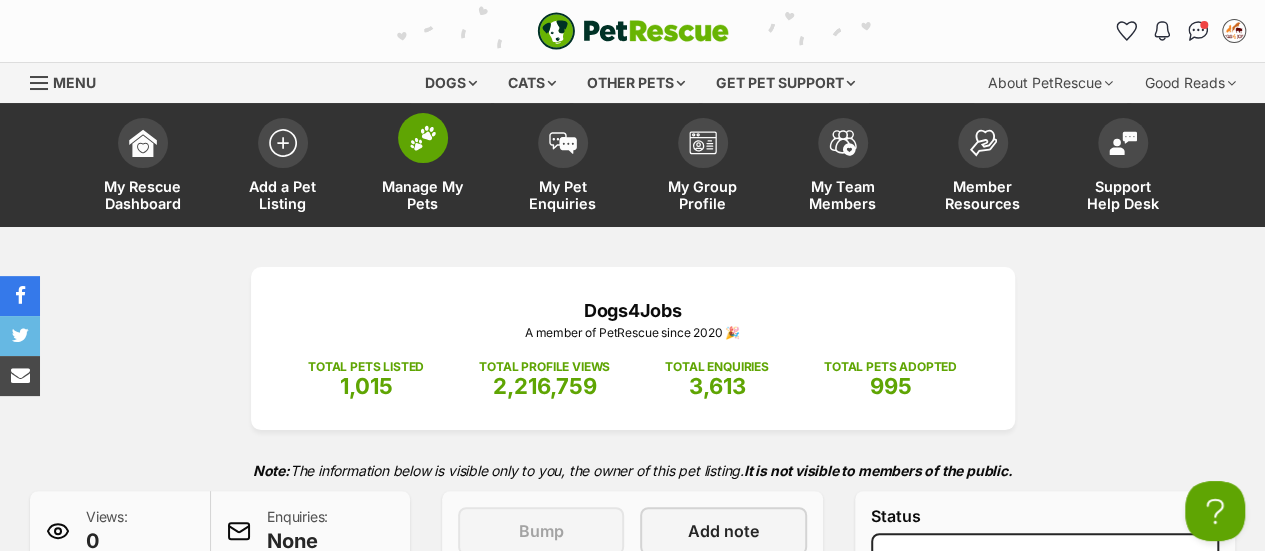 click at bounding box center [423, 138] 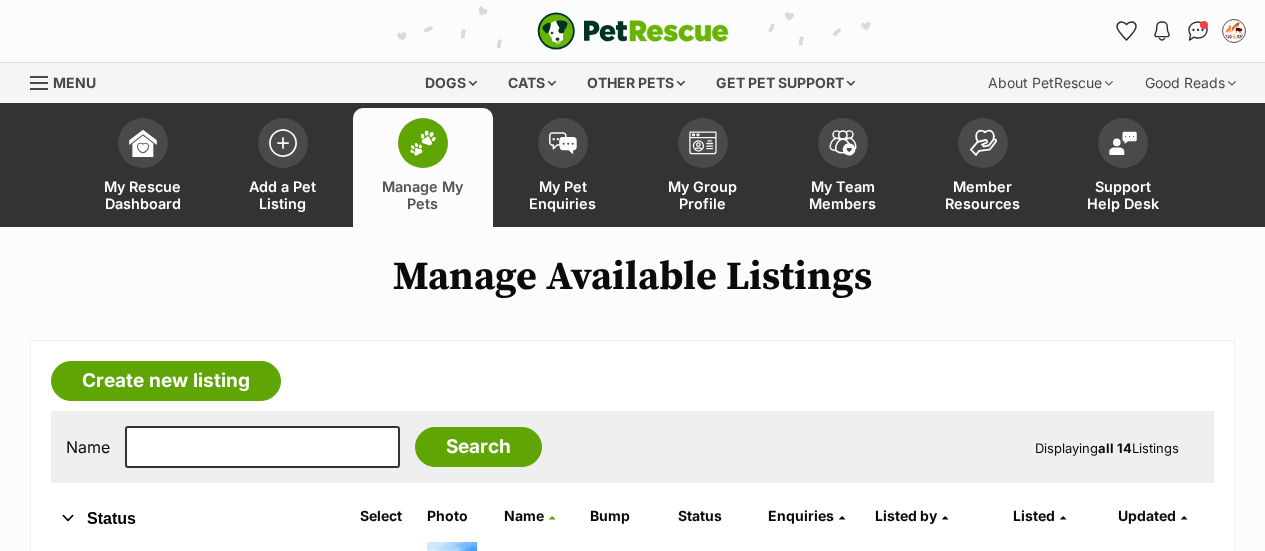 scroll, scrollTop: 0, scrollLeft: 0, axis: both 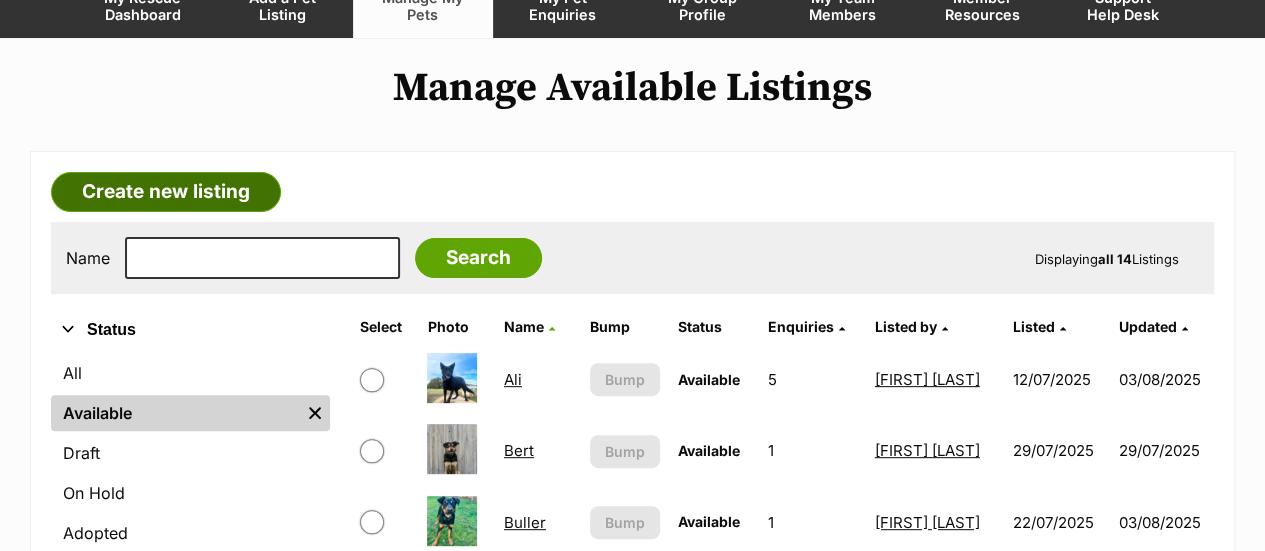 click on "Create new listing" at bounding box center (166, 192) 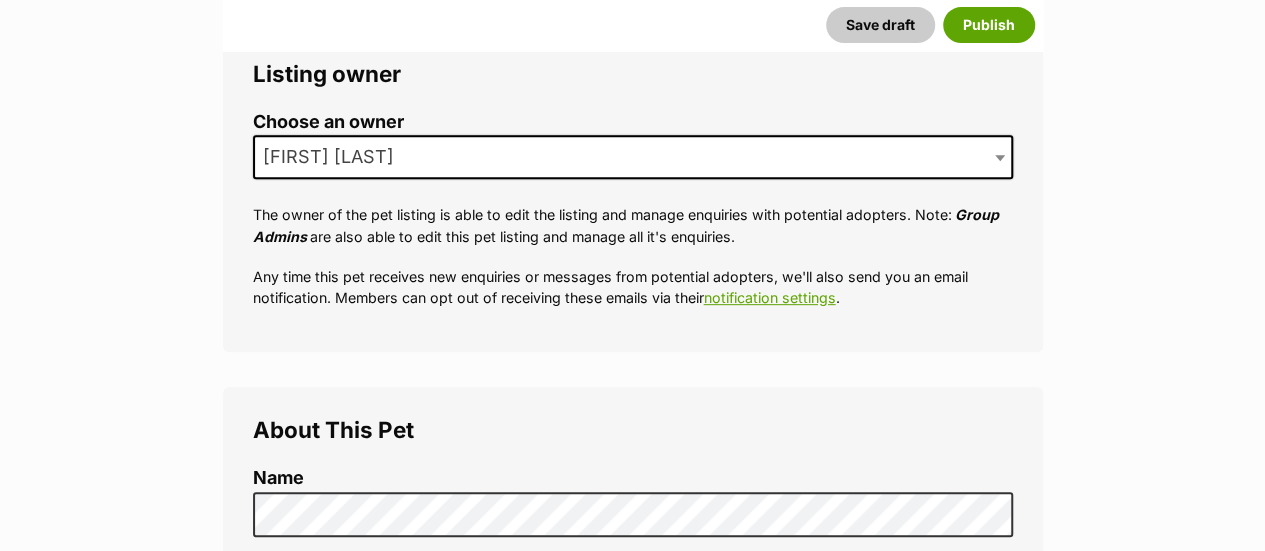 scroll, scrollTop: 0, scrollLeft: 0, axis: both 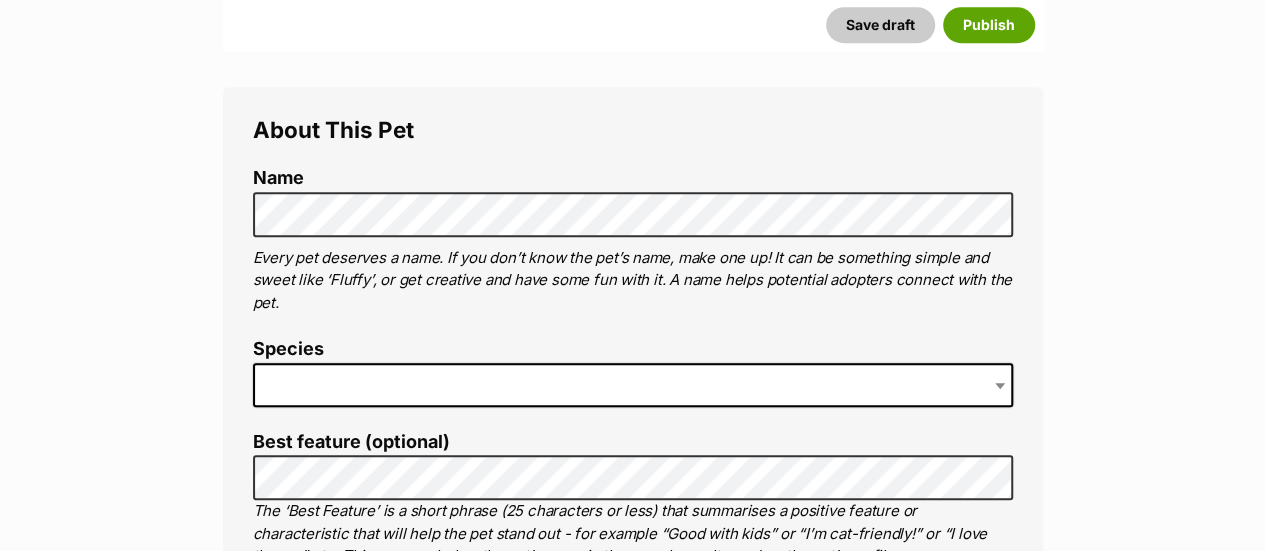 click at bounding box center (633, 385) 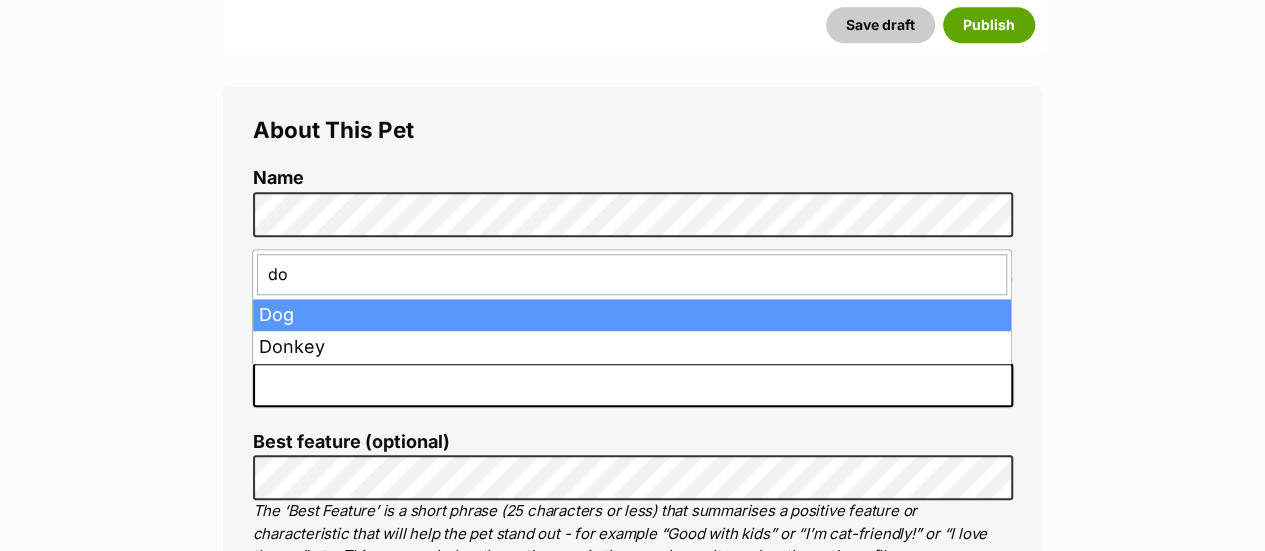 type on "do" 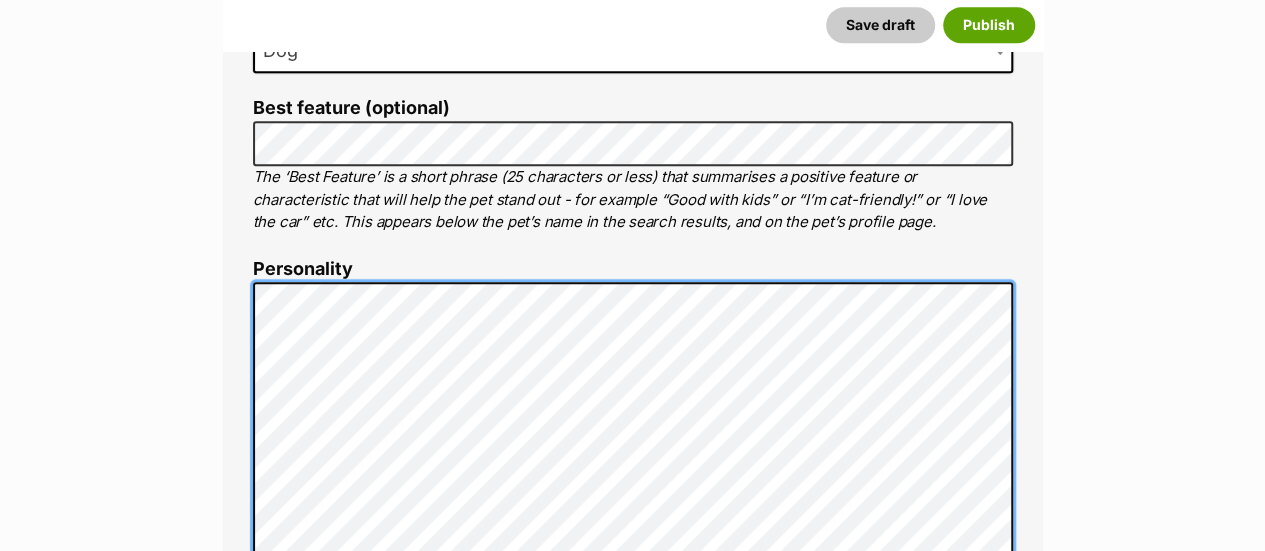 scroll, scrollTop: 1000, scrollLeft: 0, axis: vertical 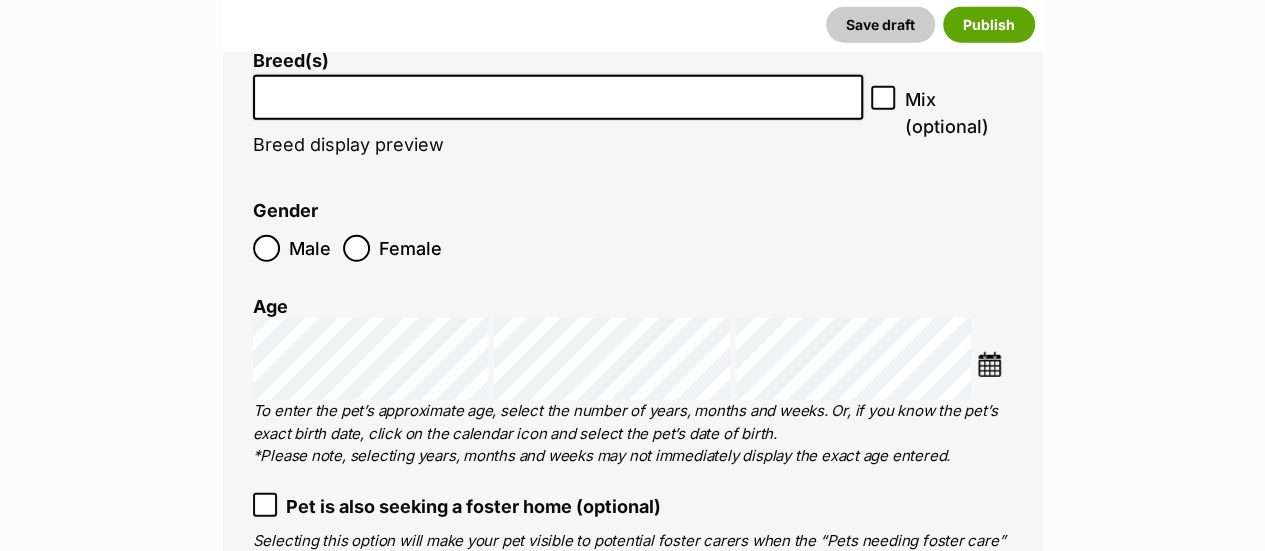 click at bounding box center (558, 97) 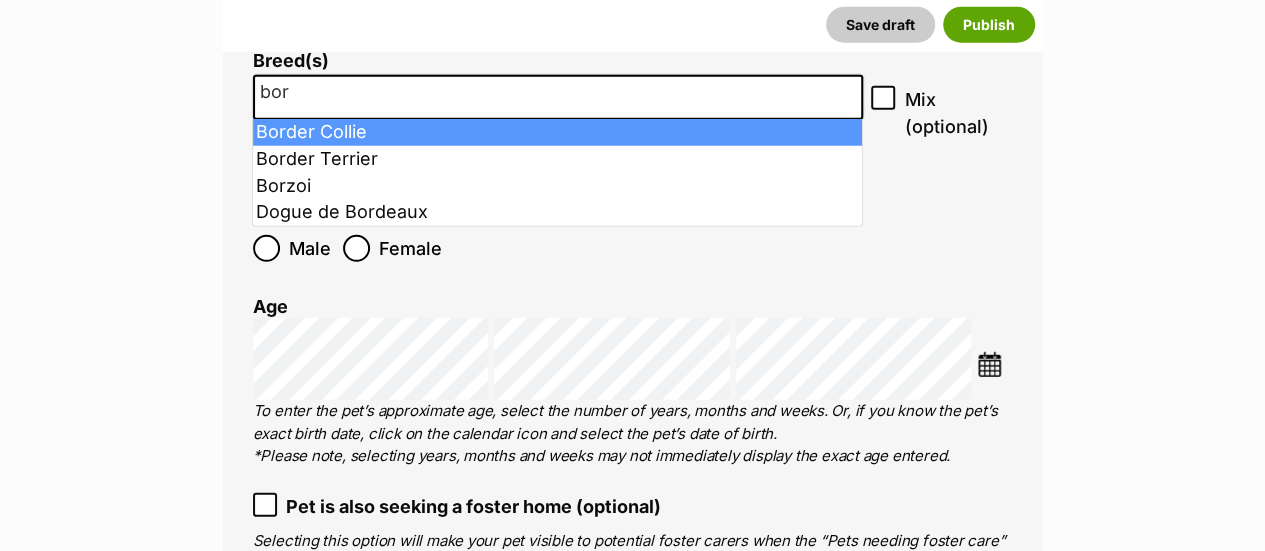 type on "bor" 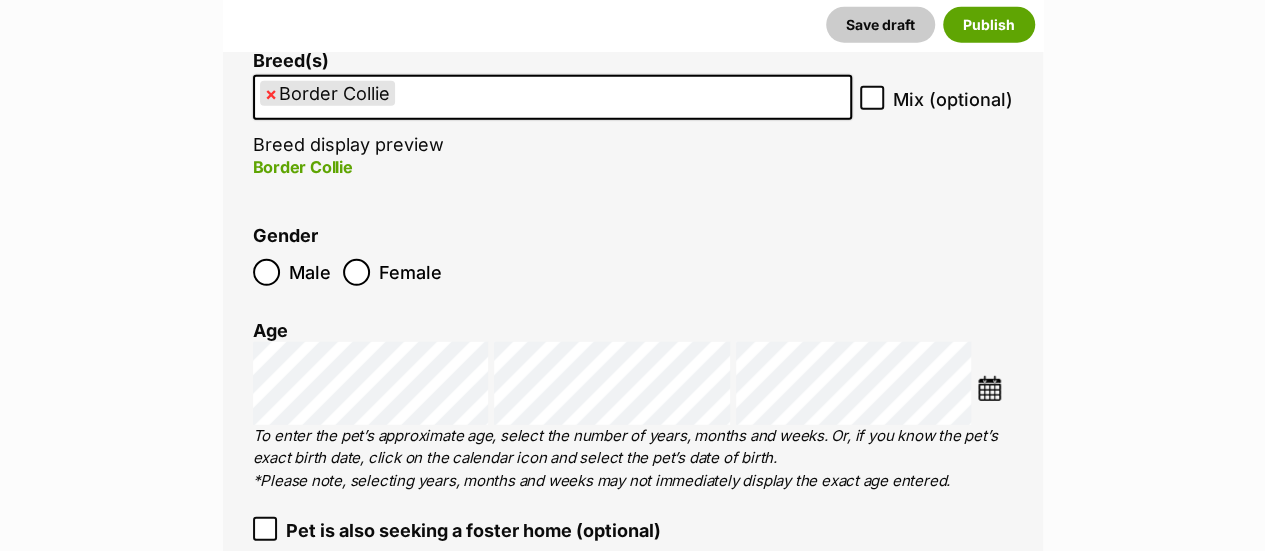 click on "Breed(s)
Border Collie Affenpinscher
Afghan Hound
Airedale Terrier
Akita
Akita (Japanese)
Alaskan Husky
Alaskan Malamute
American Bulldog
American Eskimo Dog
American Foxhound
American Hairless Terrier
American Staffordshire Terrier
Anatolian Shepherd Dog
Australasian Bosdog
Australian Bulldog
Australian Cattle Dog
Australian Cobberdog
Australian Kelpie
Australian Koolie
Australian Shepherd
Australian Silky Terrier
Australian Stumpy Tail Cattle Dog
Australian Terrier
Azawakh
Basenji
Basset Fauve de Bretagne
Basset Hound
Beagle
Bearded Collie
Beauceron (Berger de Beauce)
Bedlington Terrier
Belgian Malinois
Belgian Shepherd Dog
Belgian Shepherd Dog (Groenendael)
Belgian Shepherd Dog (Laekenois)
Belgian Shepherd Dog (Malinois)
Belgian Shepherd Dog (Tervueren)
Bergamasco Shepherd Dog
Bernese Mountain Dog
Bichon Frise
Biewer Terrier
Black and Tan Coonhound
Bloodhound
Bluetick Coonhound
Boerboel
Bolognese
Borzoi" at bounding box center [633, 125] 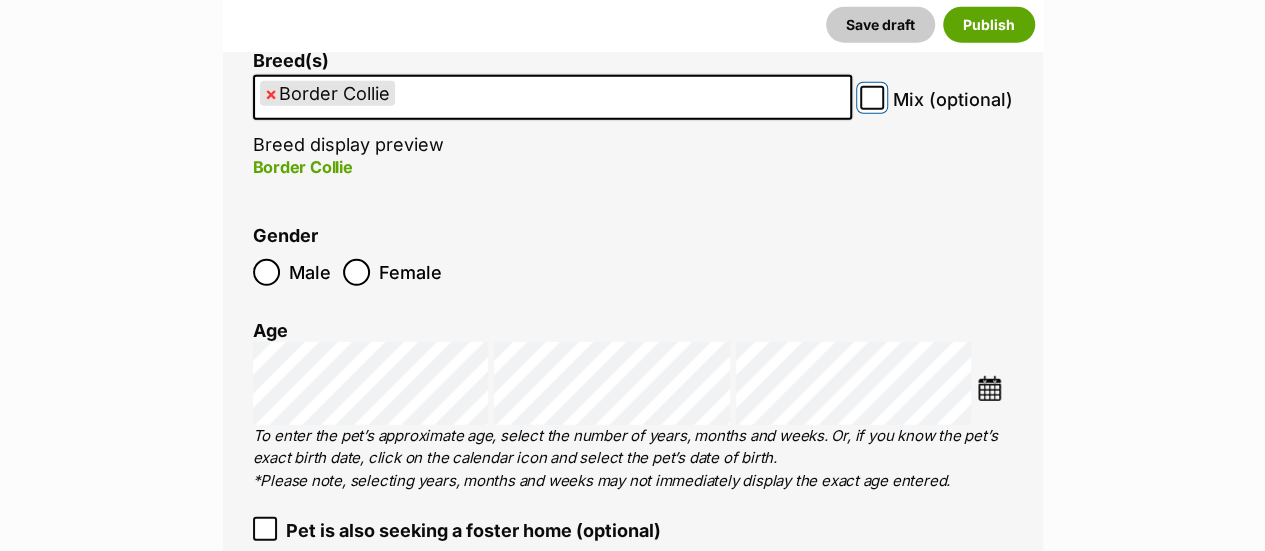 click on "Mix (optional)" at bounding box center (872, 98) 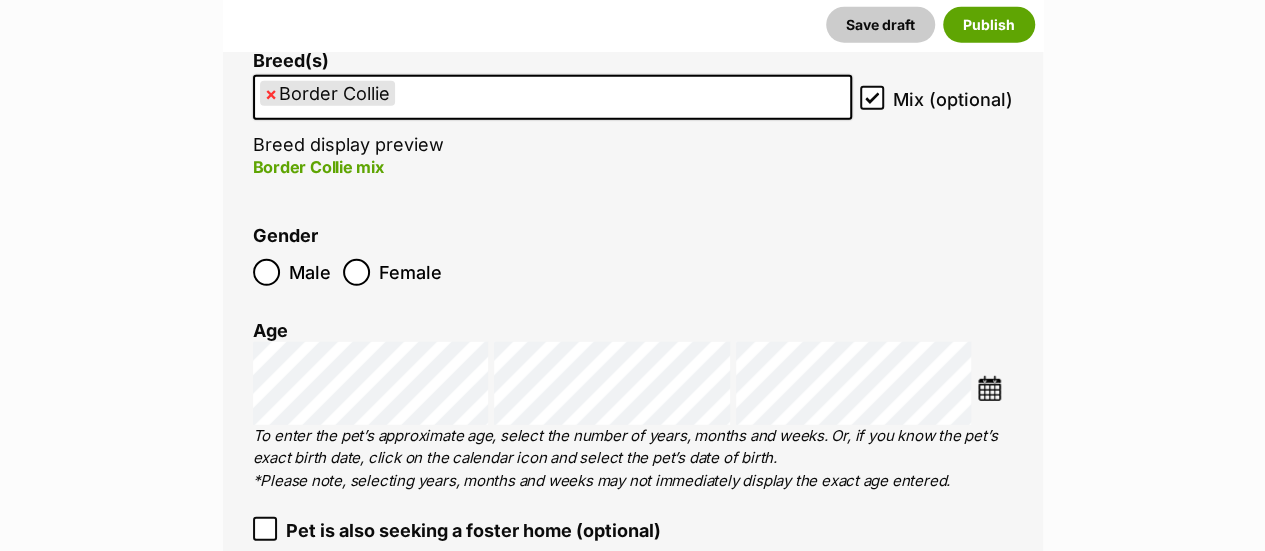 click on "× Border Collie" at bounding box center (552, 97) 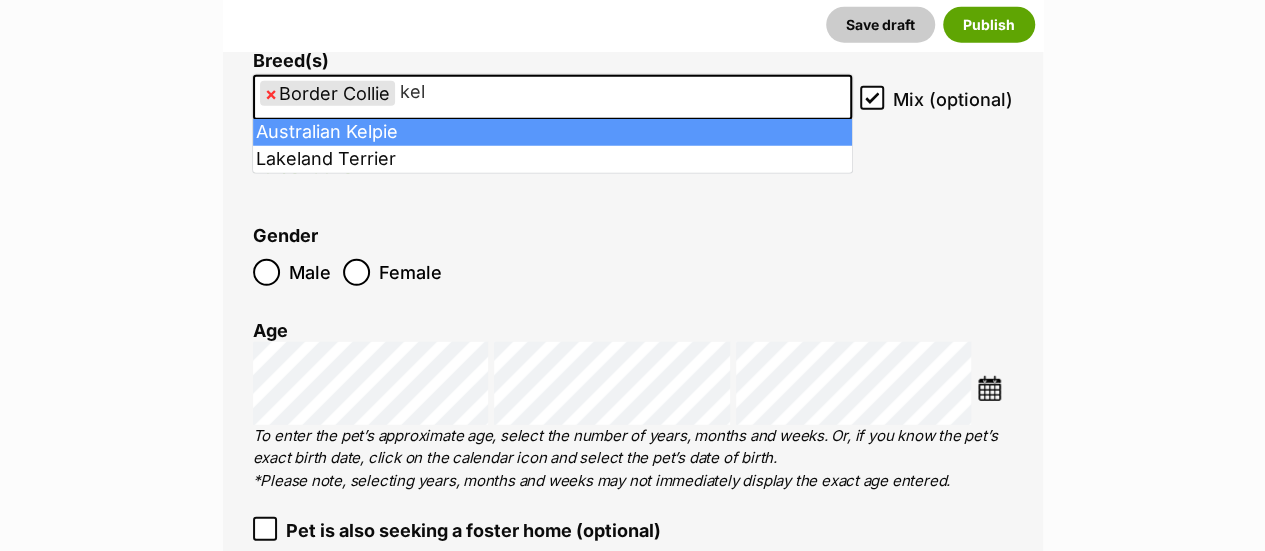 type on "kel" 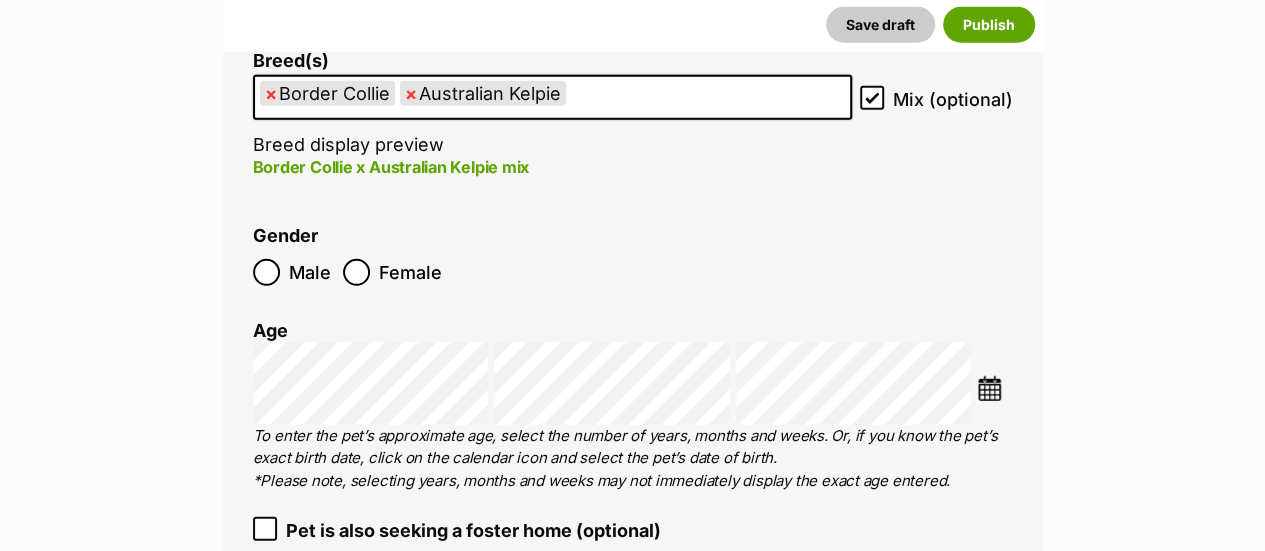 scroll, scrollTop: 2756, scrollLeft: 0, axis: vertical 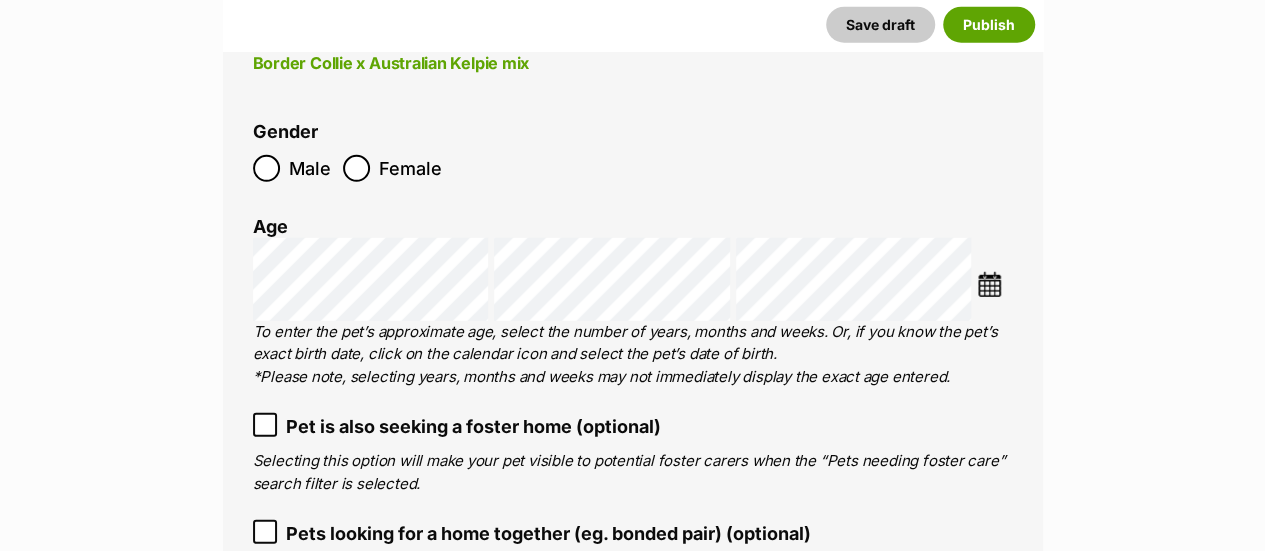 click on "Male" at bounding box center [293, 168] 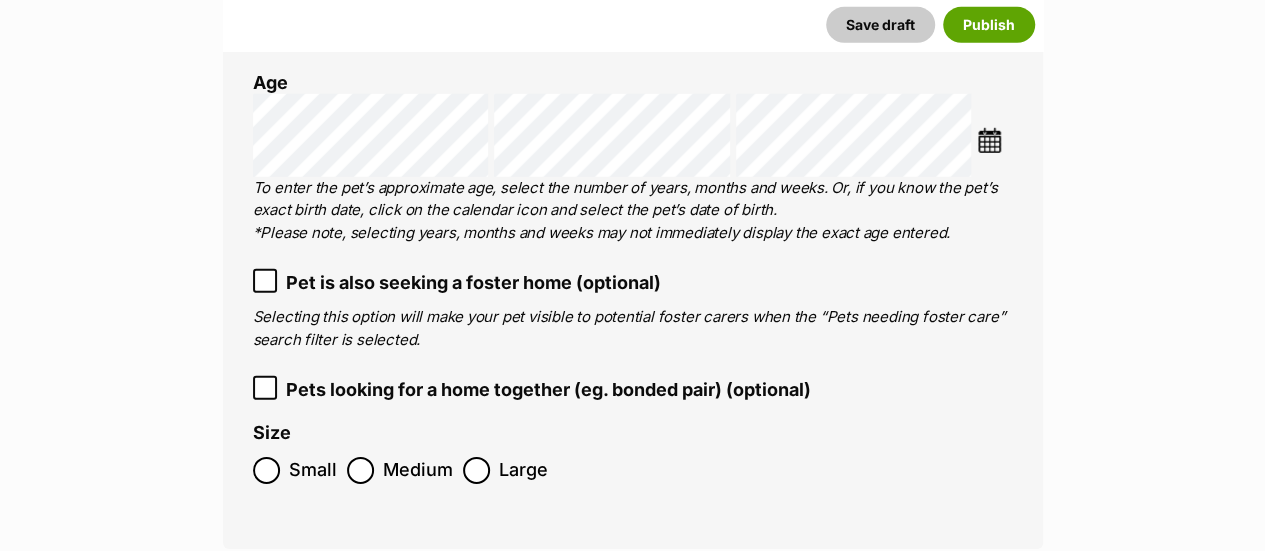 scroll, scrollTop: 2907, scrollLeft: 0, axis: vertical 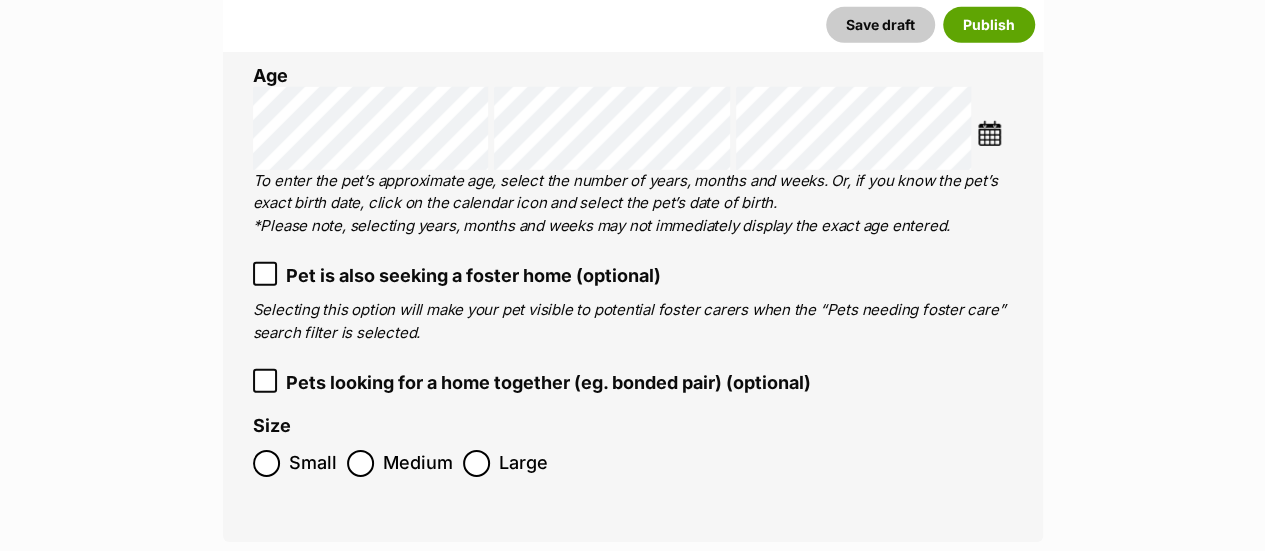 click at bounding box center [989, 133] 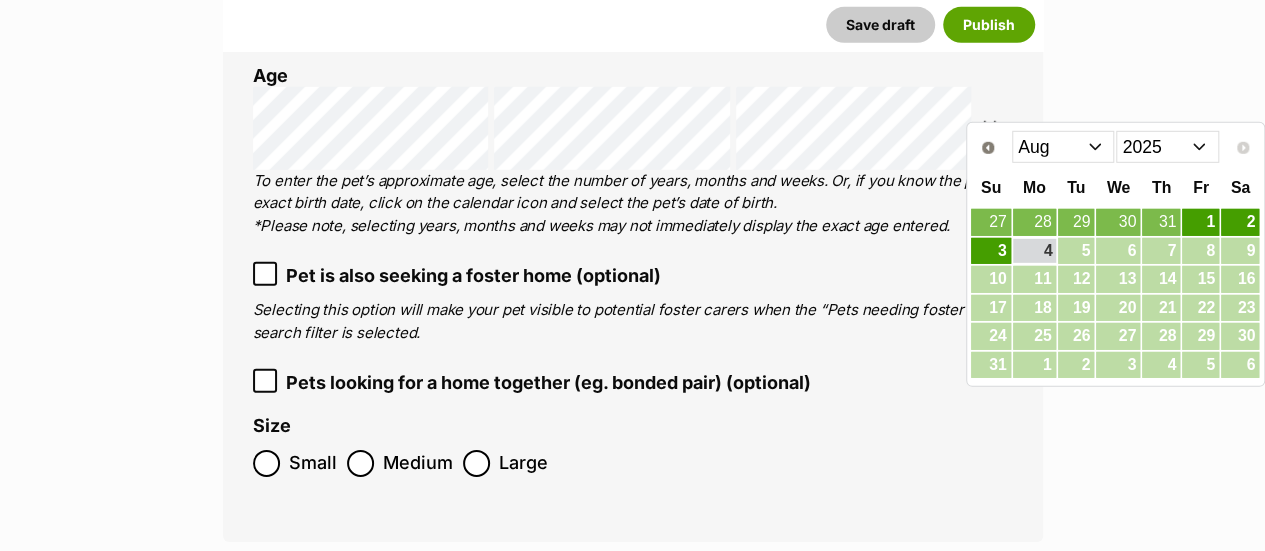 click on "2015 2016 2017 2018 2019 2020 2021 2022 2023 2024 2025" at bounding box center [1167, 147] 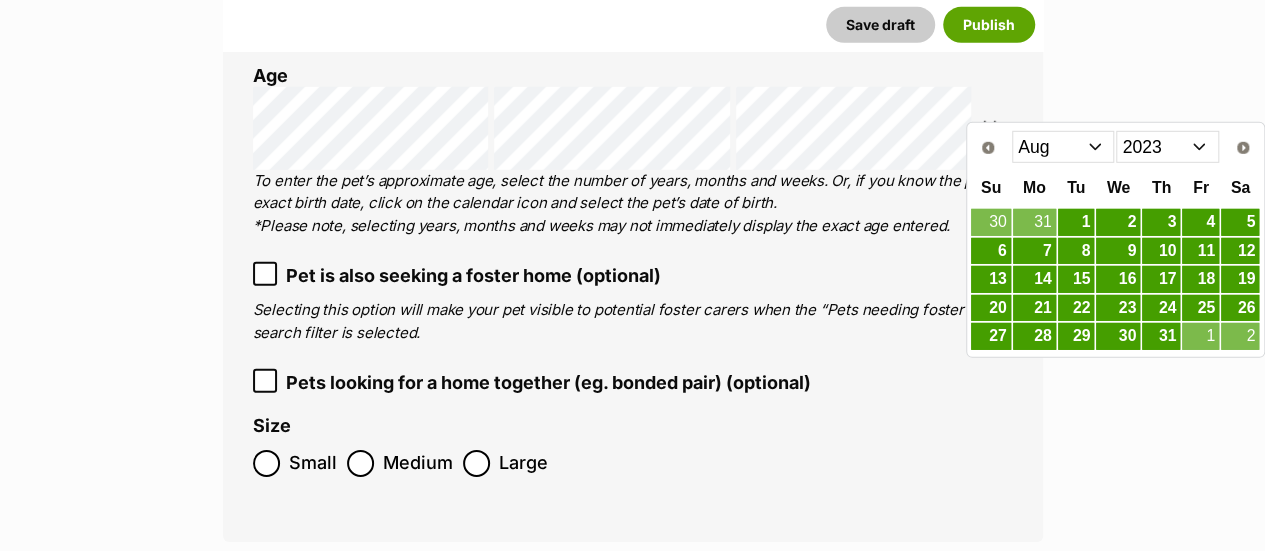 click on "Prev Next Jan Feb Mar Apr May Jun Jul Aug Sep Oct Nov Dec 2013 2014 2015 2016 2017 2018 2019 2020 2021 2022 2023 2024 2025" at bounding box center (1115, 147) 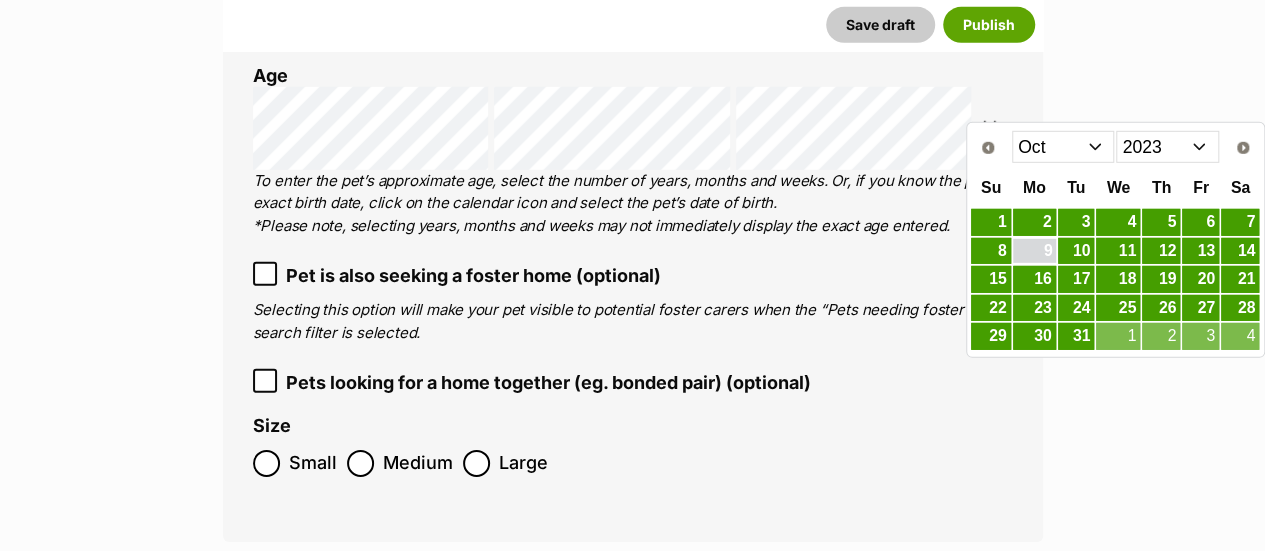click on "9" at bounding box center [1034, 251] 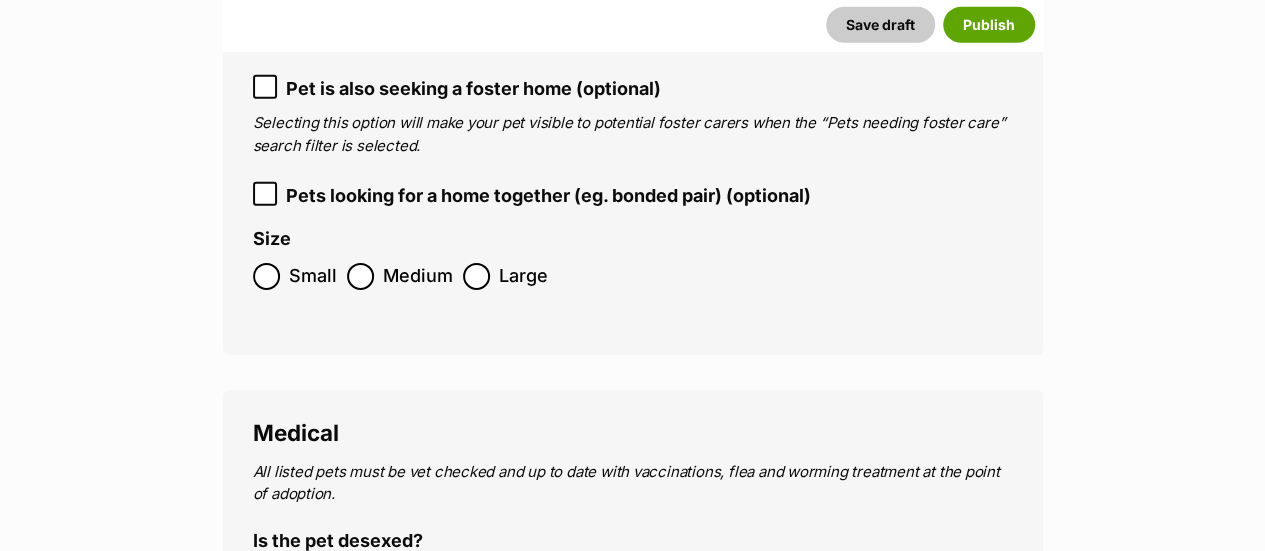 click on "Medium" at bounding box center [400, 276] 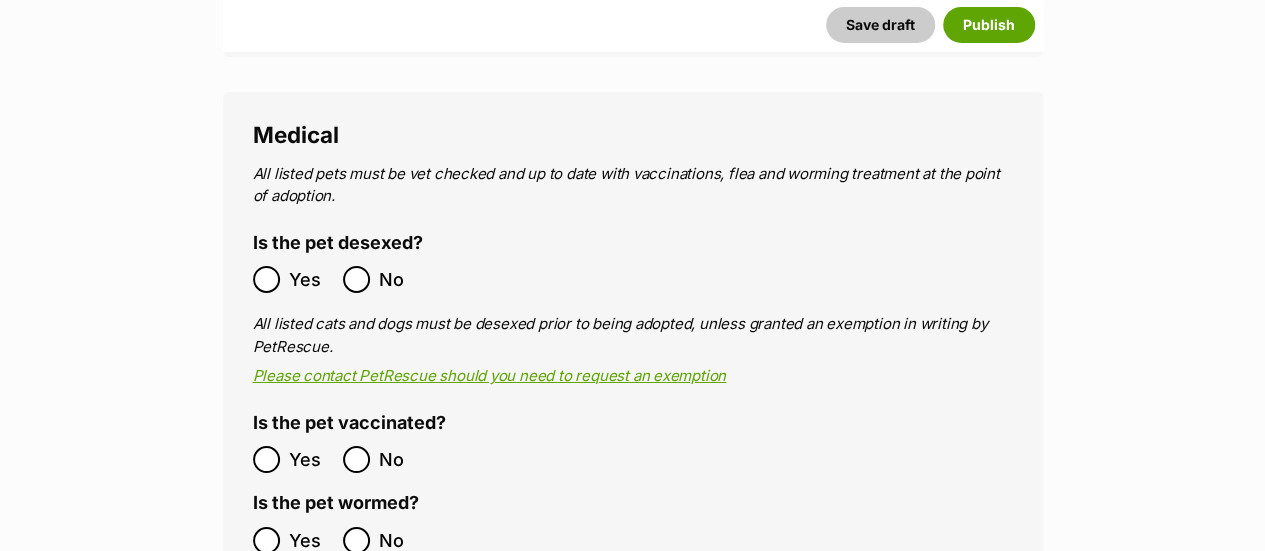 click on "Yes" at bounding box center (293, 279) 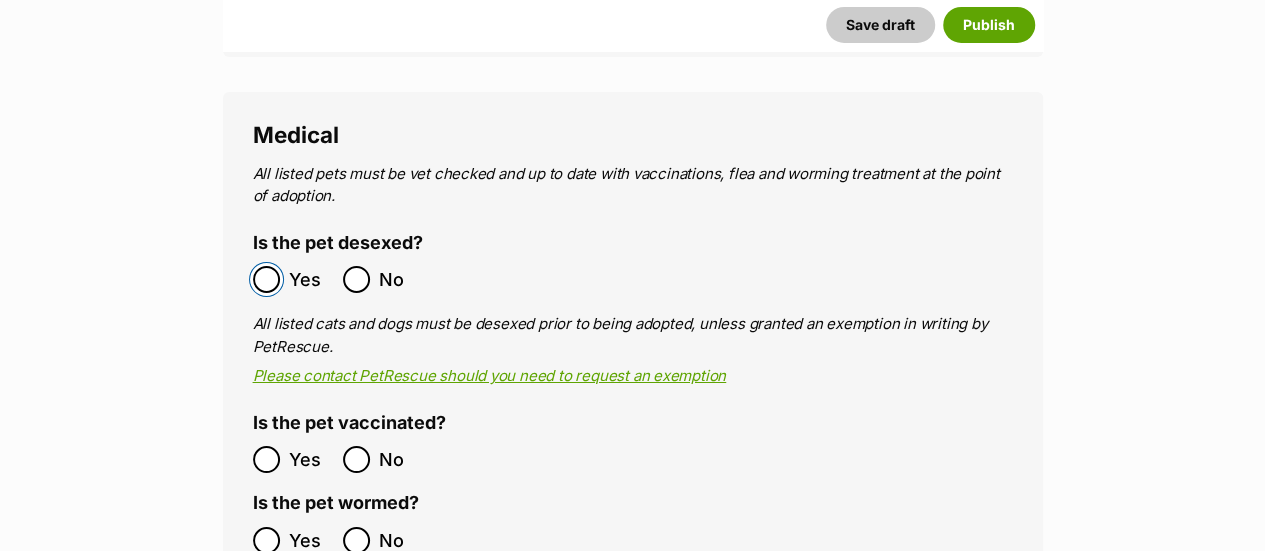 scroll, scrollTop: 3585, scrollLeft: 0, axis: vertical 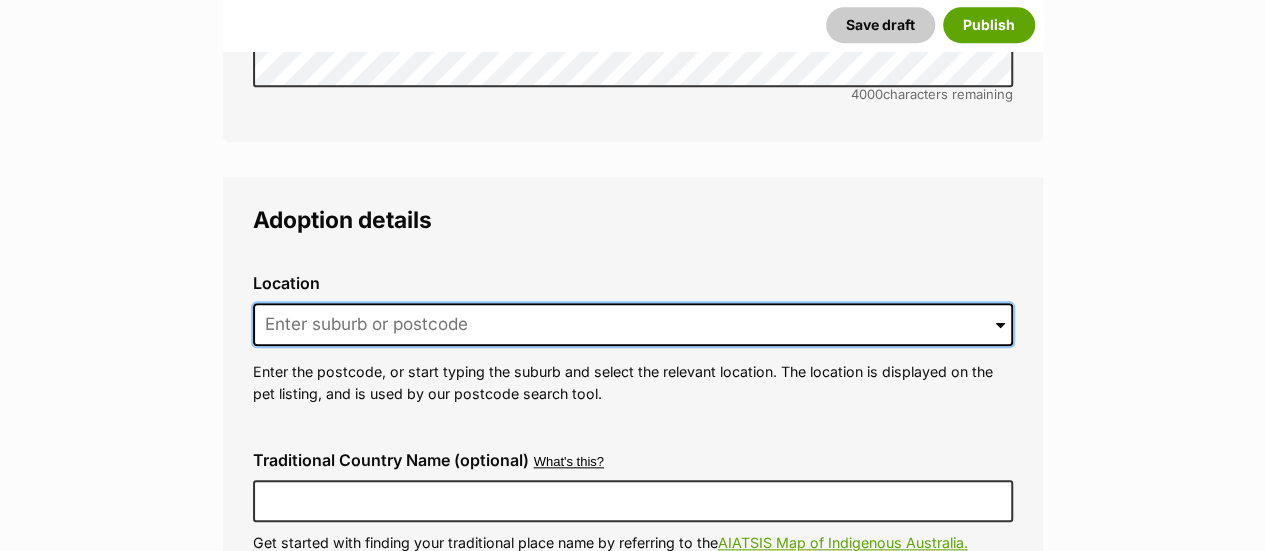 click at bounding box center [633, 325] 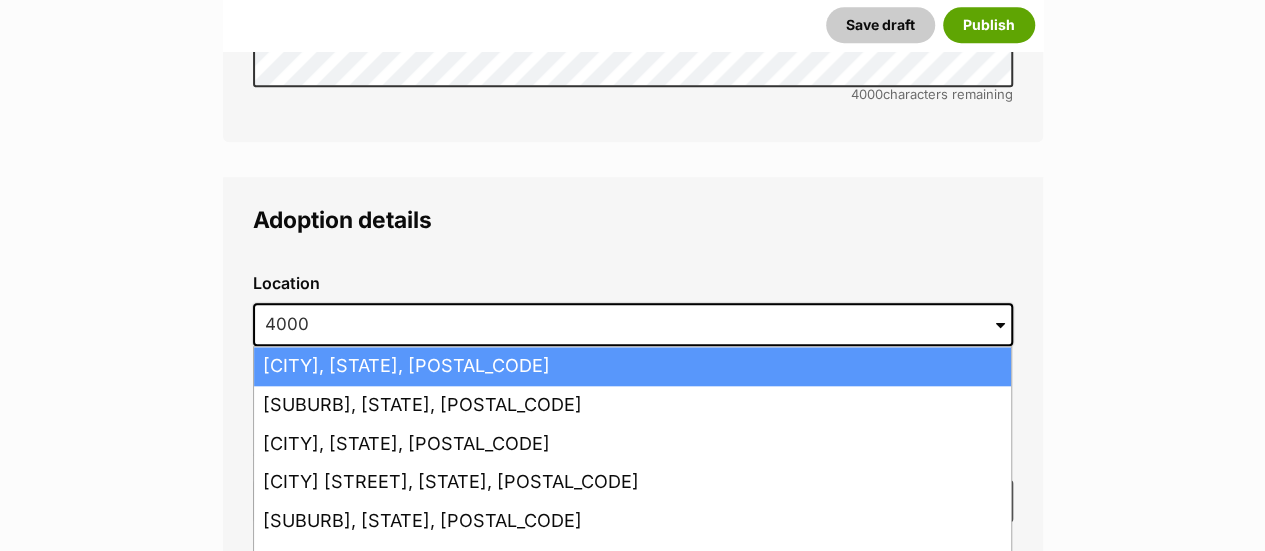 click on "Brisbane, Queensland, 4000" at bounding box center (632, 366) 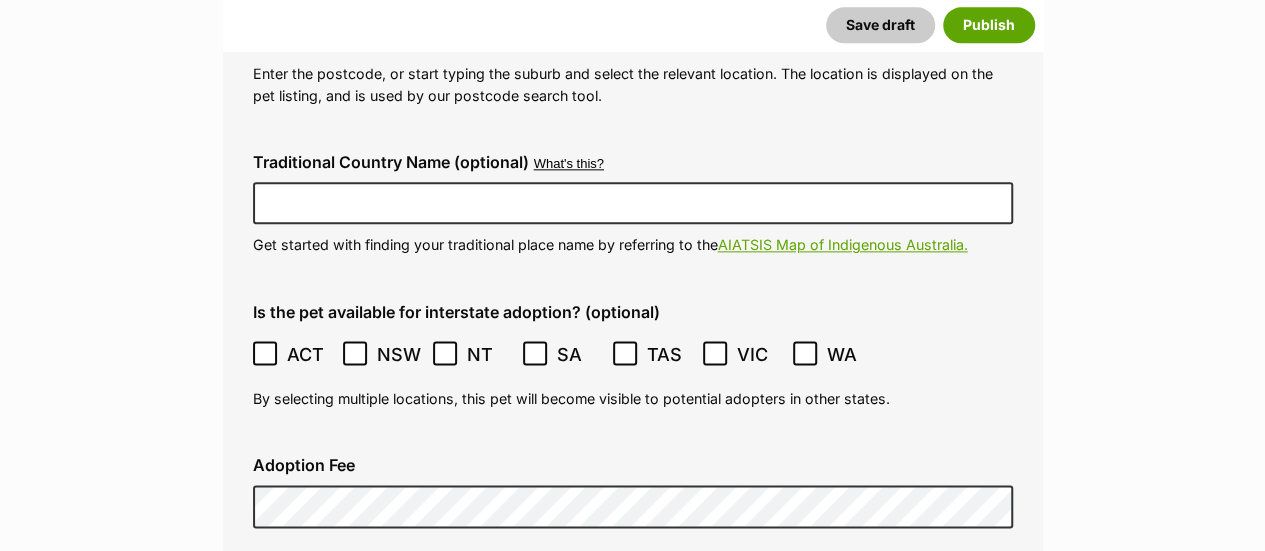 scroll, scrollTop: 4911, scrollLeft: 0, axis: vertical 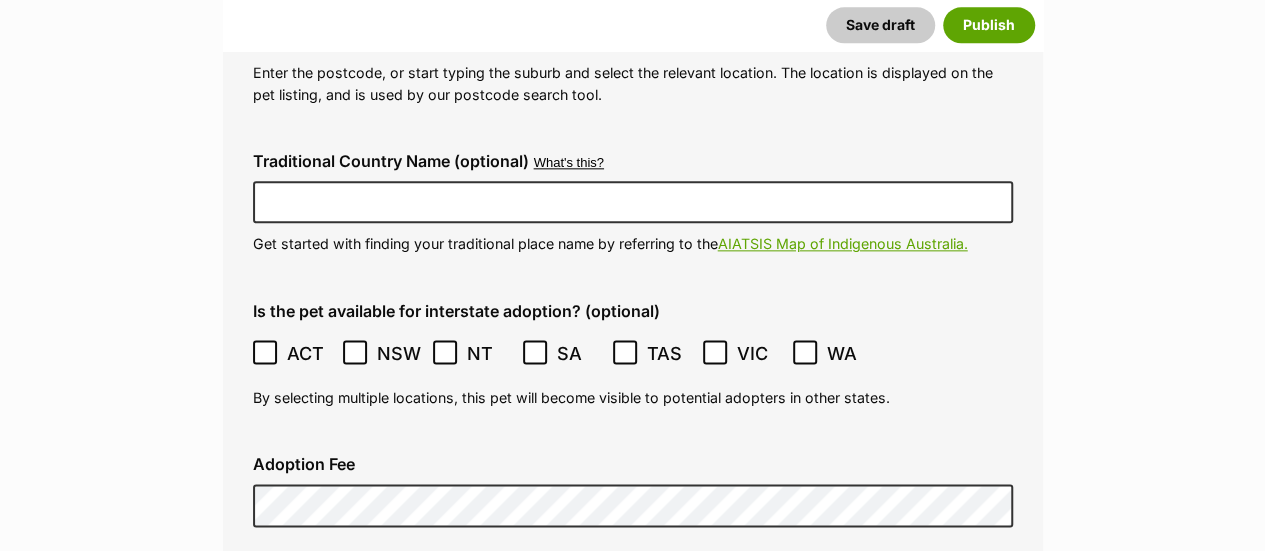 click on "ACT" at bounding box center [293, 353] 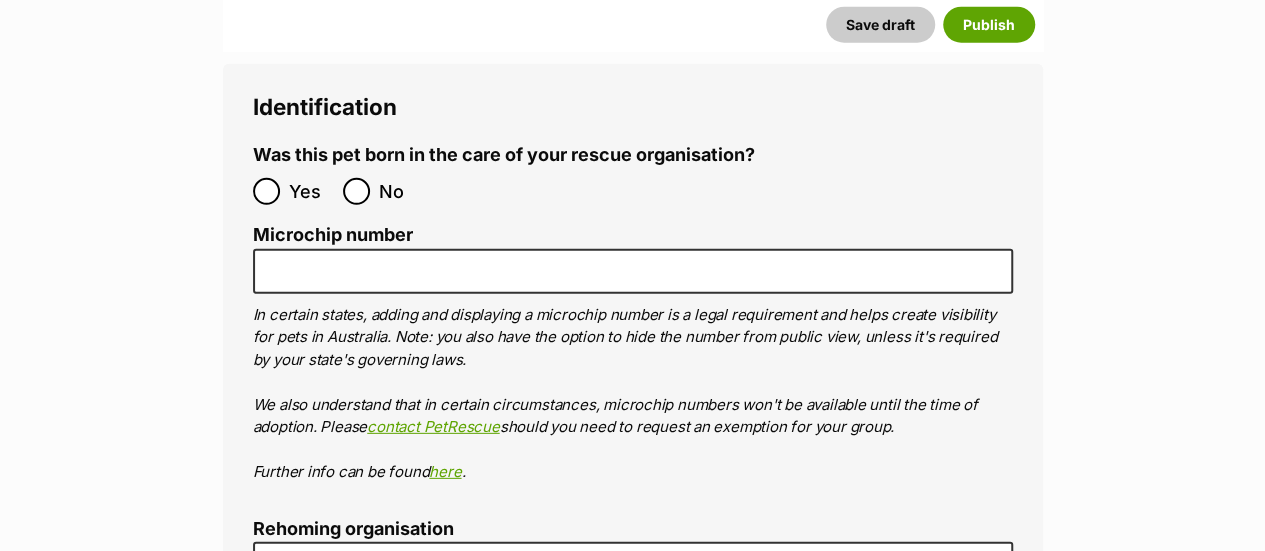 scroll, scrollTop: 6534, scrollLeft: 0, axis: vertical 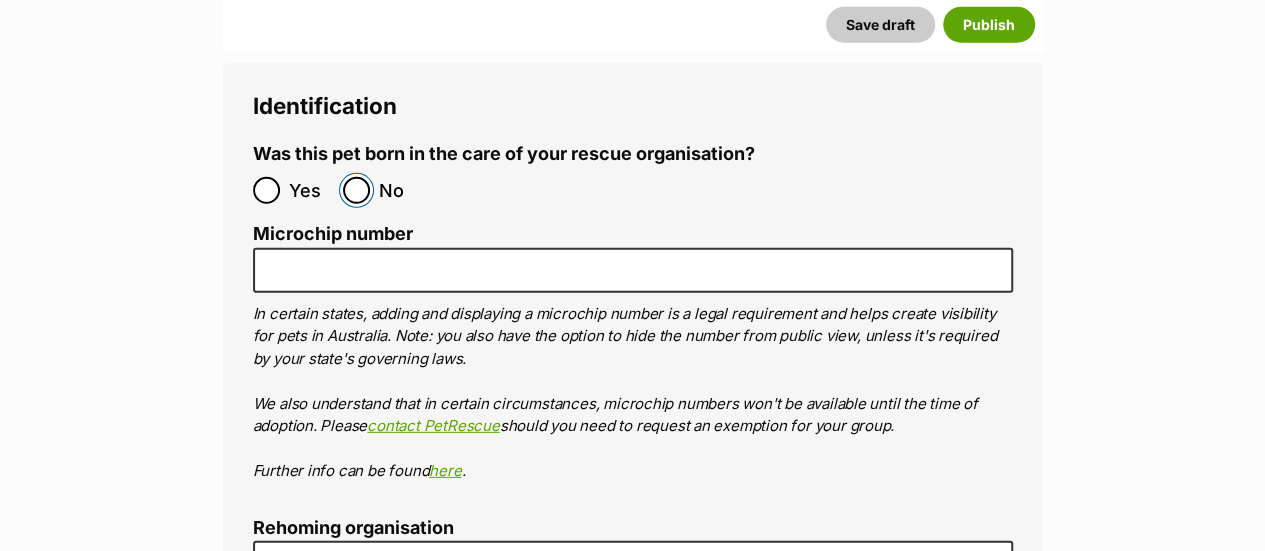 click on "No" at bounding box center (356, 190) 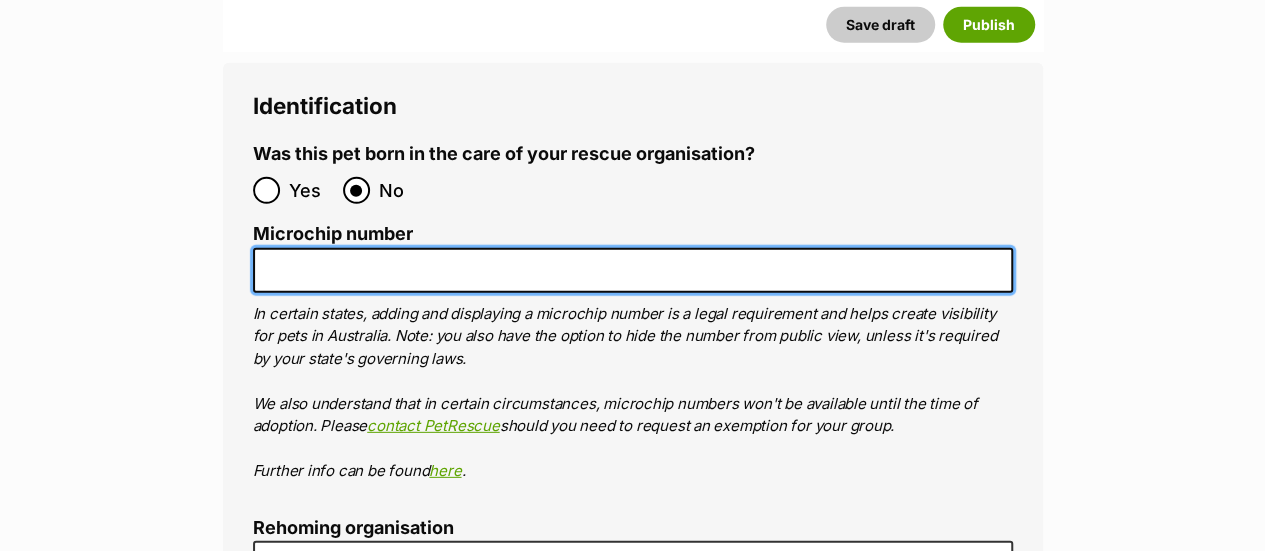 click on "Microchip number" at bounding box center (633, 270) 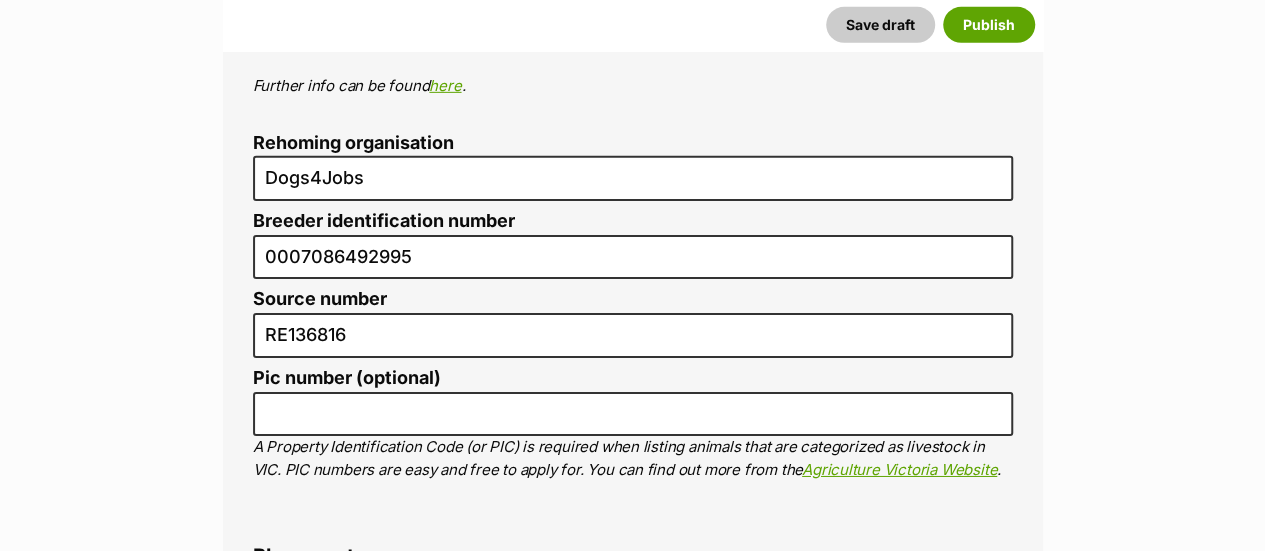 scroll, scrollTop: 6930, scrollLeft: 0, axis: vertical 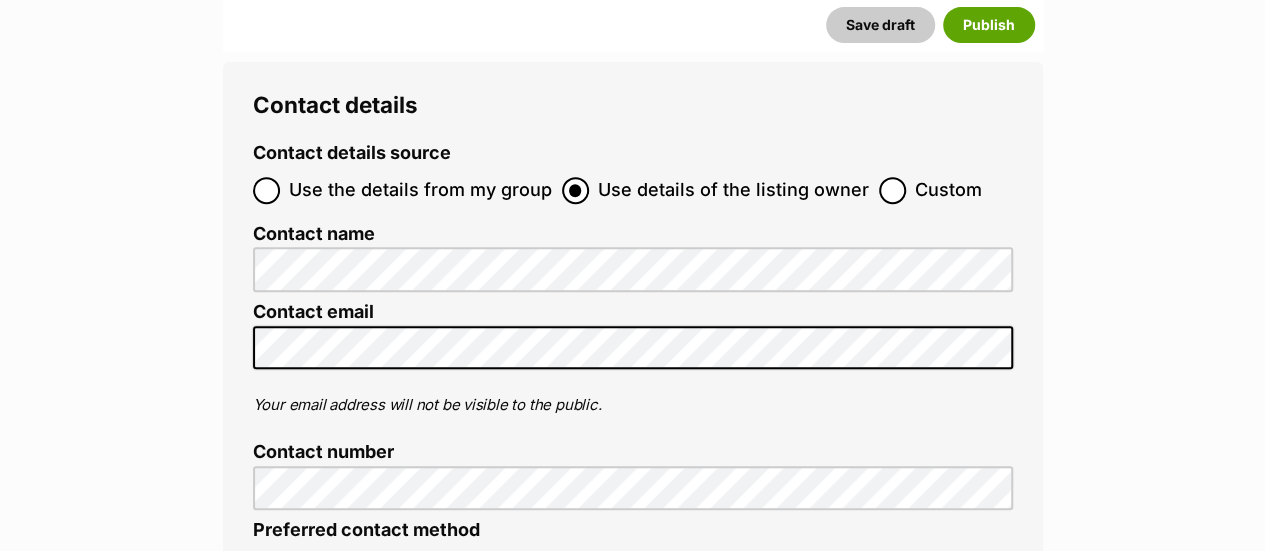type on "941100000003767" 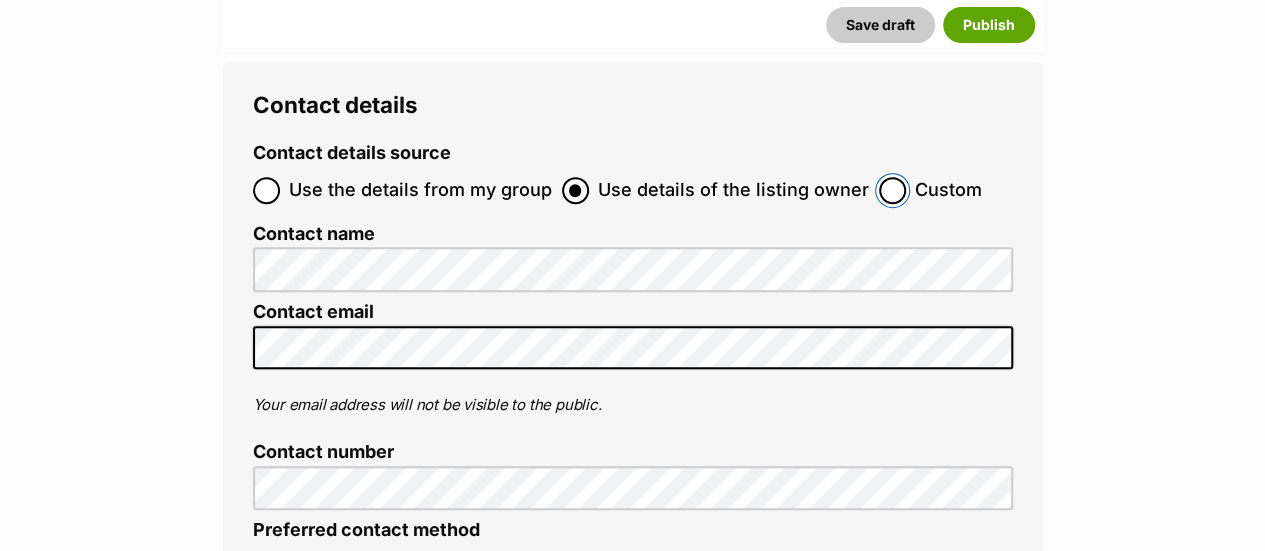 click on "Custom" at bounding box center [892, 190] 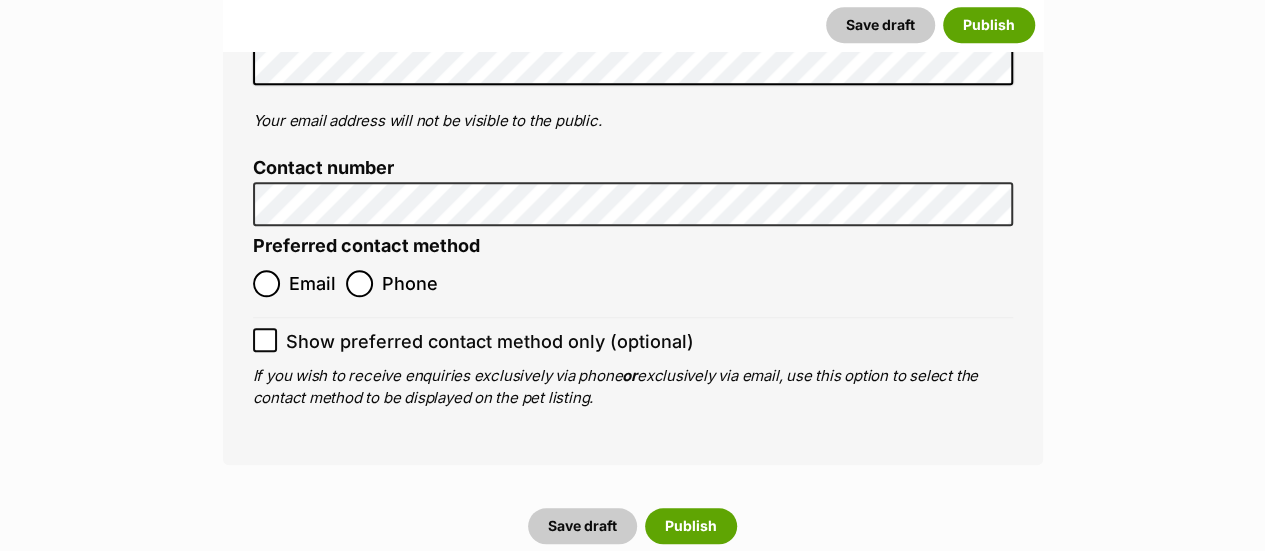 scroll, scrollTop: 8345, scrollLeft: 0, axis: vertical 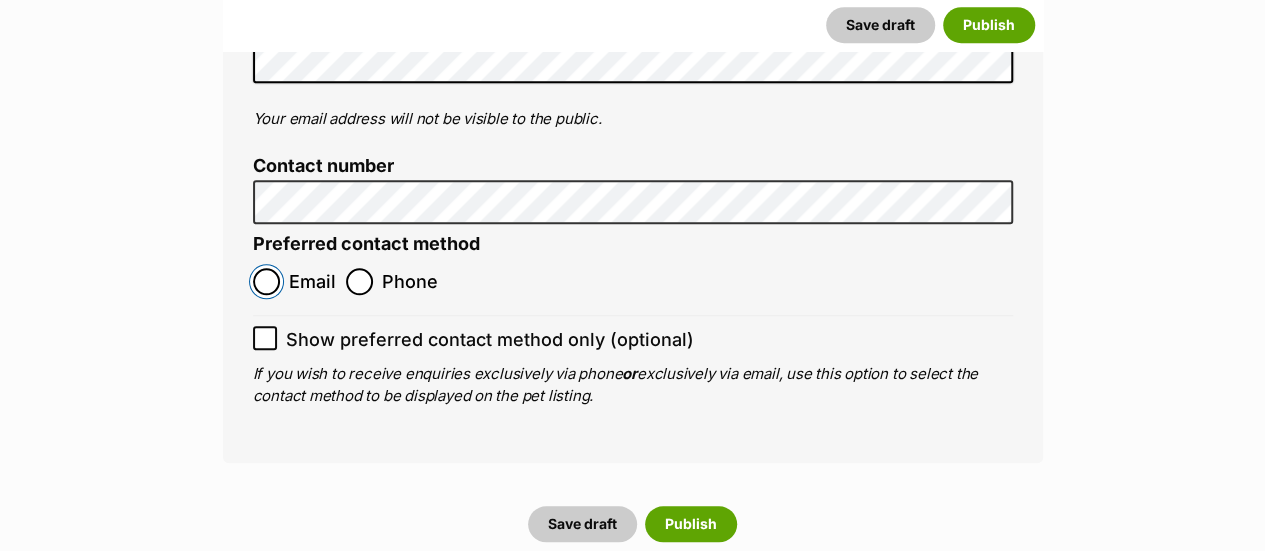 click on "Email" at bounding box center (266, 281) 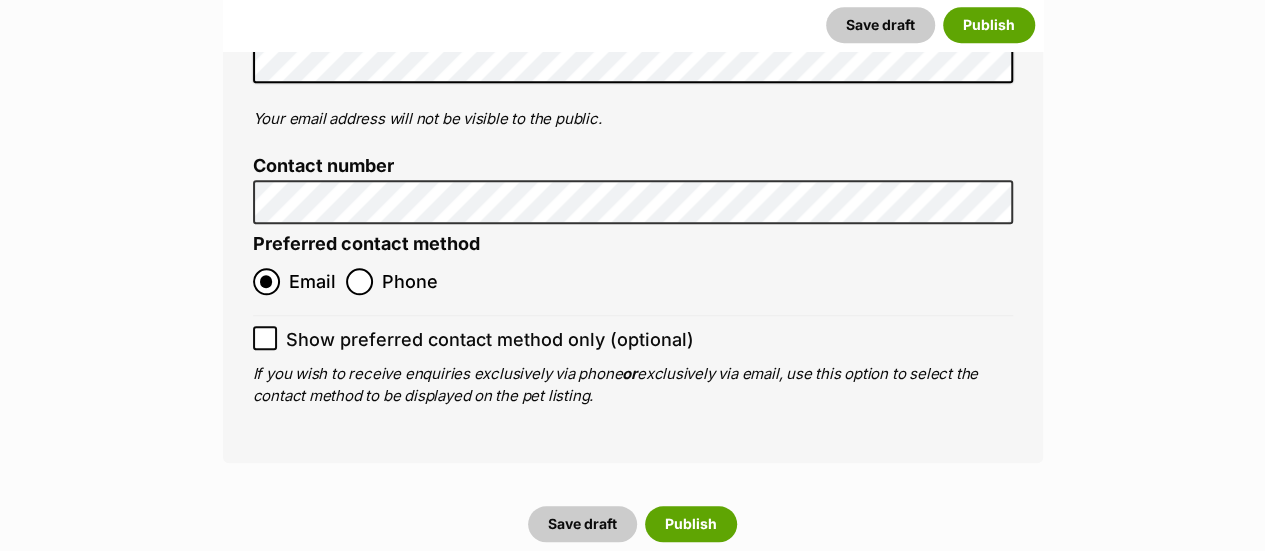click 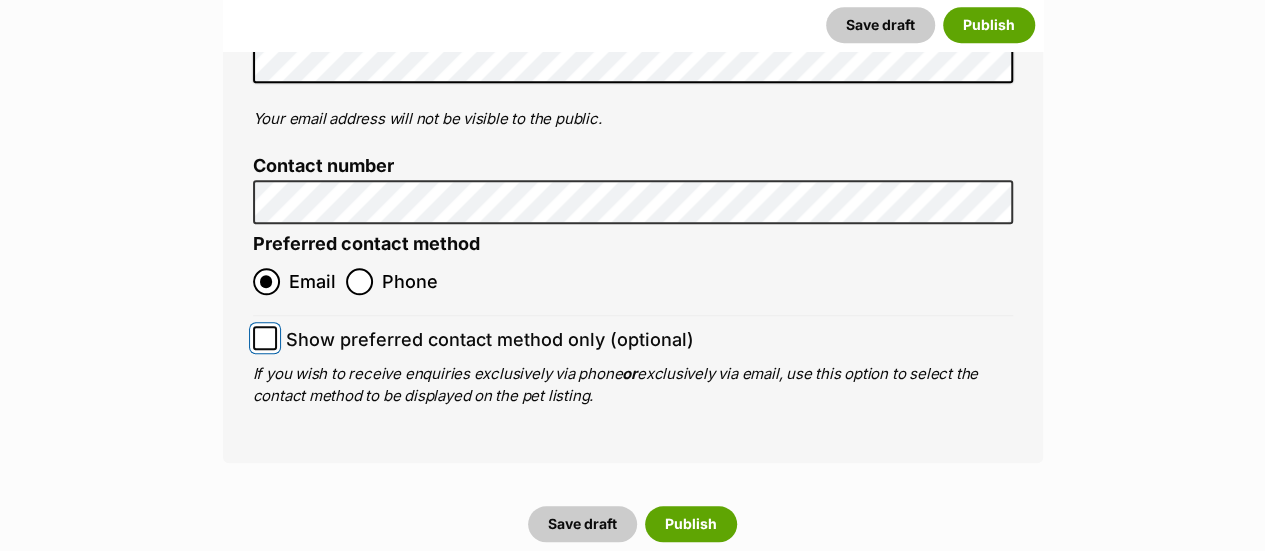 click on "Show preferred contact method only (optional)" at bounding box center (265, 338) 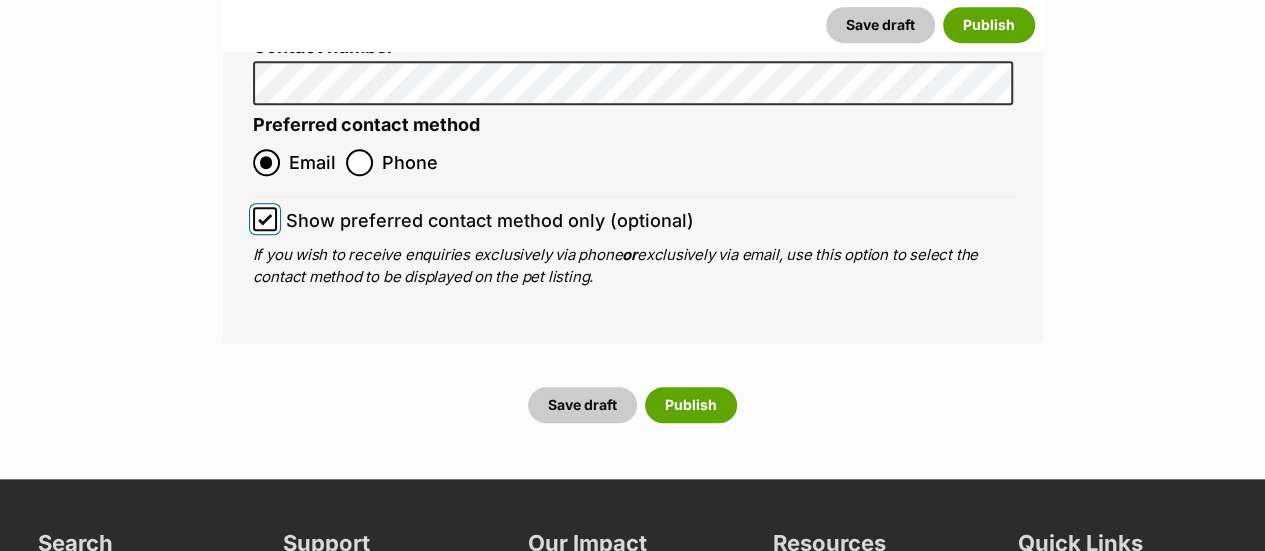 scroll, scrollTop: 8469, scrollLeft: 0, axis: vertical 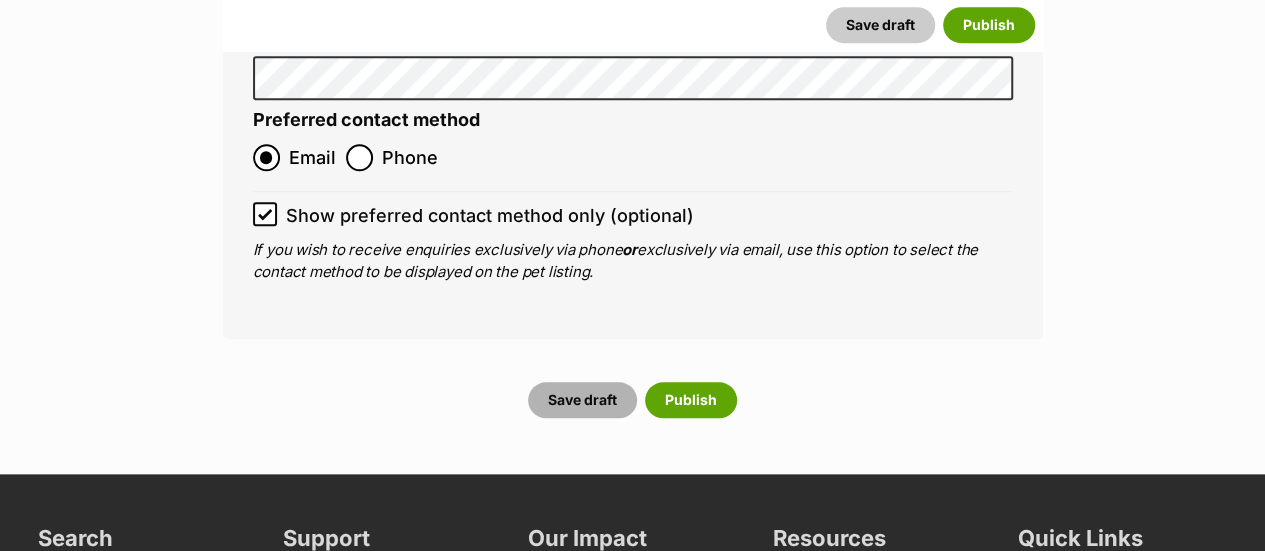 click on "Save draft" at bounding box center [582, 400] 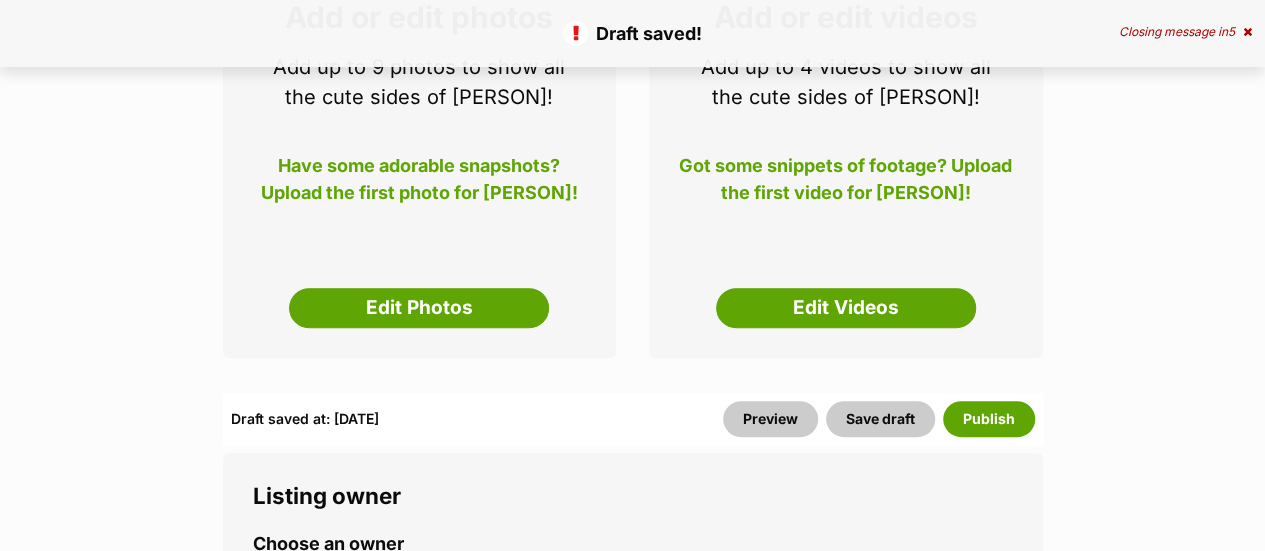 scroll, scrollTop: 0, scrollLeft: 0, axis: both 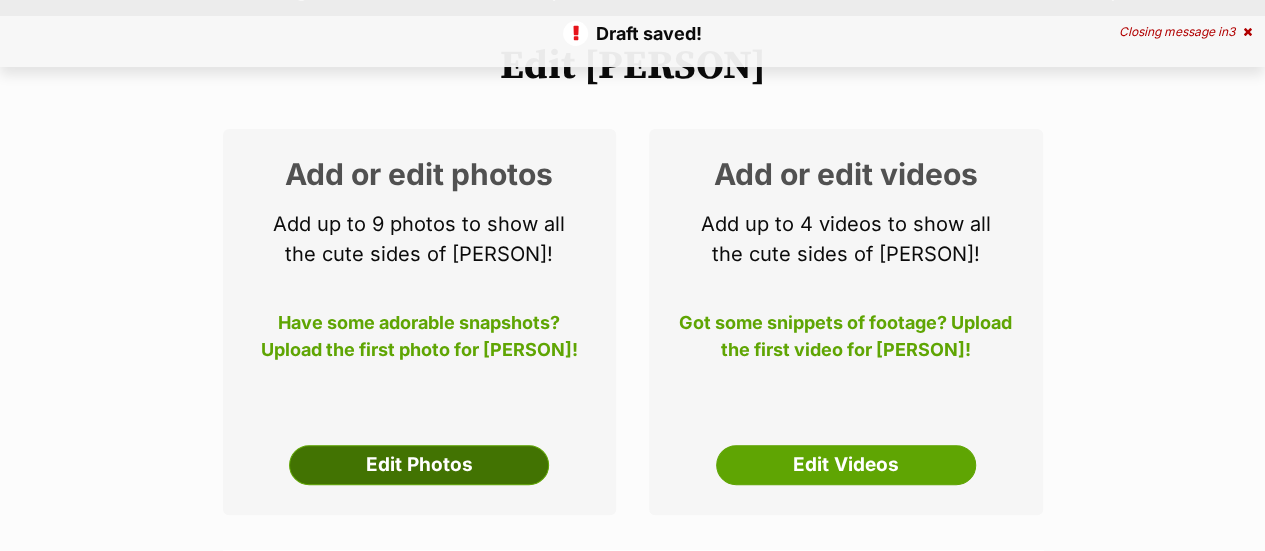 click on "Edit Photos" at bounding box center [419, 465] 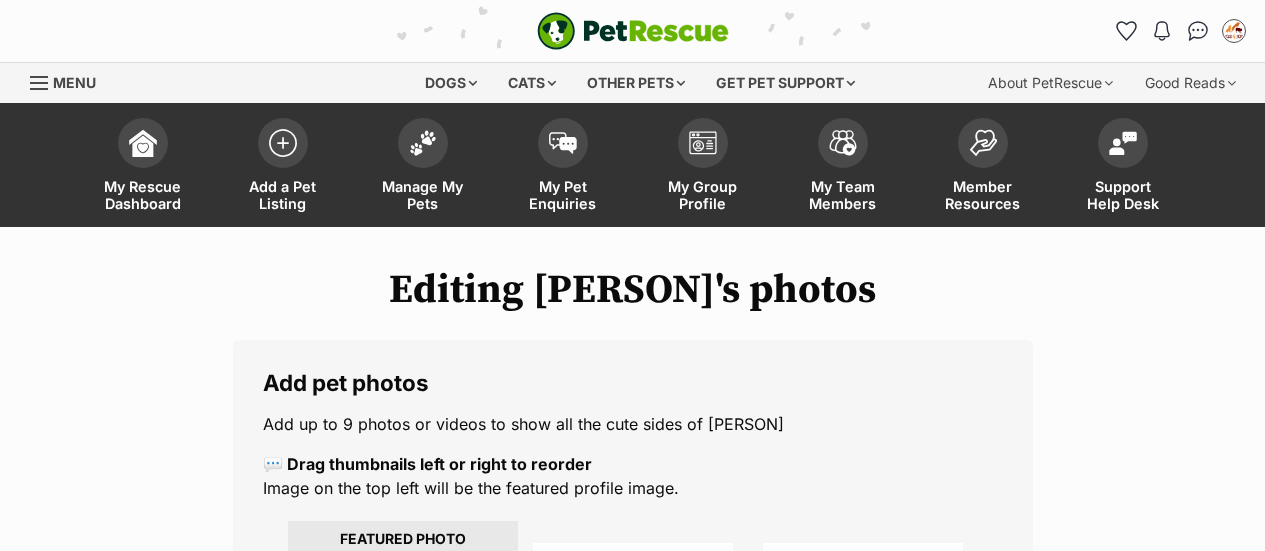 scroll, scrollTop: 396, scrollLeft: 0, axis: vertical 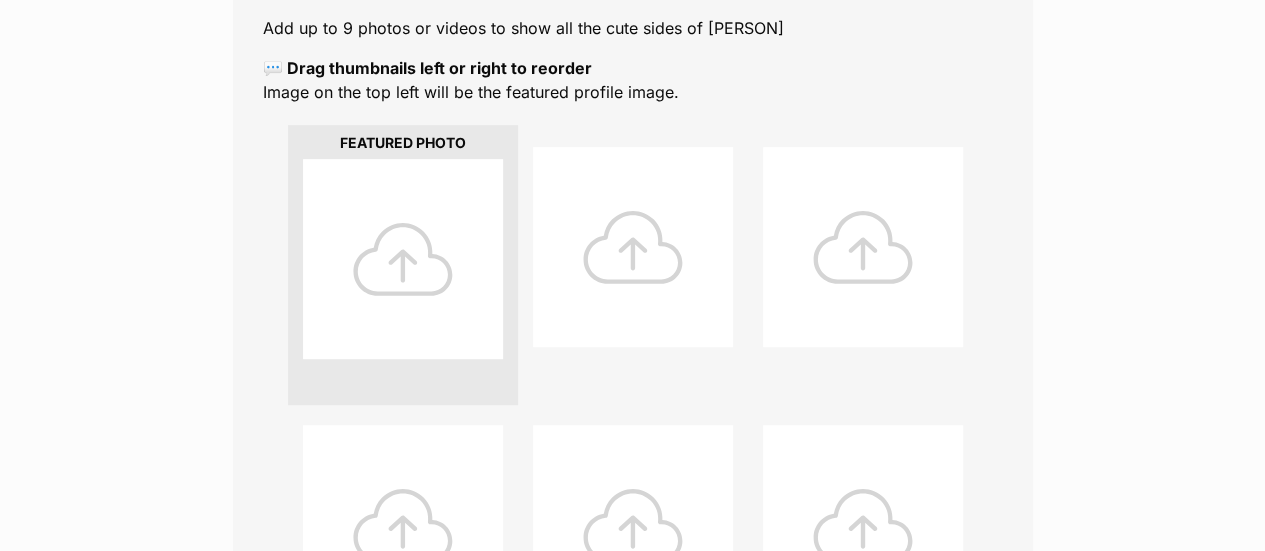 click at bounding box center [403, 259] 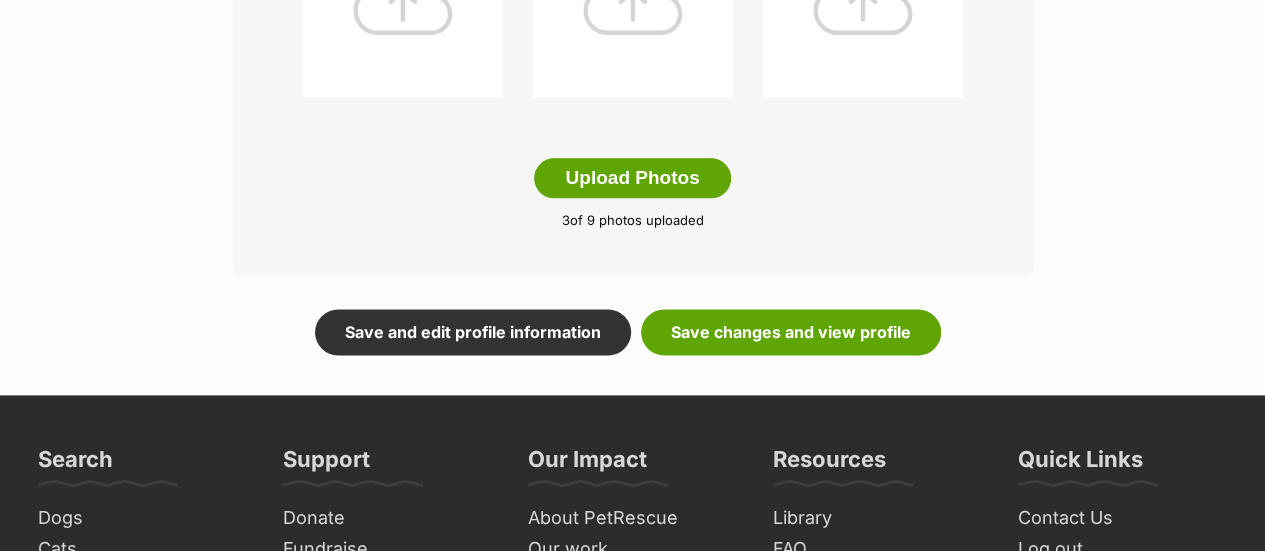 scroll, scrollTop: 1191, scrollLeft: 0, axis: vertical 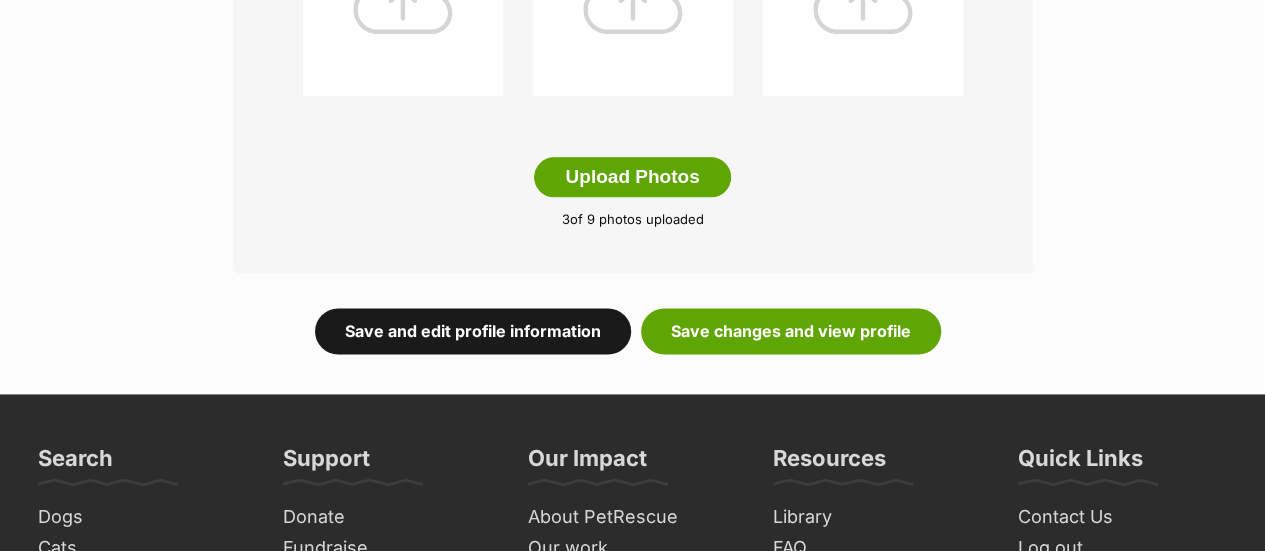 click on "Save and edit profile information" at bounding box center [473, 331] 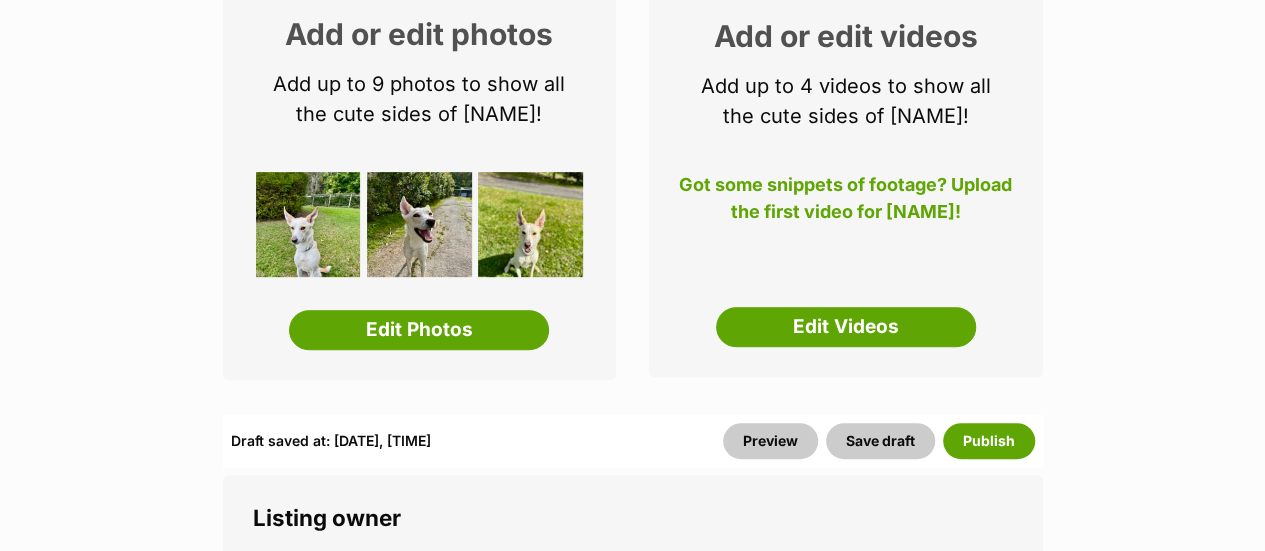 scroll, scrollTop: 0, scrollLeft: 0, axis: both 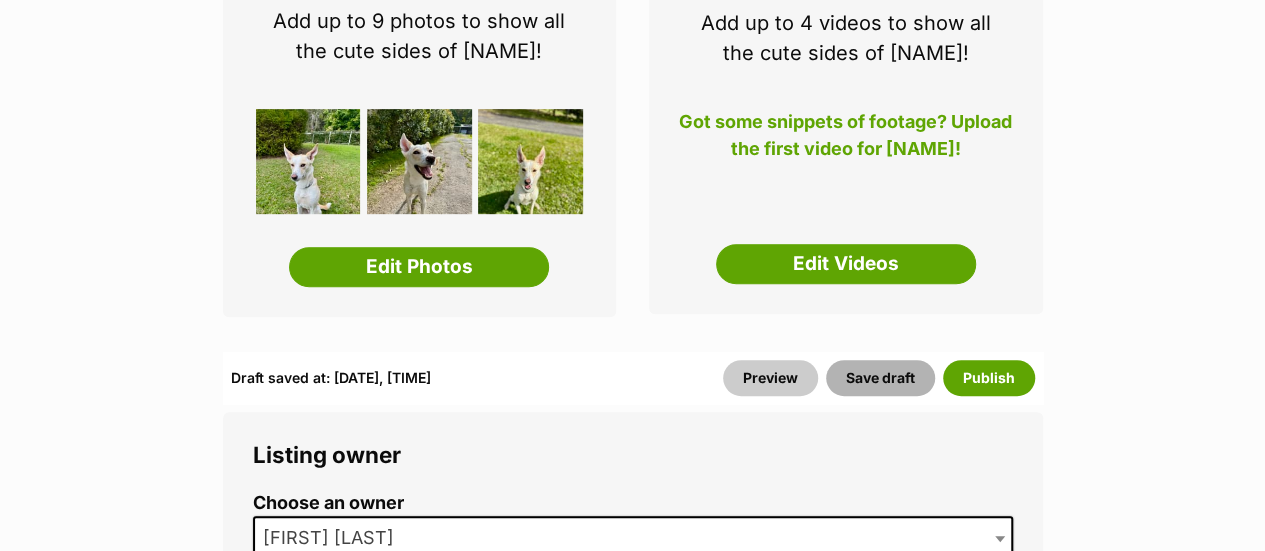 click on "Save draft" at bounding box center (880, 378) 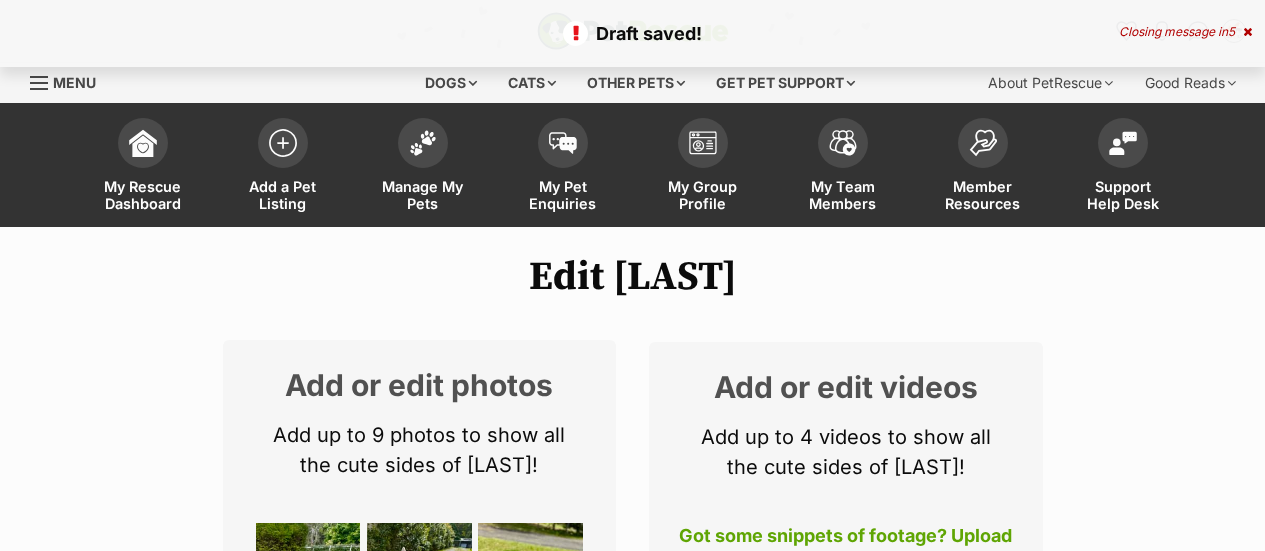 scroll, scrollTop: 0, scrollLeft: 0, axis: both 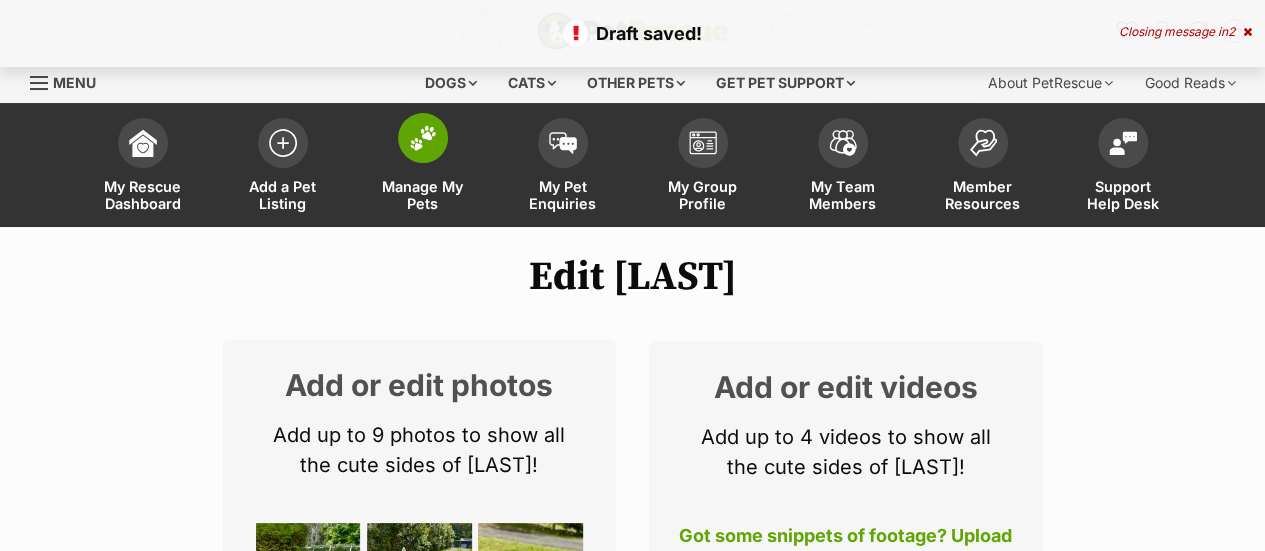 click at bounding box center (423, 138) 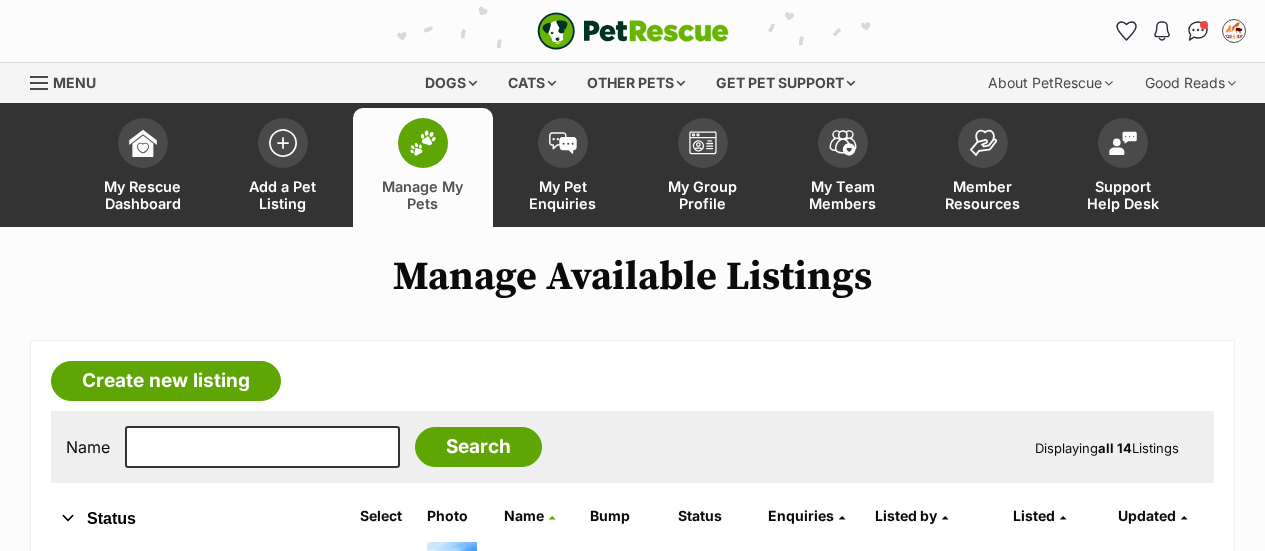scroll, scrollTop: 0, scrollLeft: 0, axis: both 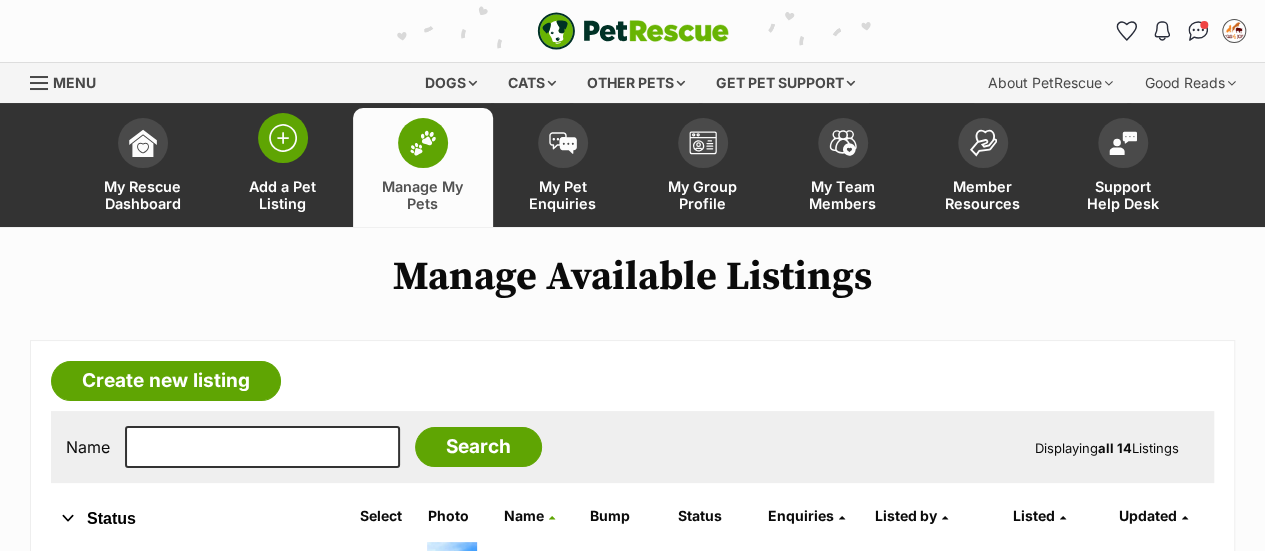 click at bounding box center [283, 138] 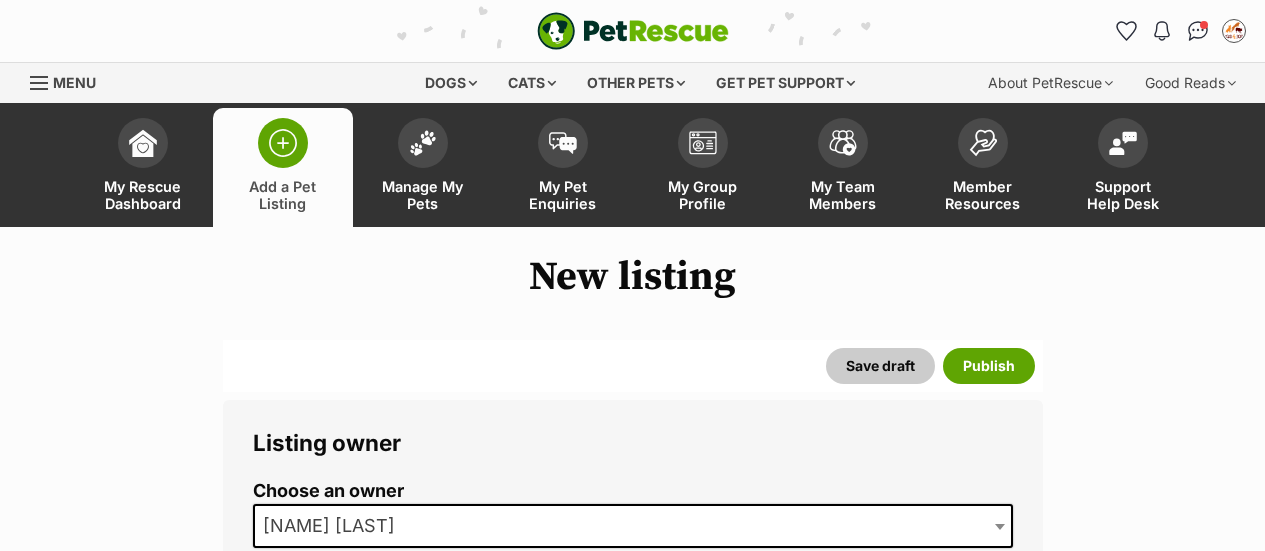 scroll, scrollTop: 0, scrollLeft: 0, axis: both 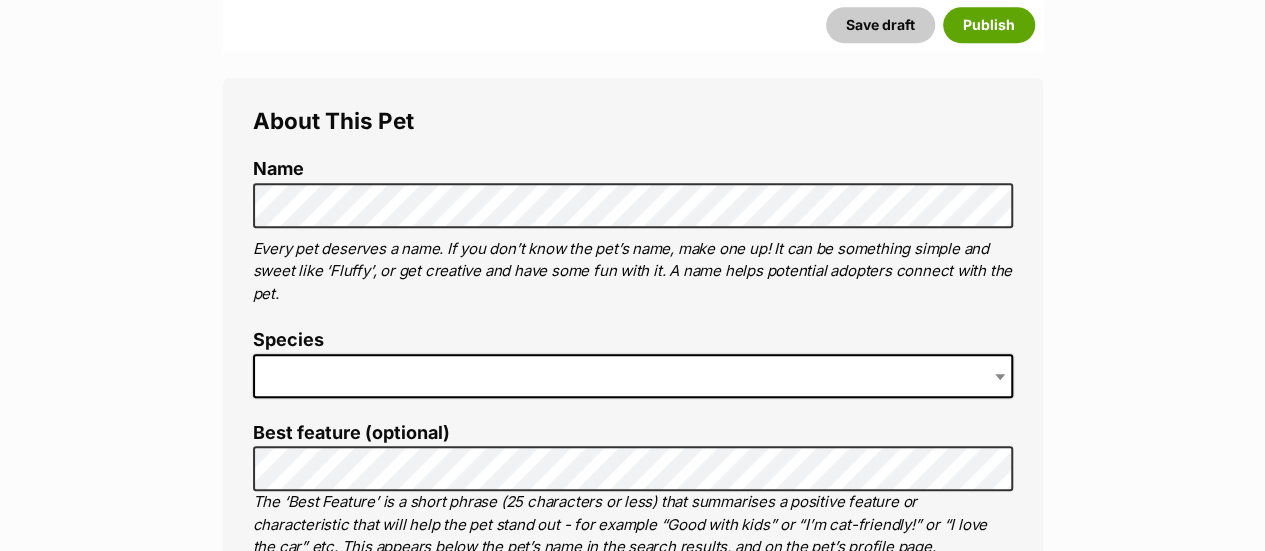 click at bounding box center (633, 376) 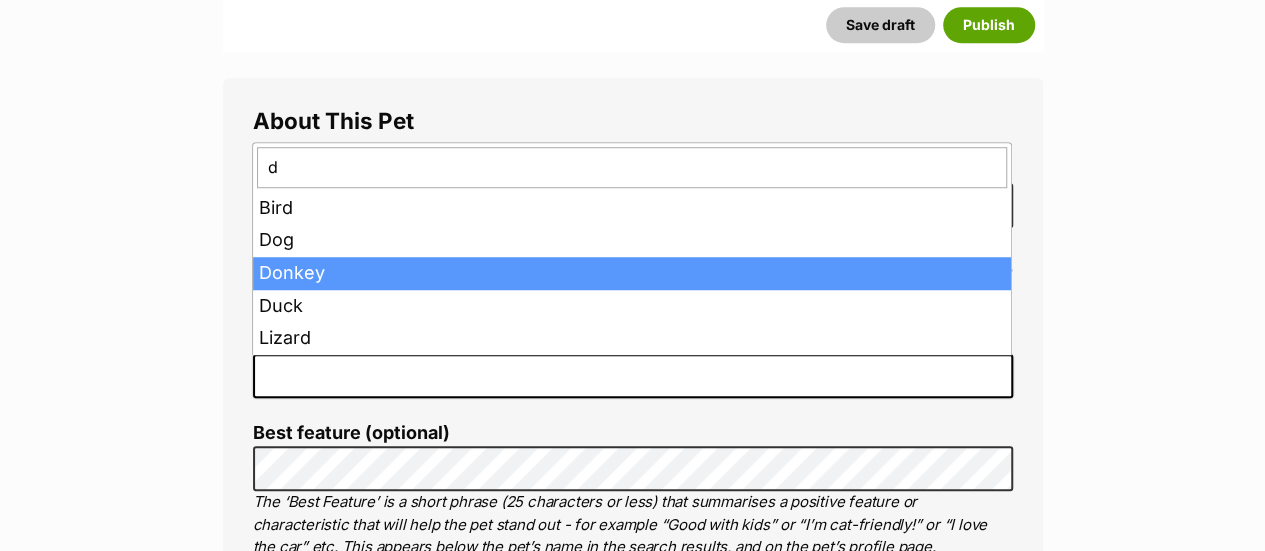 type on "d" 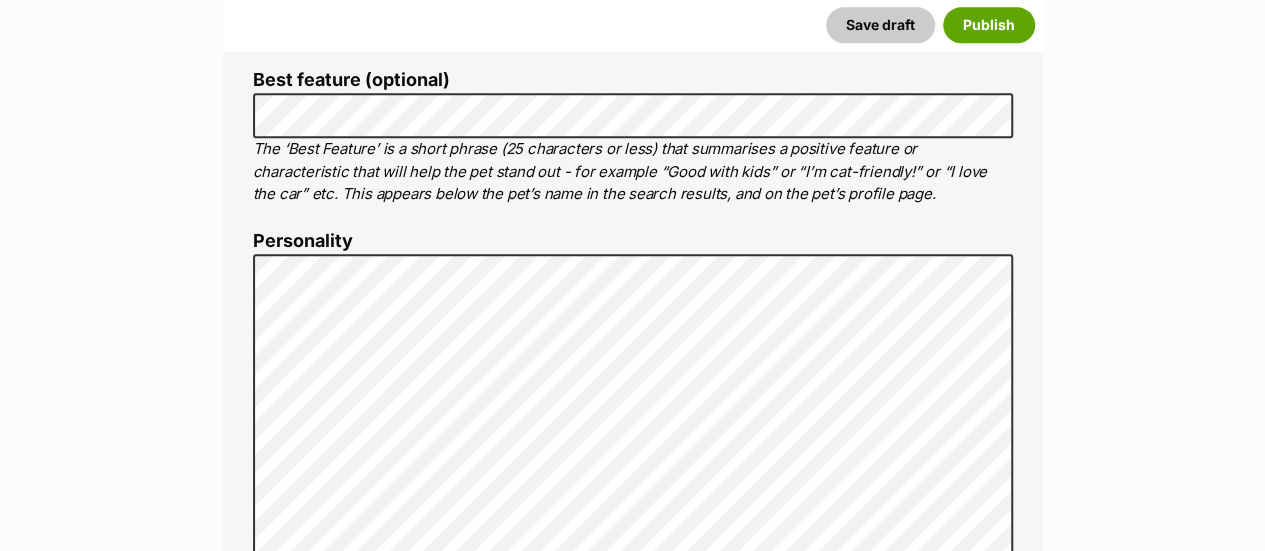 scroll, scrollTop: 1036, scrollLeft: 0, axis: vertical 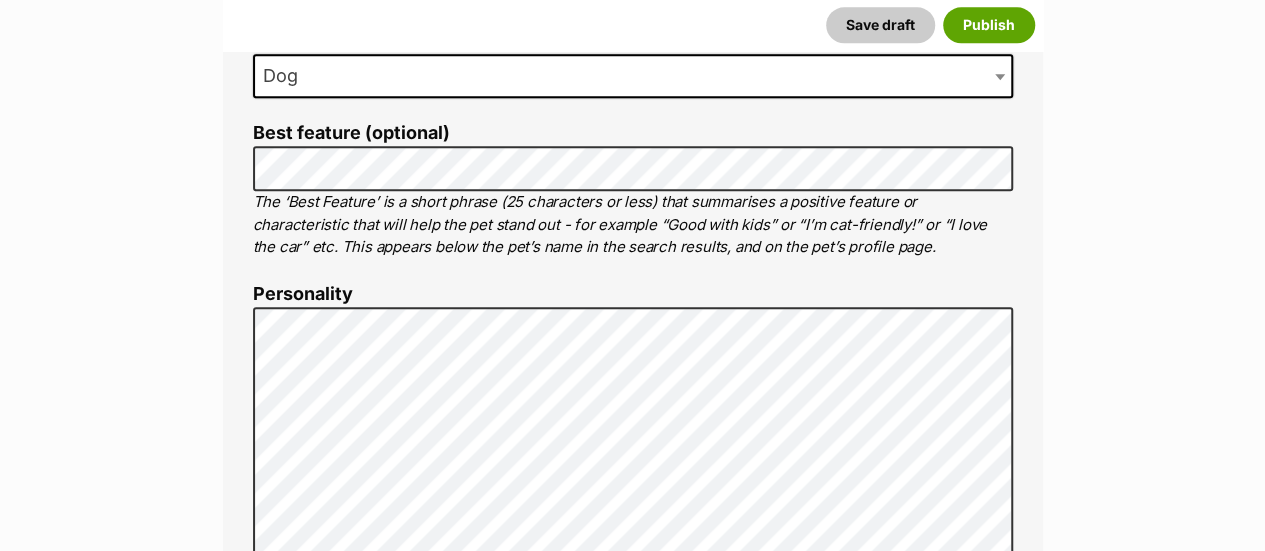 click on "New listing
Listing owner Choose an owner Peri Chappell
The owner of the pet listing is able to edit the listing and manage enquiries with potential adopters. Note:
Group Admins
are also able to edit this pet listing and manage all it's enquiries.
Any time this pet receives new enquiries or messages from potential adopters, we'll also send you an email notification. Members can opt out of receiving these emails via their
notification settings .
About This Pet Name
Henlo there, it looks like you might be using the pet name field to indicate that this pet is now on hold - we recommend updating the status to on hold from the listing page instead!
Every pet deserves a name. If you don’t know the pet’s name, make one up! It can be something simple and sweet like ‘Fluffy’, or get creative and have some fun with it. A name helps potential adopters connect with the pet.
Species Dog
Best feature (optional)
Personality 6712  characters remaining" at bounding box center [632, 3075] 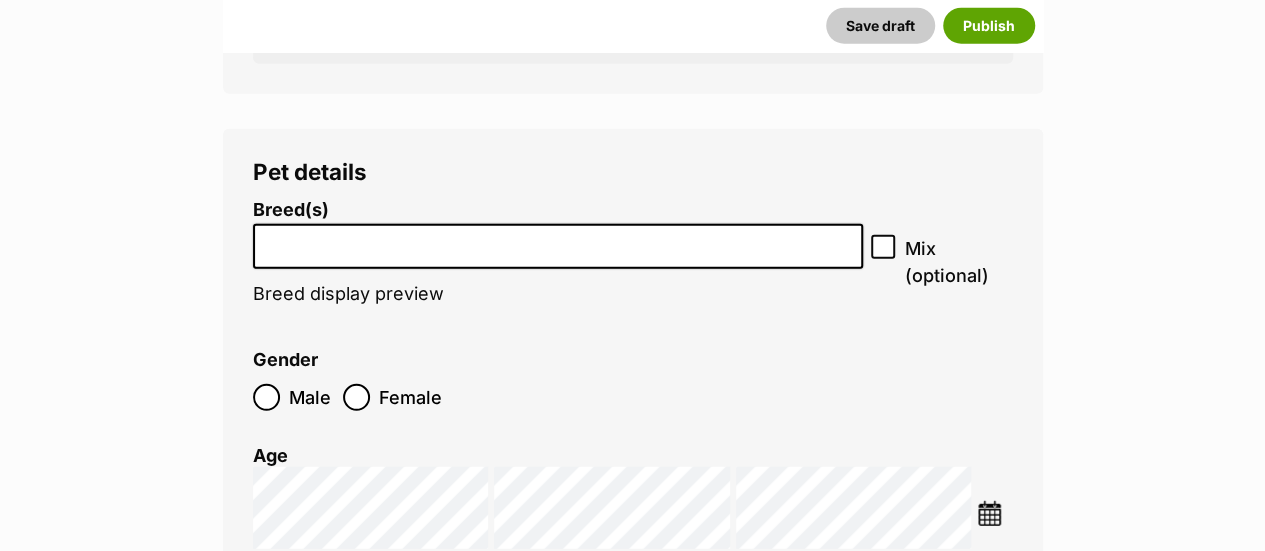 scroll, scrollTop: 2484, scrollLeft: 0, axis: vertical 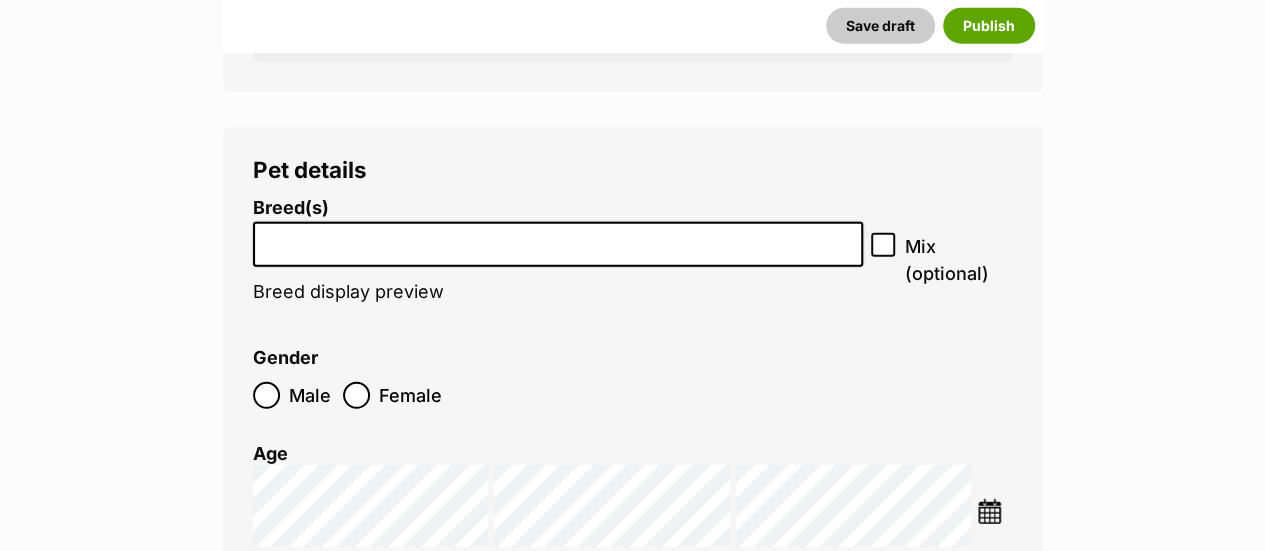 click at bounding box center (558, 239) 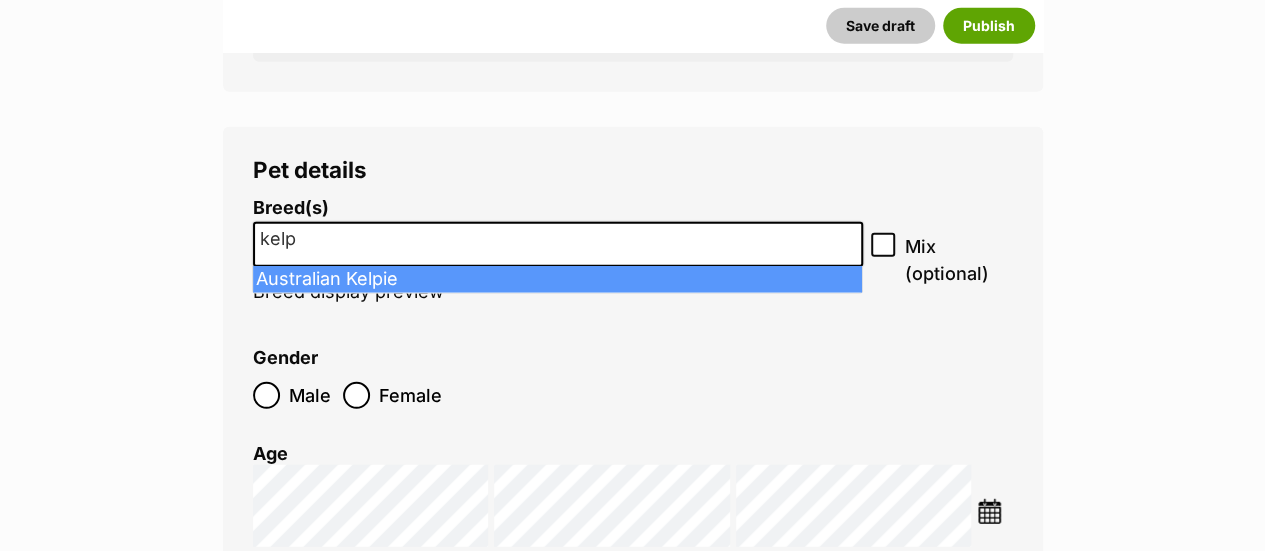 type on "kelp" 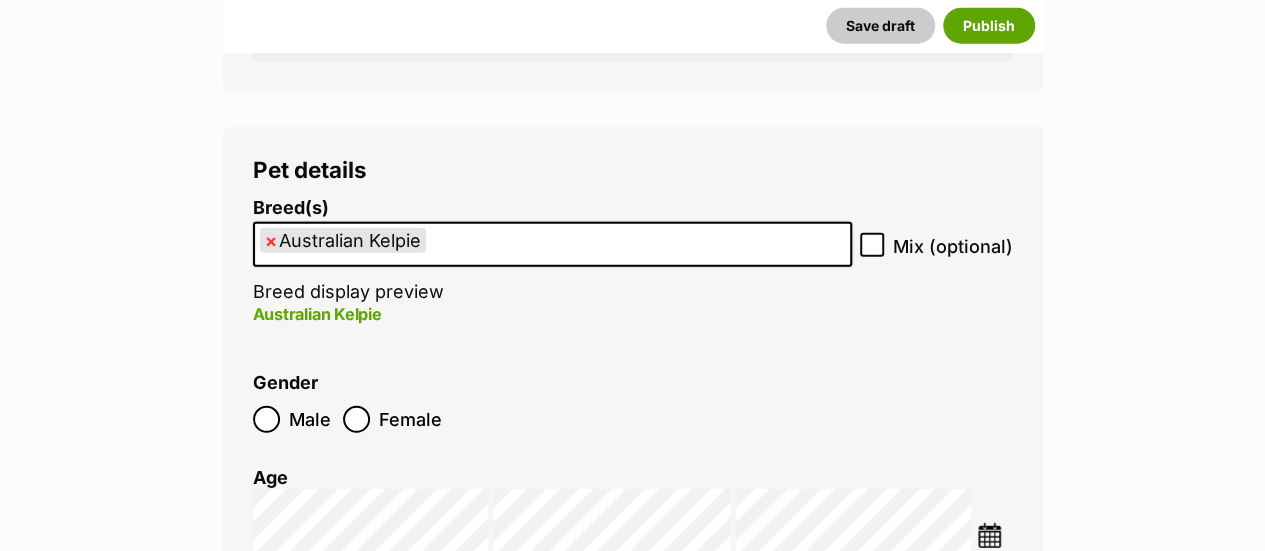 scroll, scrollTop: 2664, scrollLeft: 0, axis: vertical 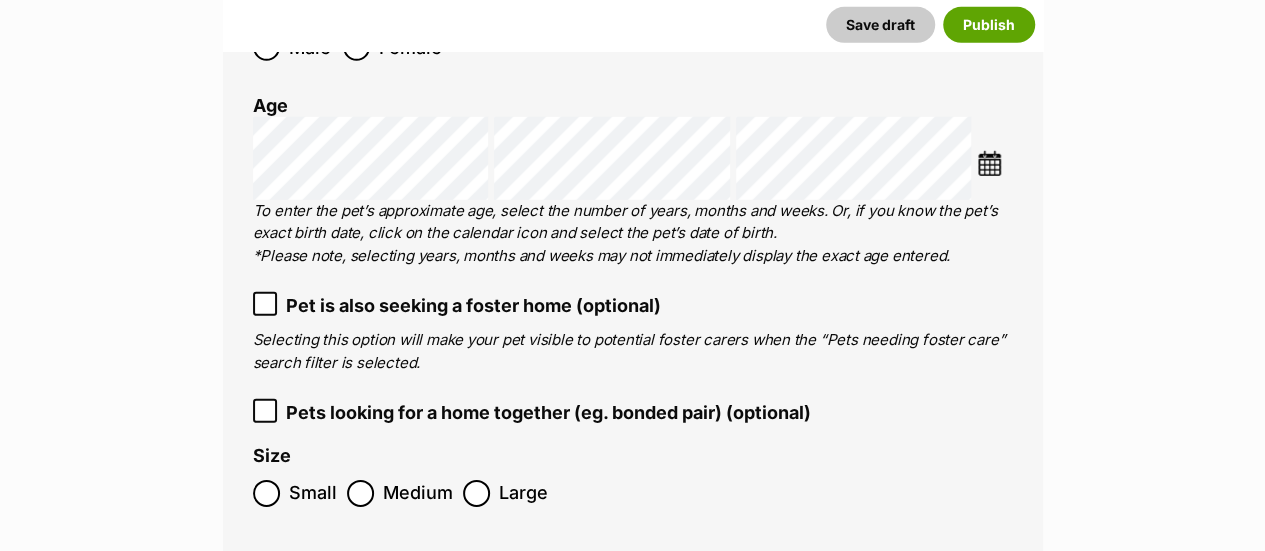 click at bounding box center (989, 163) 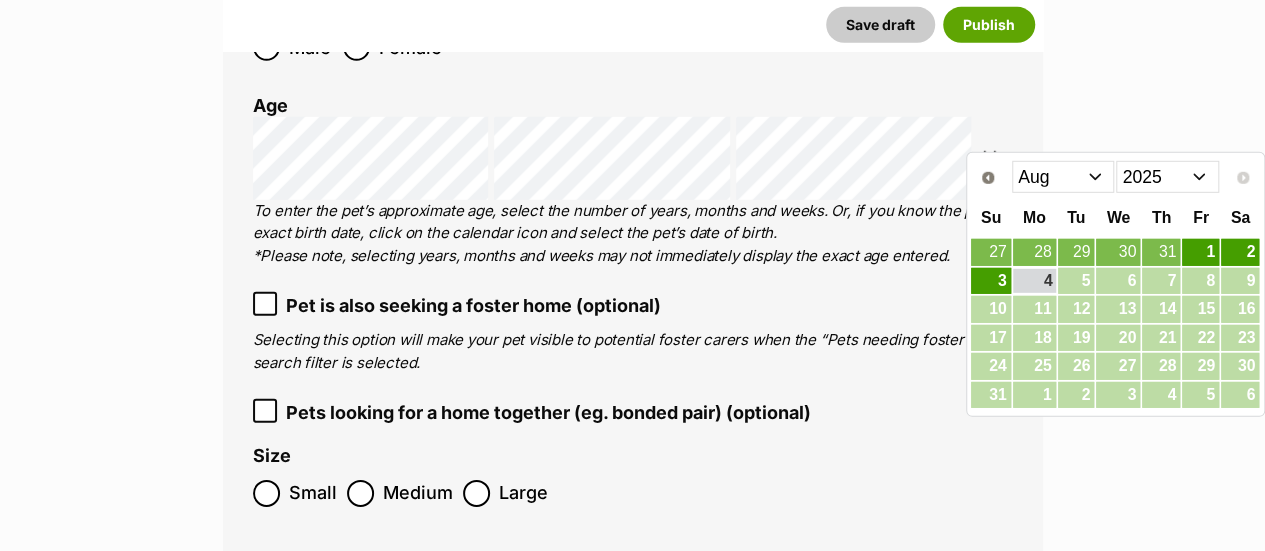 click on "2015 2016 2017 2018 2019 2020 2021 2022 2023 2024 2025" at bounding box center (1167, 177) 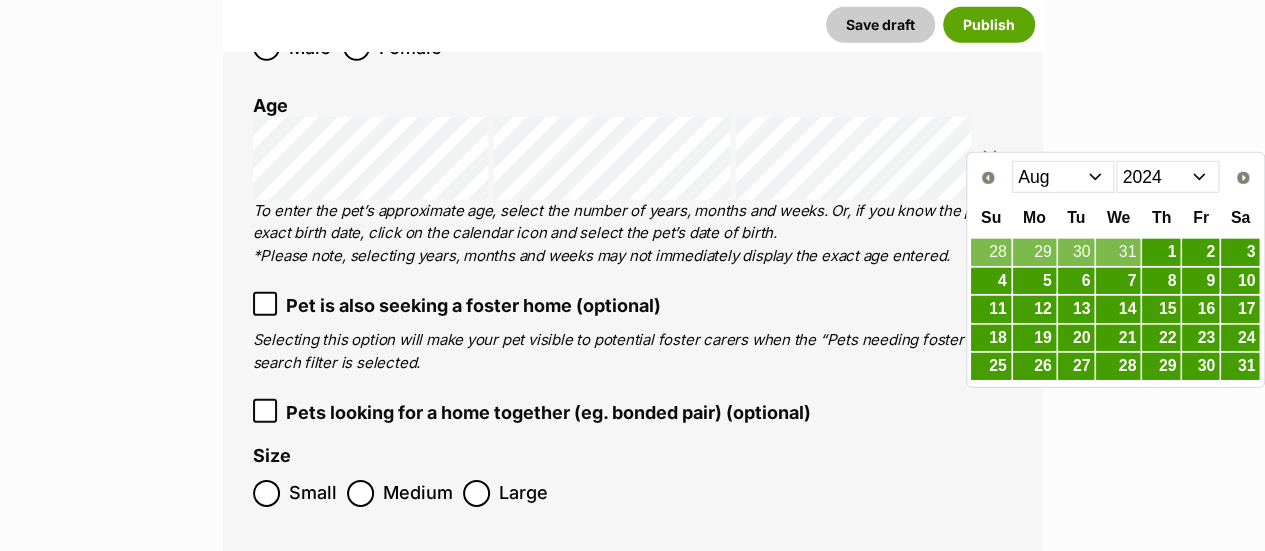click on "Jan Feb Mar Apr May Jun Jul Aug Sep Oct Nov Dec" at bounding box center (1063, 177) 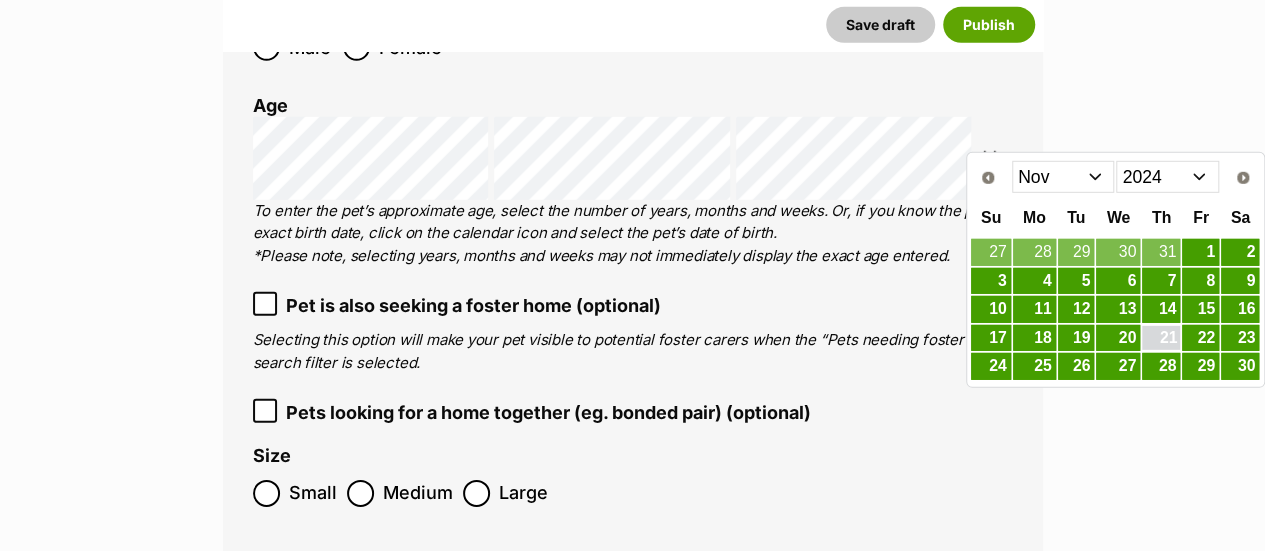 click on "21" at bounding box center (1161, 338) 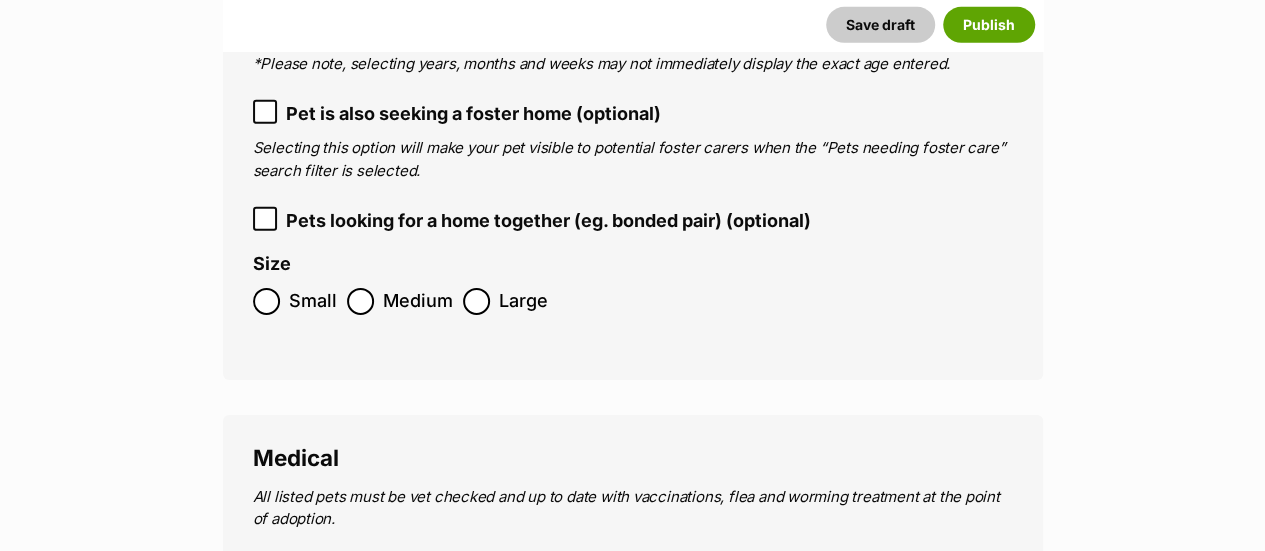 click on "Medium" at bounding box center [418, 301] 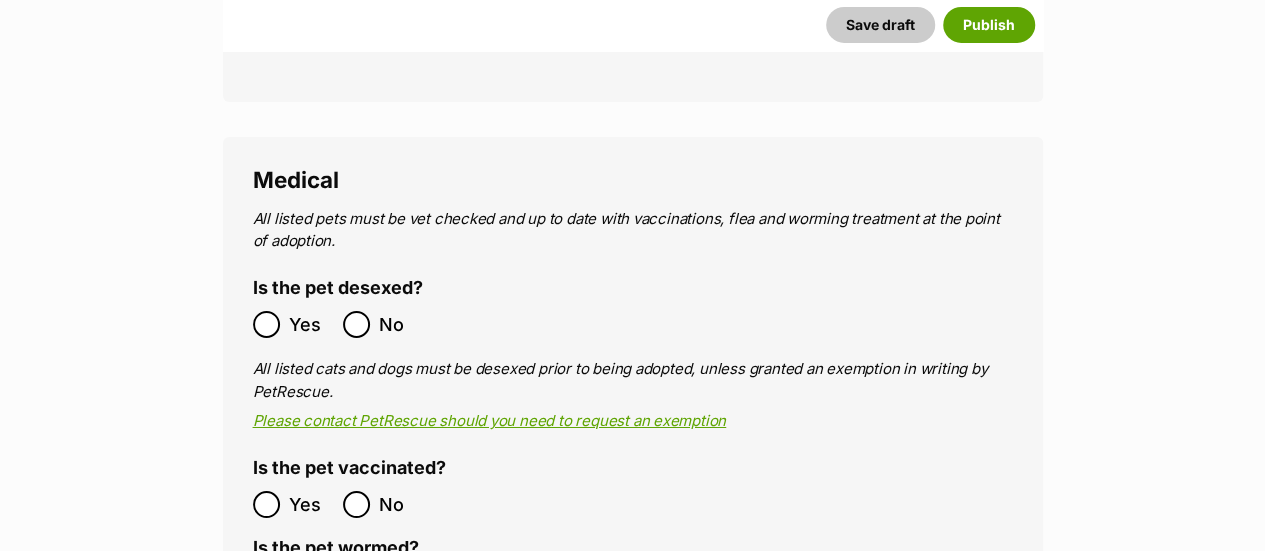 click on "Yes" at bounding box center (293, 324) 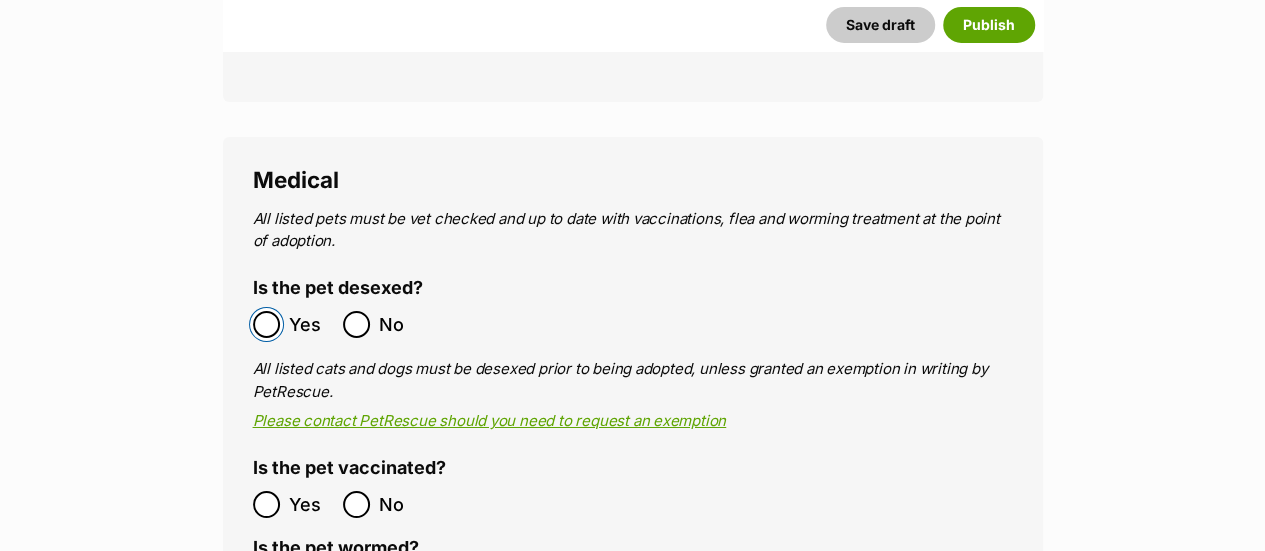 scroll, scrollTop: 3540, scrollLeft: 0, axis: vertical 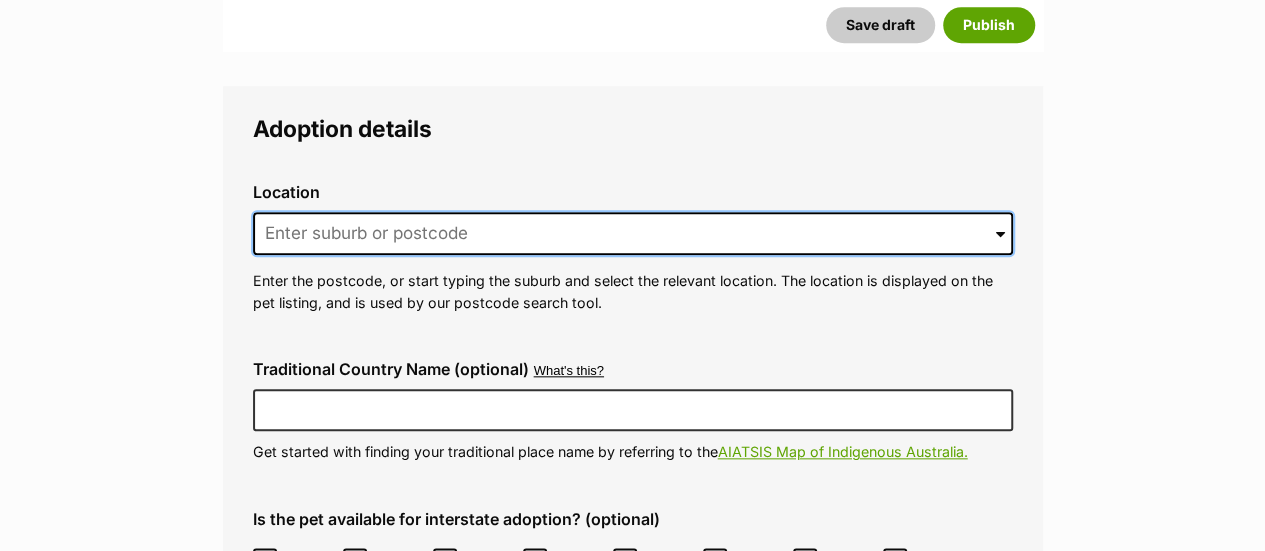 click at bounding box center [633, 234] 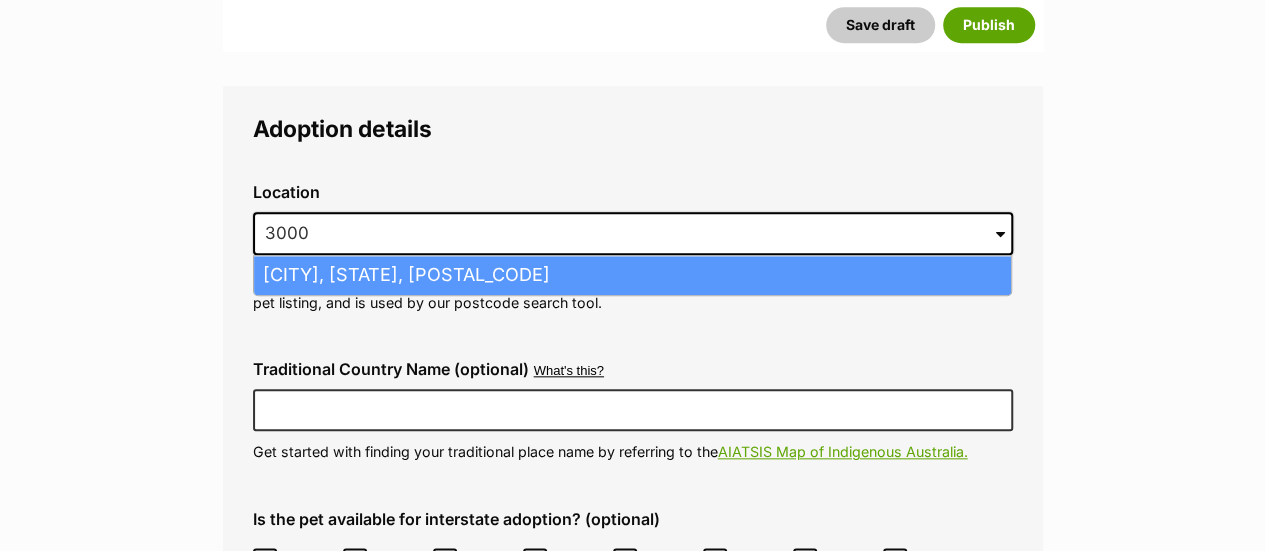 click on "Melbourne, Victoria, 3000" at bounding box center [632, 275] 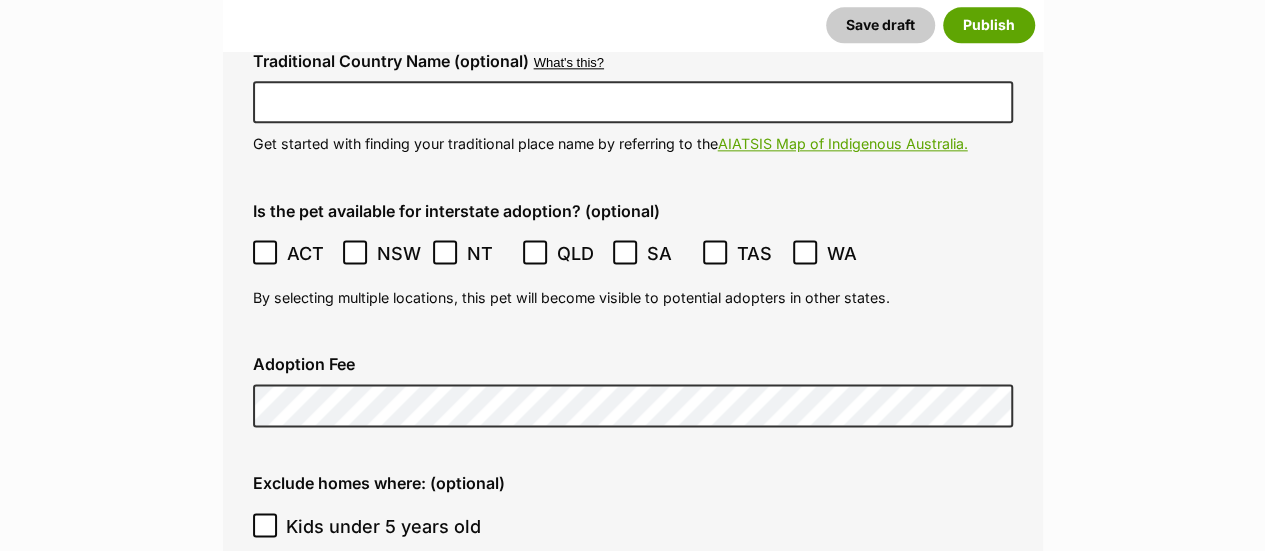 scroll, scrollTop: 4990, scrollLeft: 0, axis: vertical 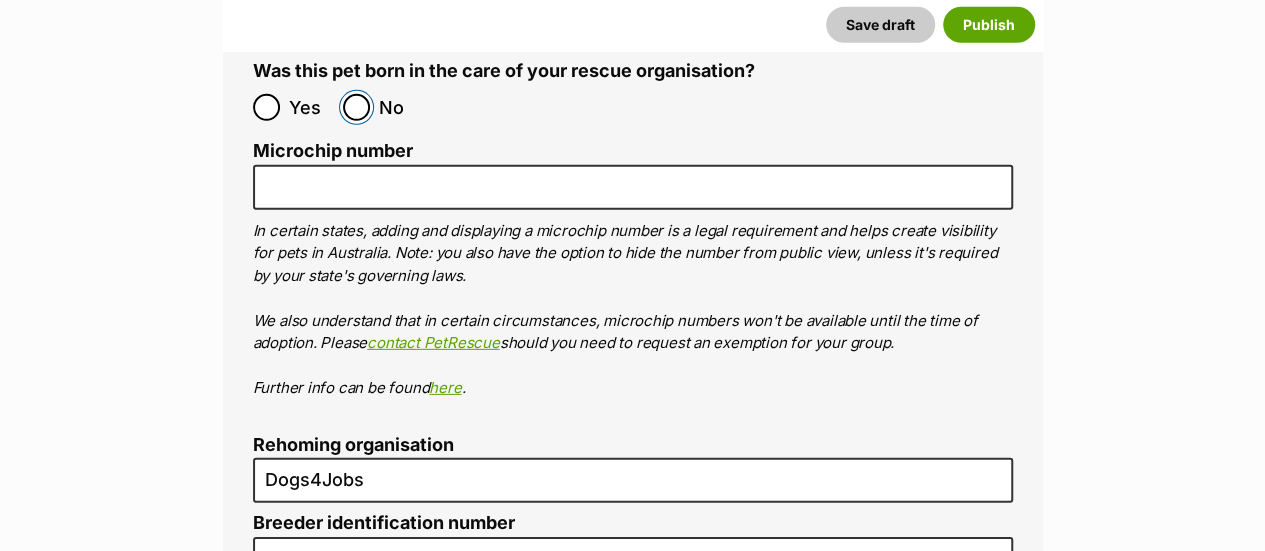click on "No" at bounding box center [356, 107] 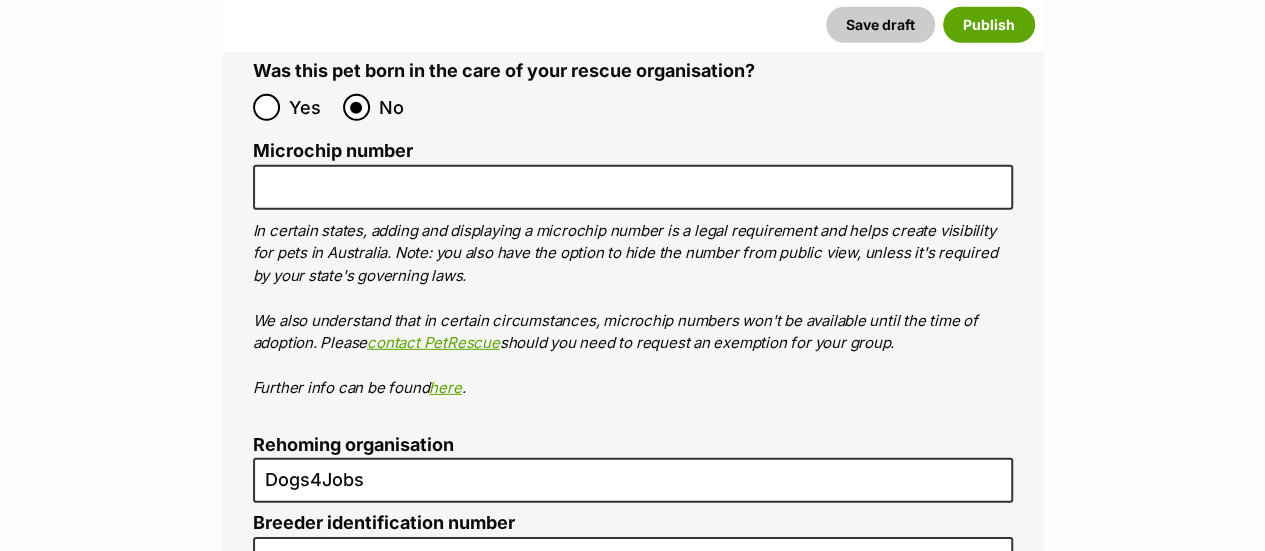 click on "Microchip number
In certain states, adding and displaying a microchip number is a legal requirement and helps create visibility for pets in Australia. Note: you also have the option to hide the number from public view, unless it's required by your state's governing laws. We also understand that in certain circumstances, microchip numbers won't be available until the time of adoption. Please  contact PetRescue  should you need to request an exemption for your group. Further info can be found  here ." at bounding box center [633, 270] 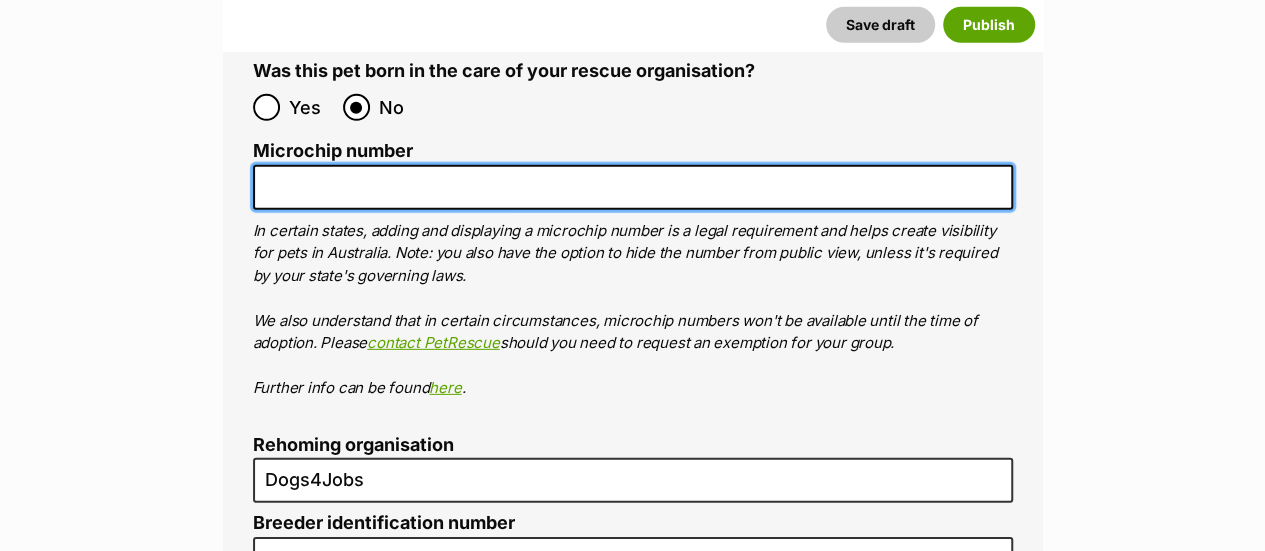 click on "Microchip number" at bounding box center [633, 187] 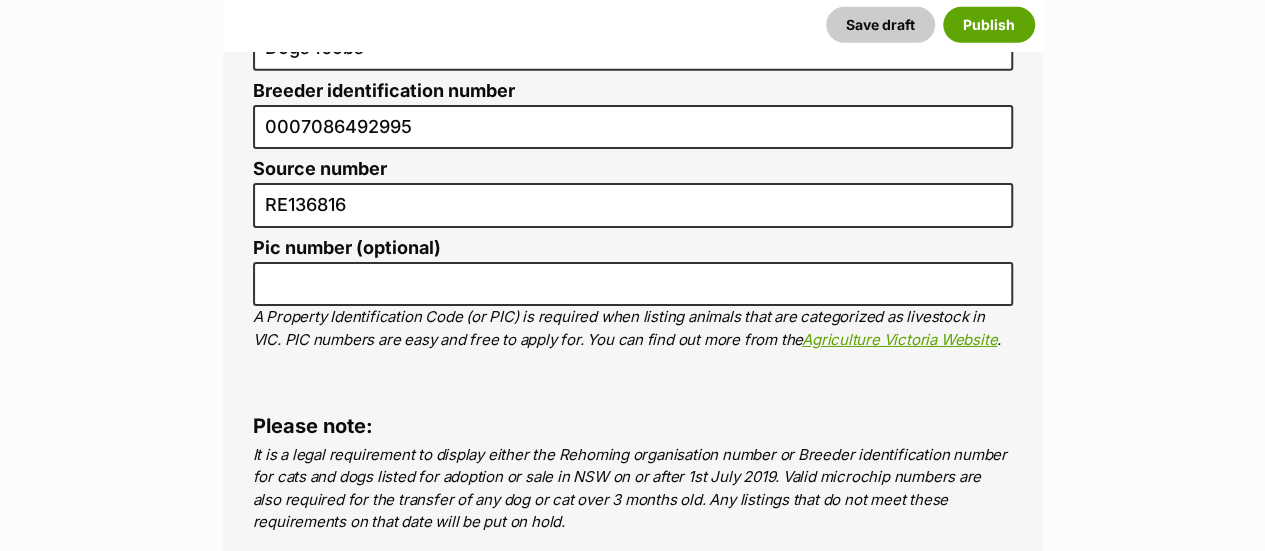 scroll, scrollTop: 7028, scrollLeft: 0, axis: vertical 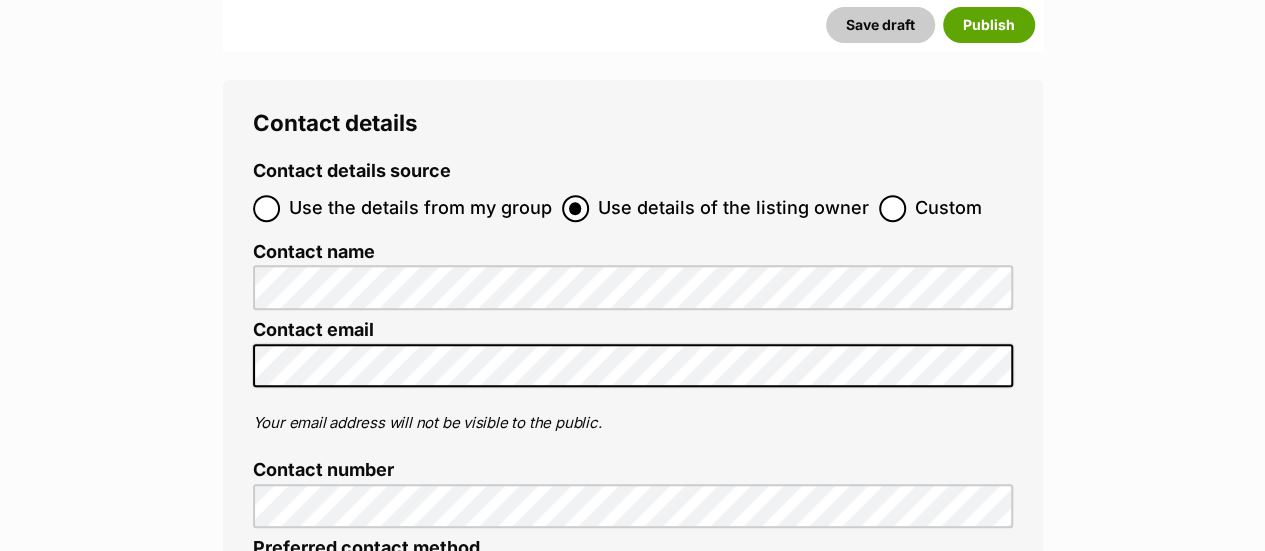 type on "956000017500627" 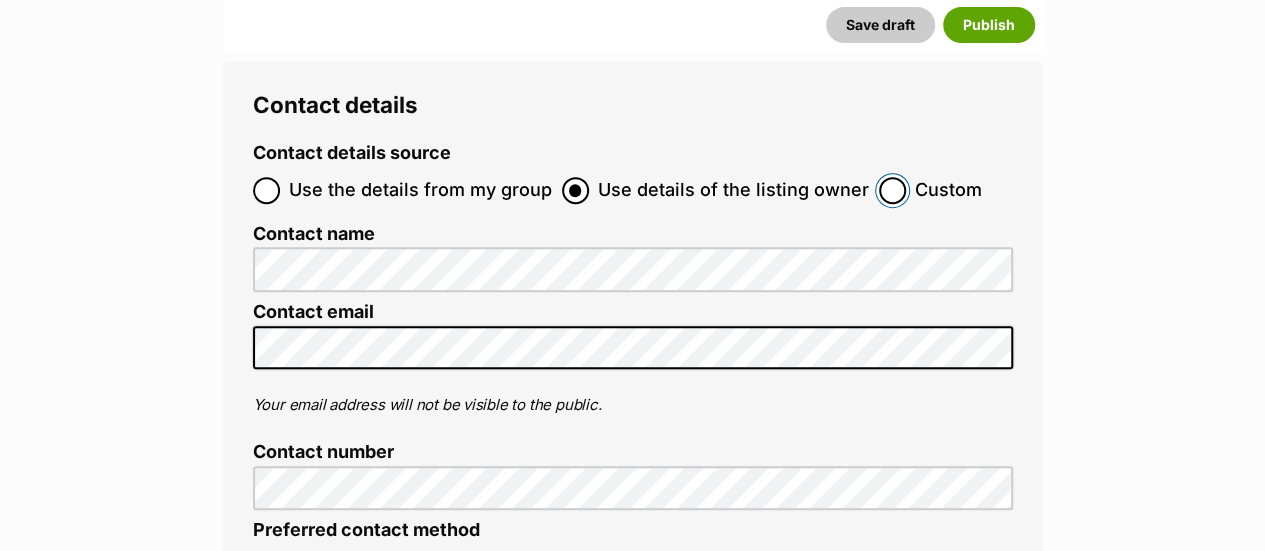 click on "Custom" at bounding box center [892, 190] 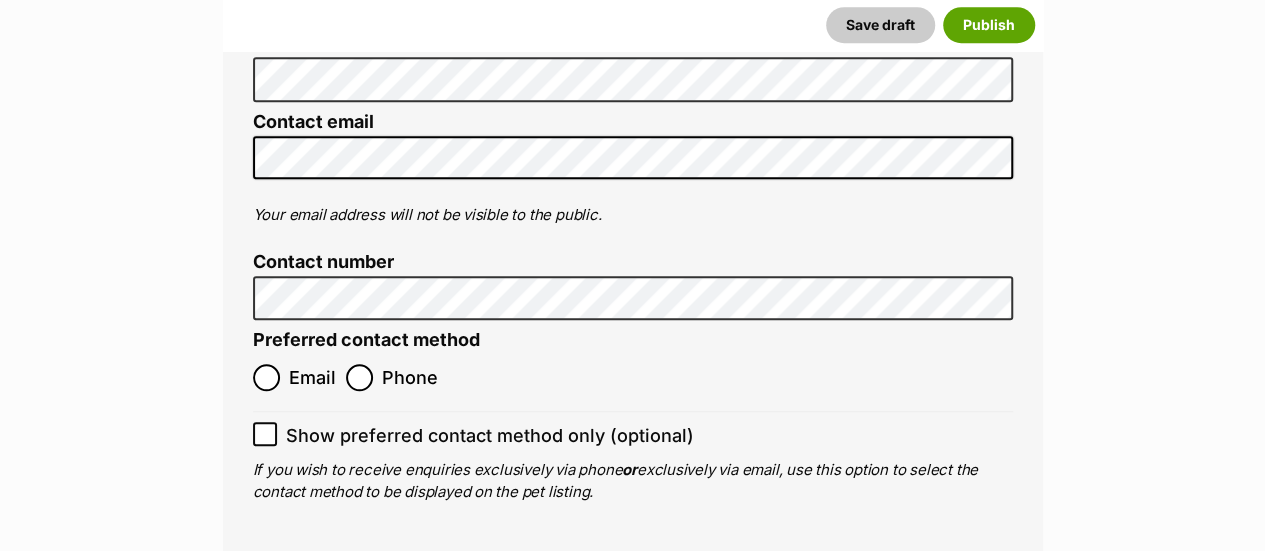 scroll, scrollTop: 8230, scrollLeft: 0, axis: vertical 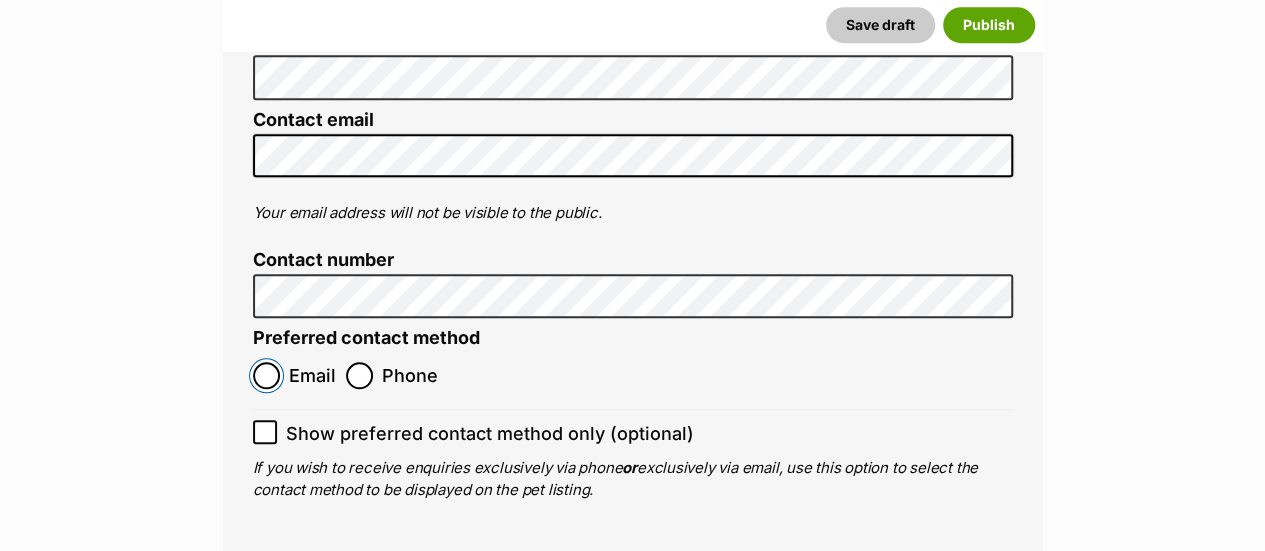 click on "Email" at bounding box center (266, 375) 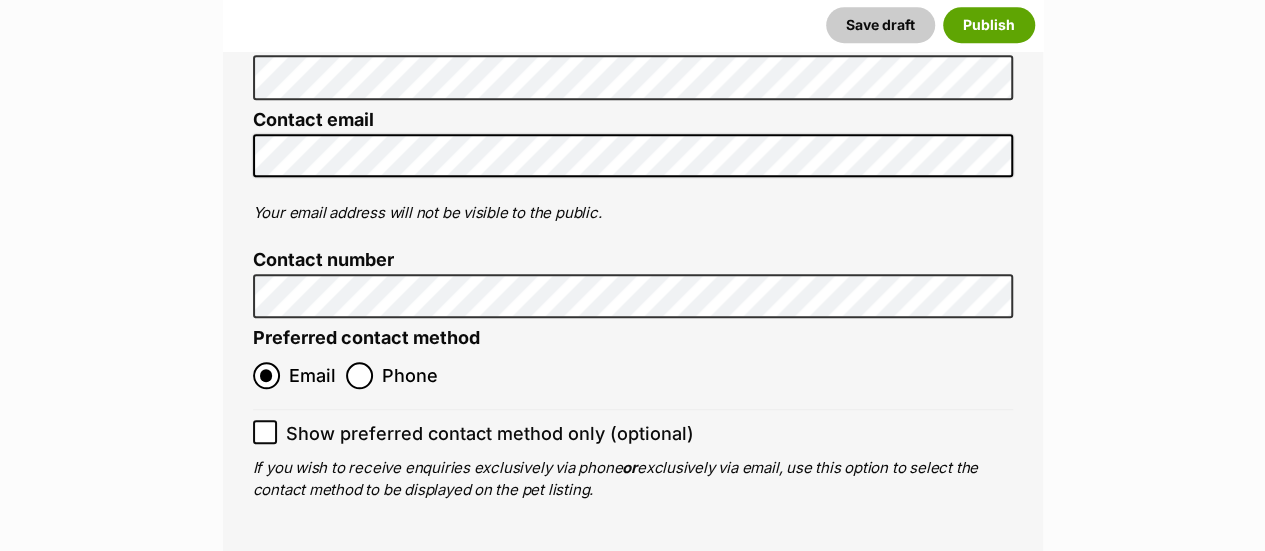click 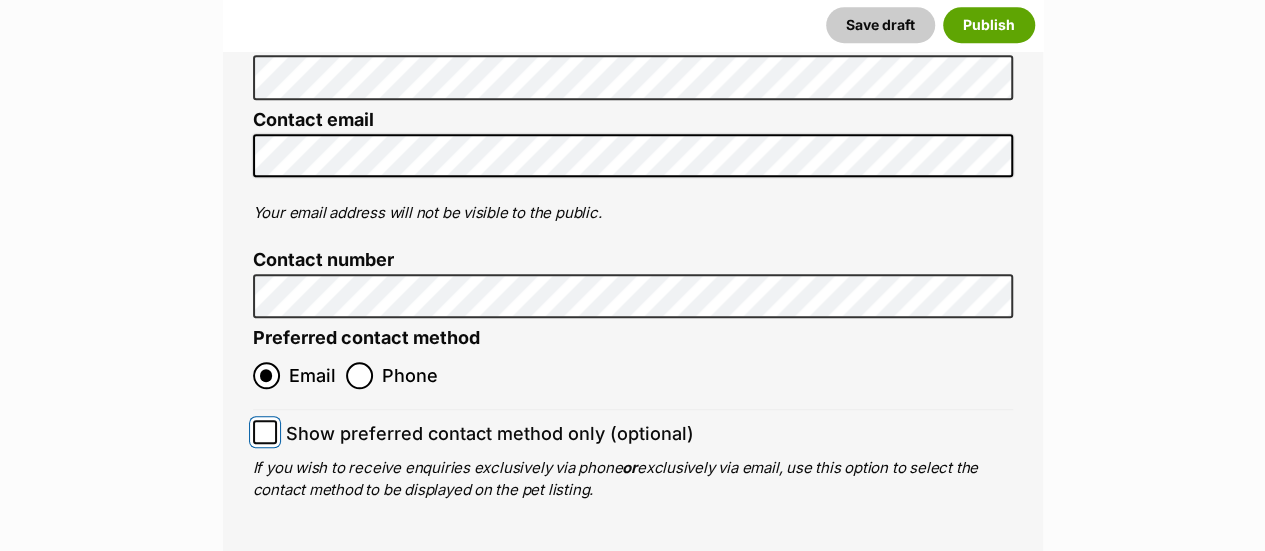 click on "Show preferred contact method only (optional)" at bounding box center [265, 432] 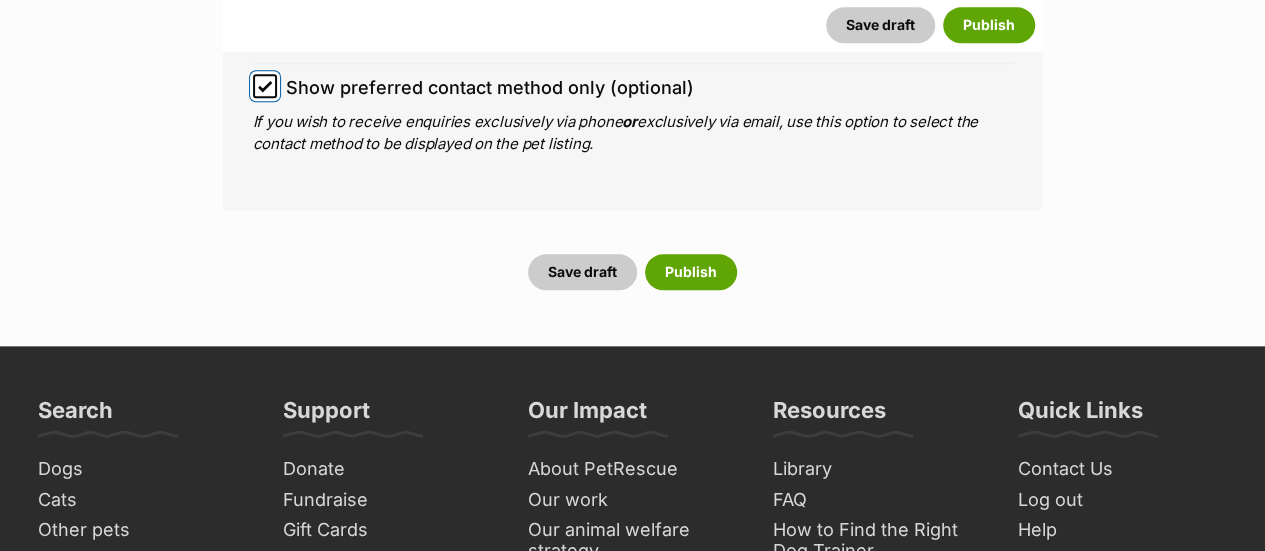 scroll, scrollTop: 8586, scrollLeft: 0, axis: vertical 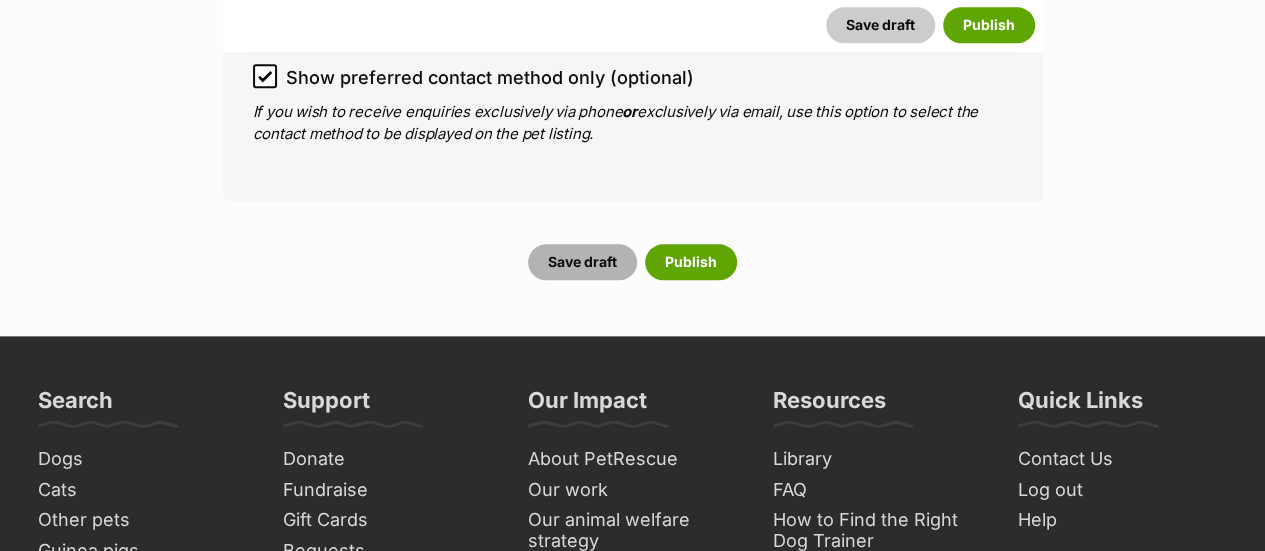 click on "Save draft" at bounding box center [582, 262] 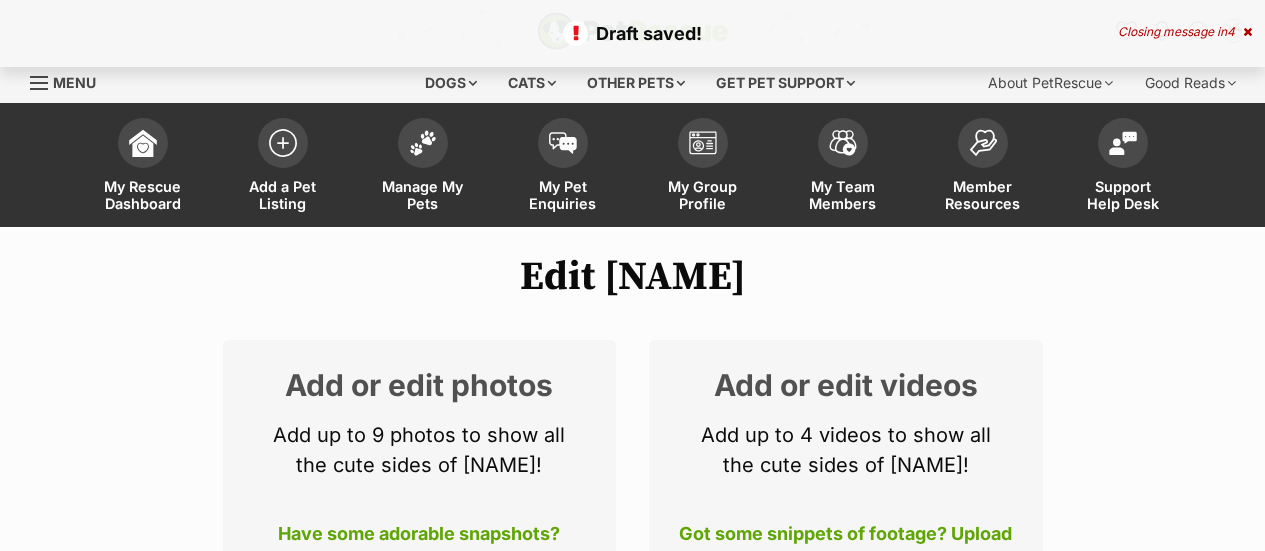 scroll, scrollTop: 382, scrollLeft: 0, axis: vertical 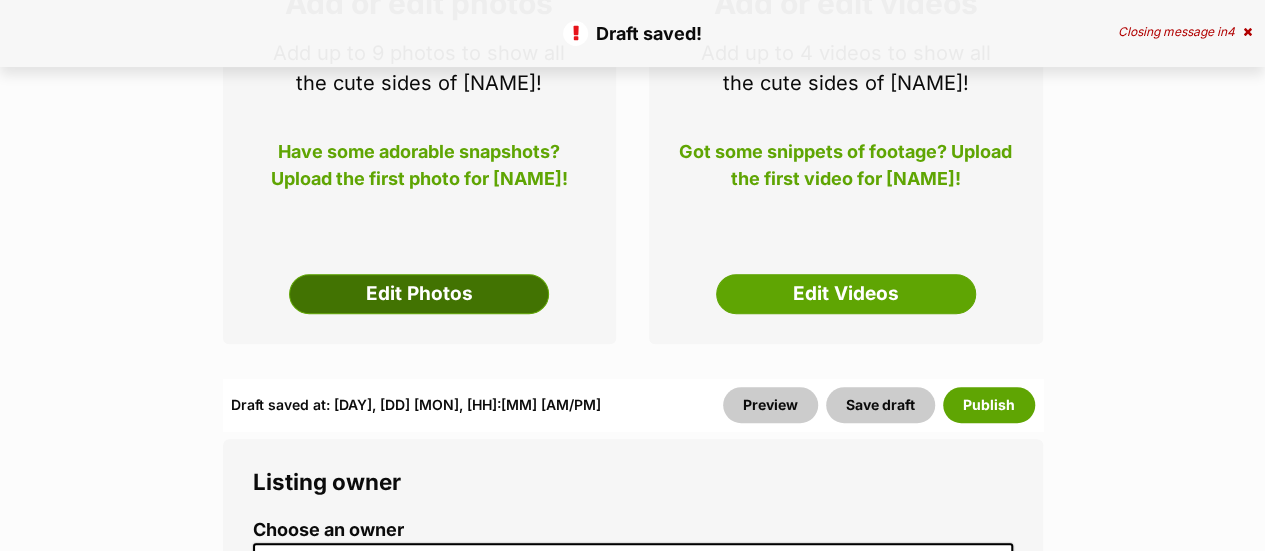 click on "Edit Photos" at bounding box center [419, 294] 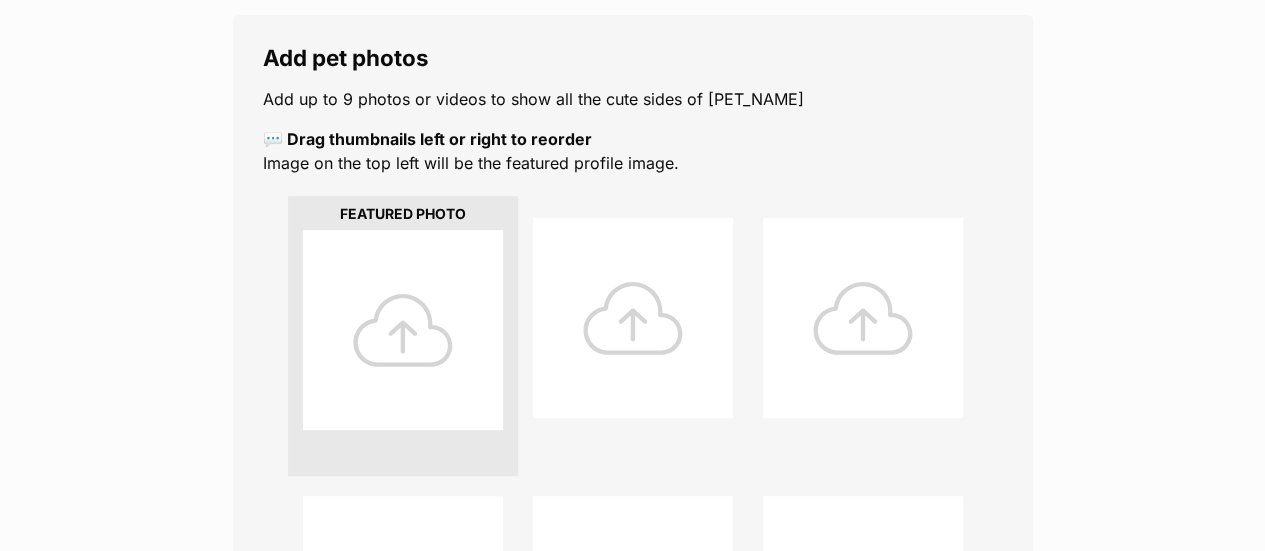 scroll, scrollTop: 325, scrollLeft: 0, axis: vertical 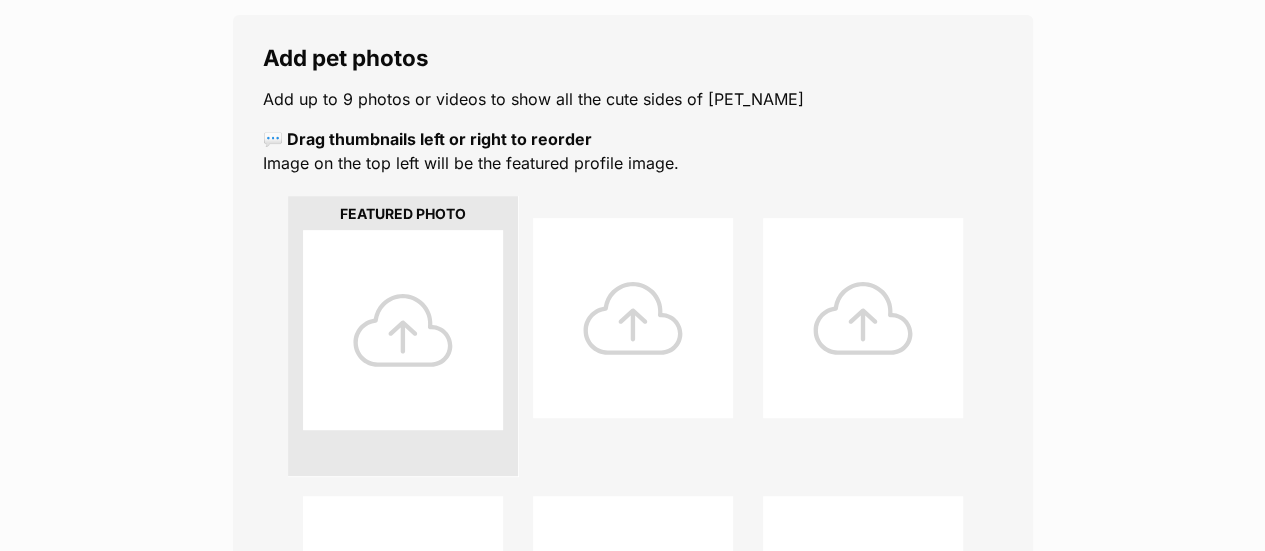 click at bounding box center (403, 330) 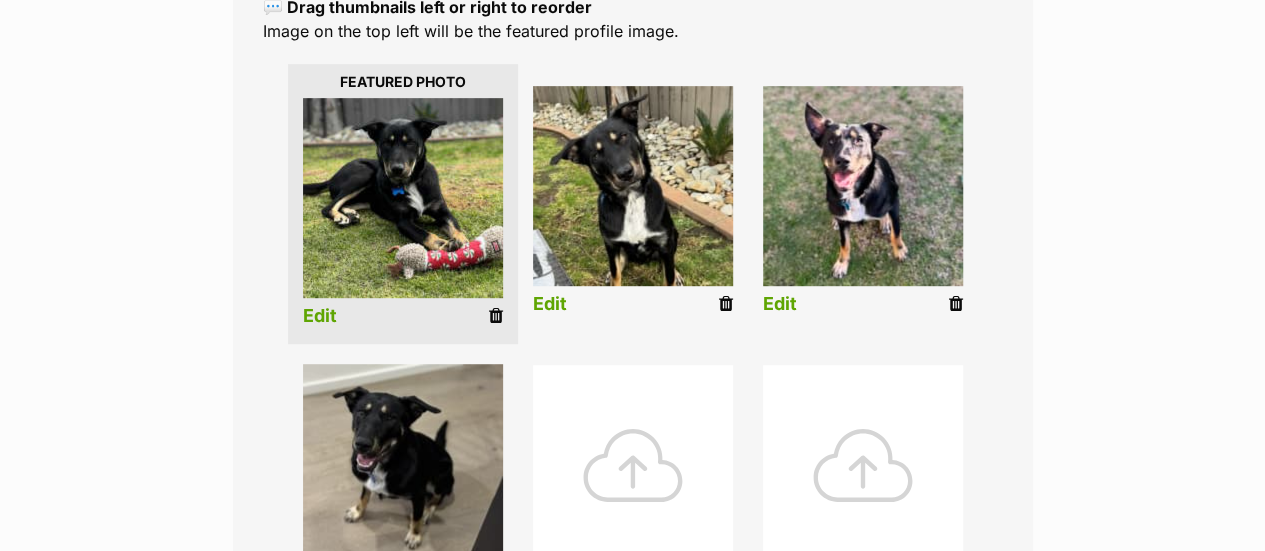 scroll, scrollTop: 458, scrollLeft: 0, axis: vertical 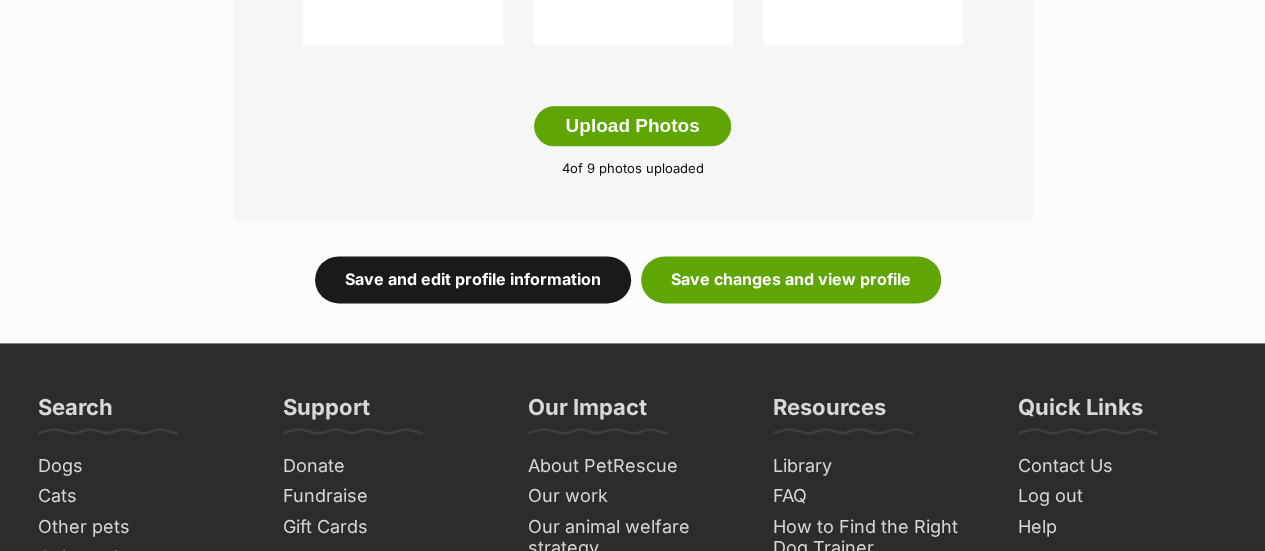click on "Save and edit profile information" at bounding box center (473, 279) 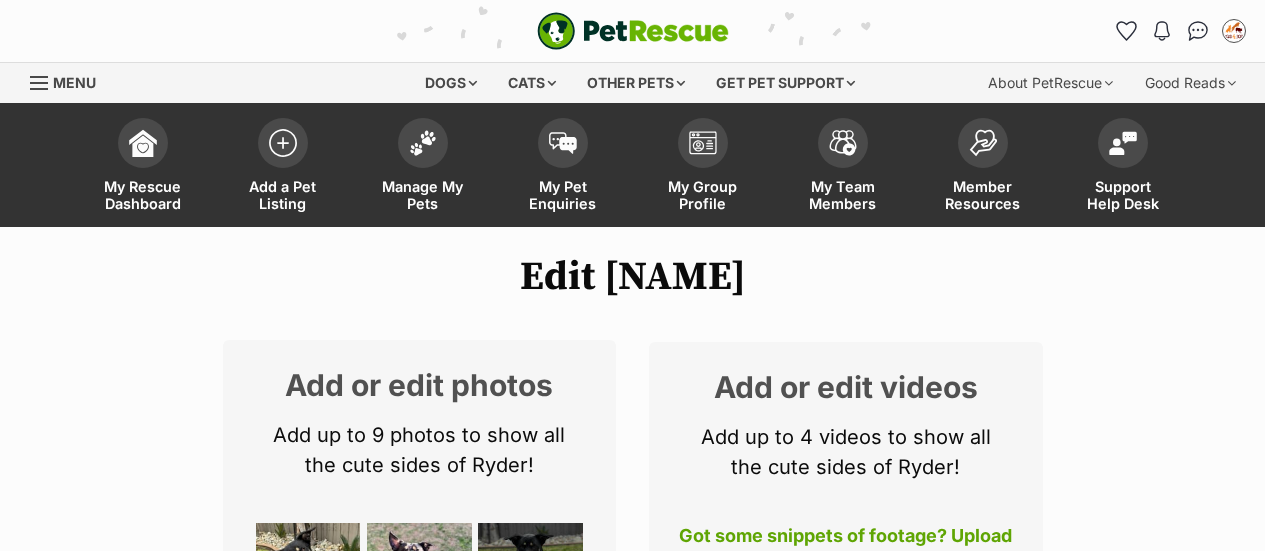 scroll, scrollTop: 393, scrollLeft: 0, axis: vertical 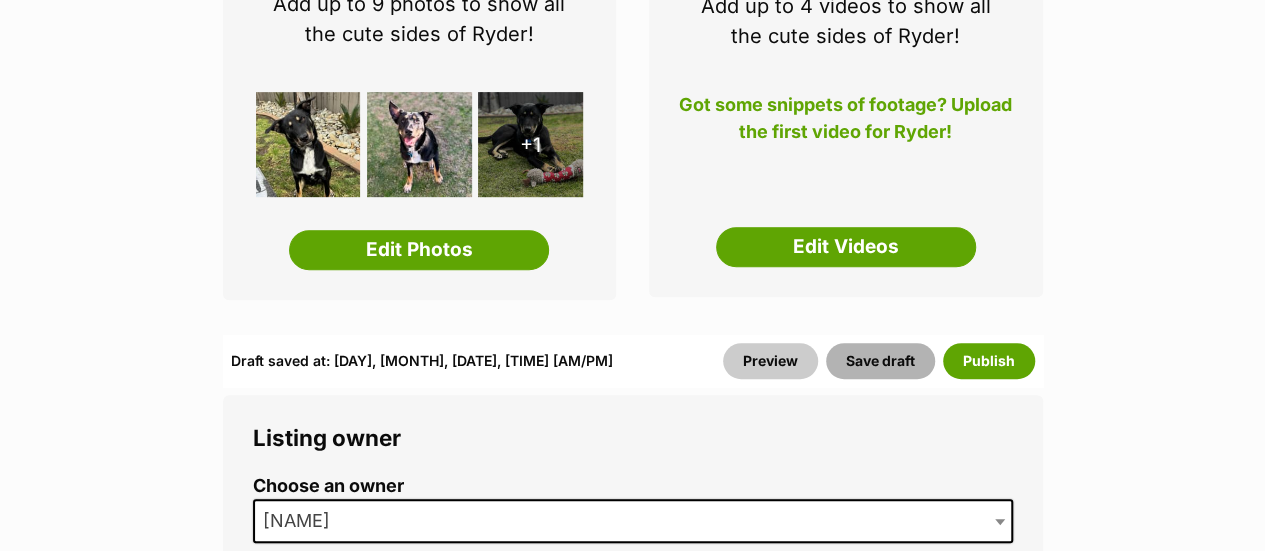 click on "Save draft" at bounding box center (880, 361) 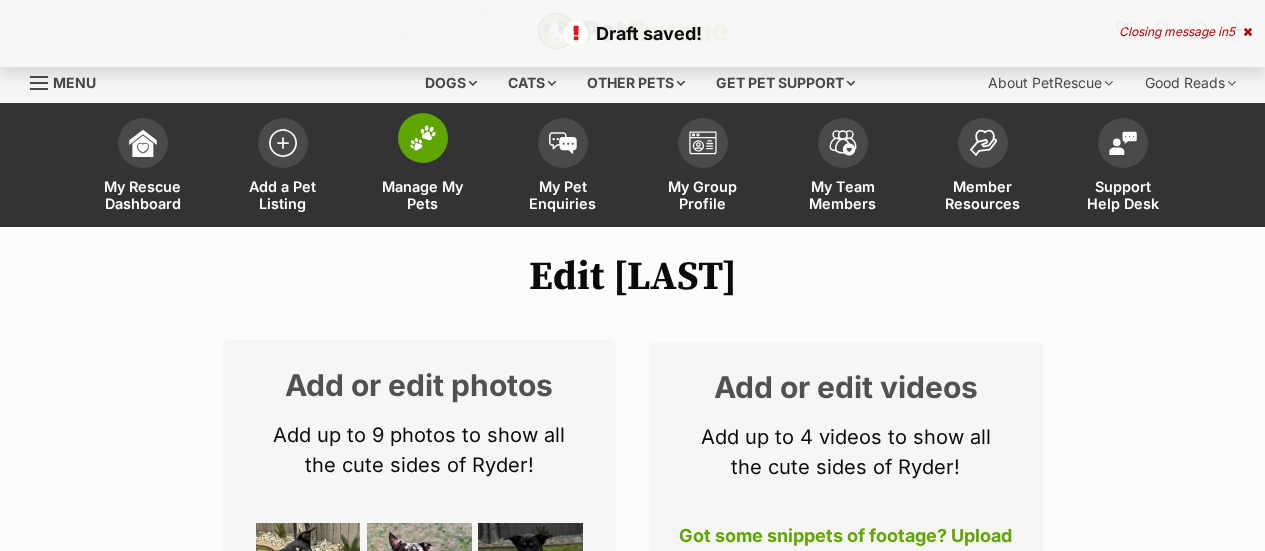 scroll, scrollTop: 0, scrollLeft: 0, axis: both 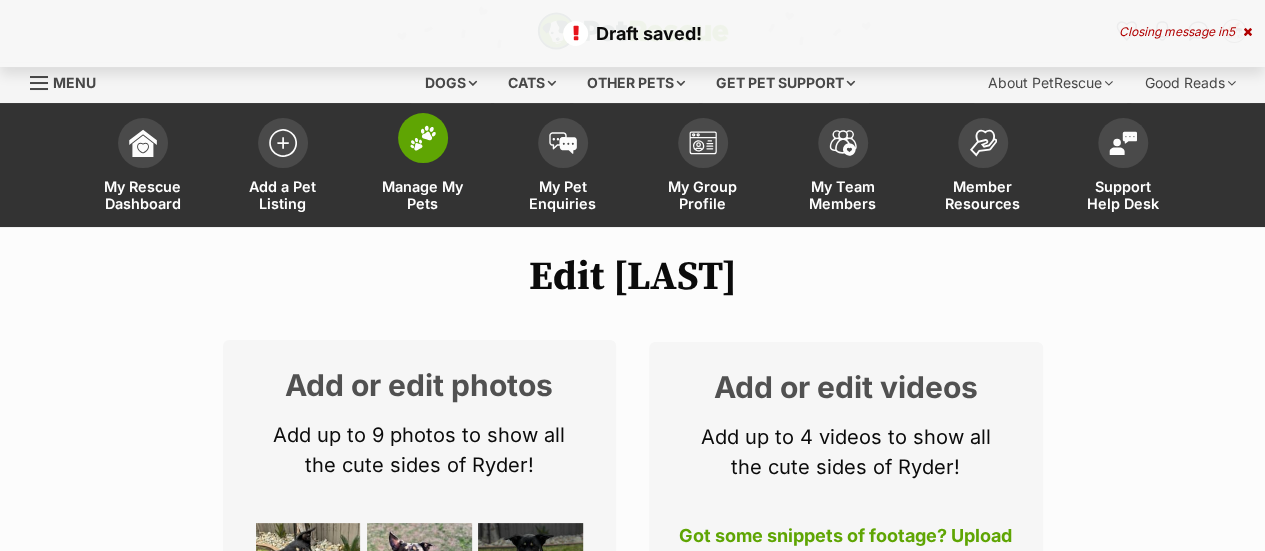 click on "Manage My Pets" at bounding box center [423, 167] 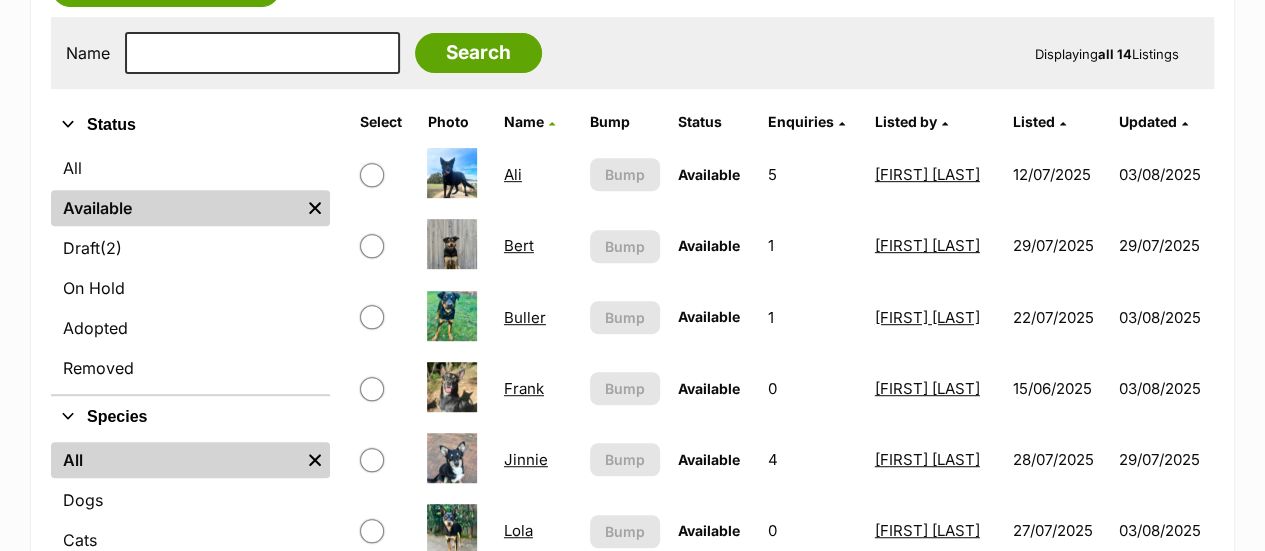 scroll, scrollTop: 0, scrollLeft: 0, axis: both 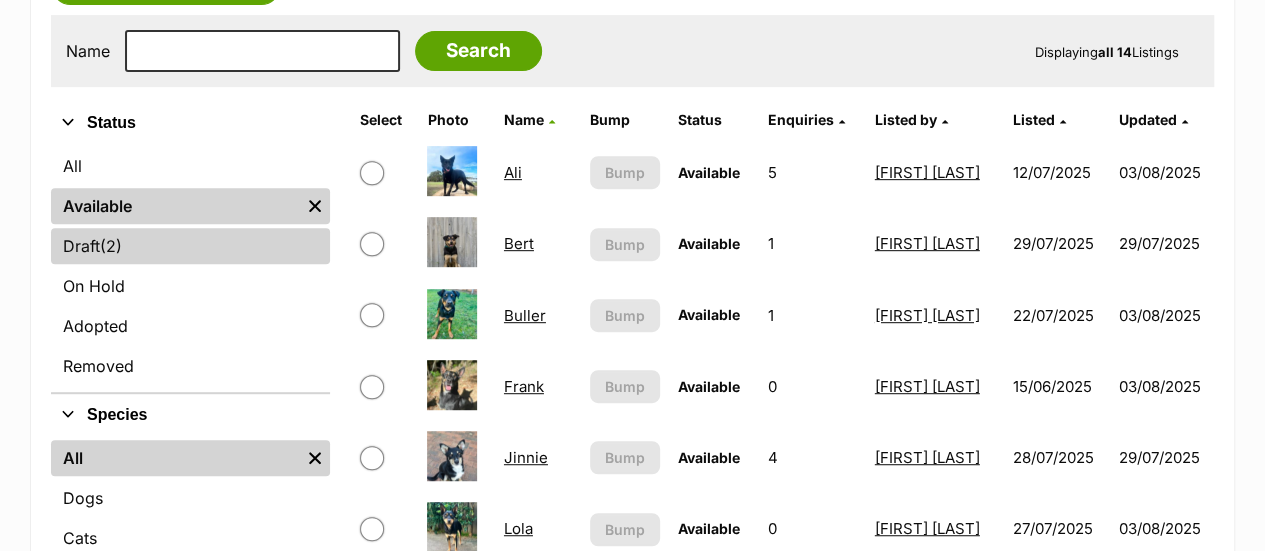 click on "Draft
(2)
Items" at bounding box center (190, 246) 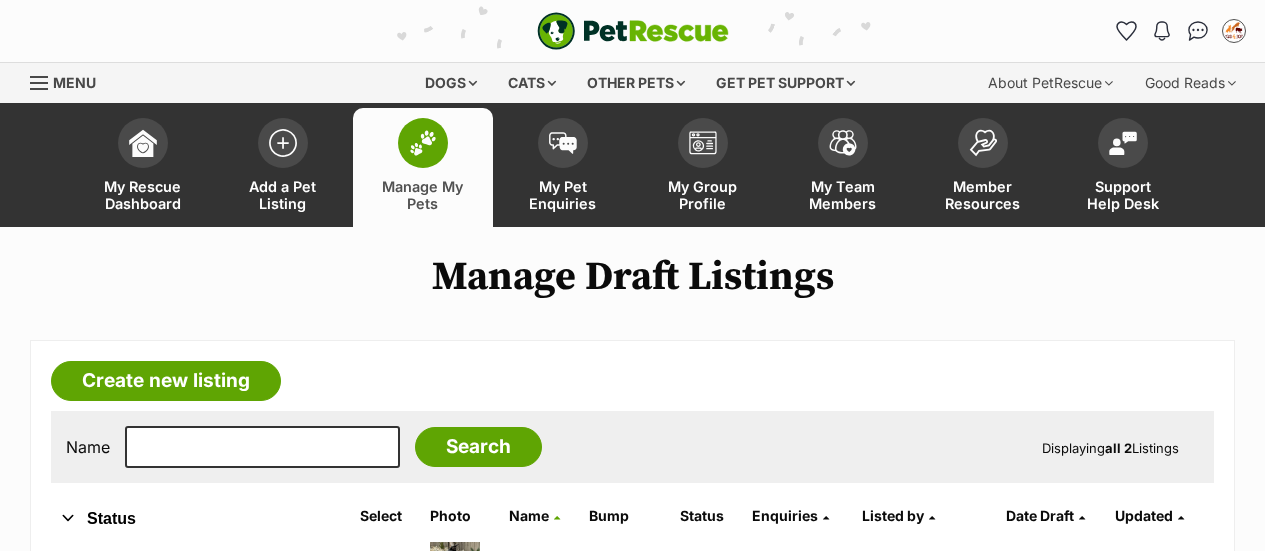 scroll, scrollTop: 409, scrollLeft: 0, axis: vertical 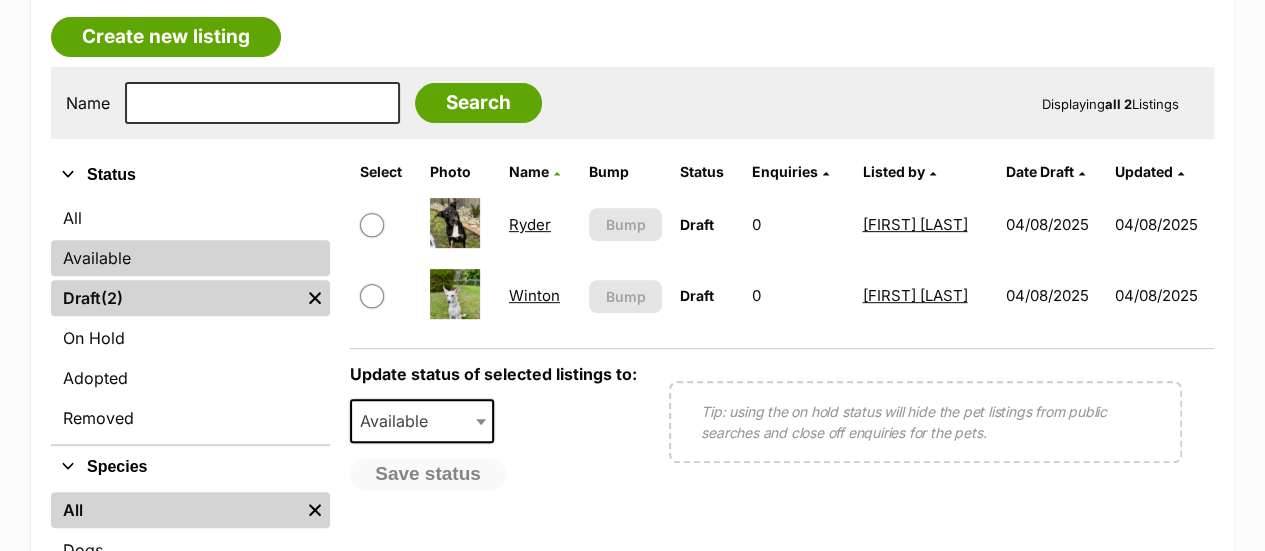 click on "Available" at bounding box center [190, 258] 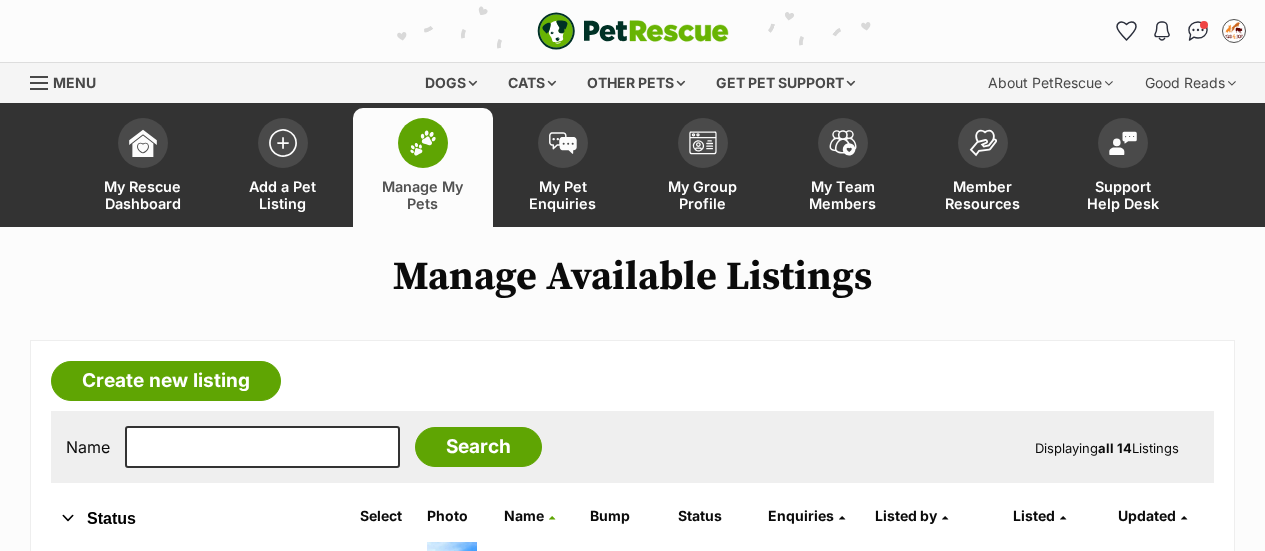 scroll, scrollTop: 0, scrollLeft: 0, axis: both 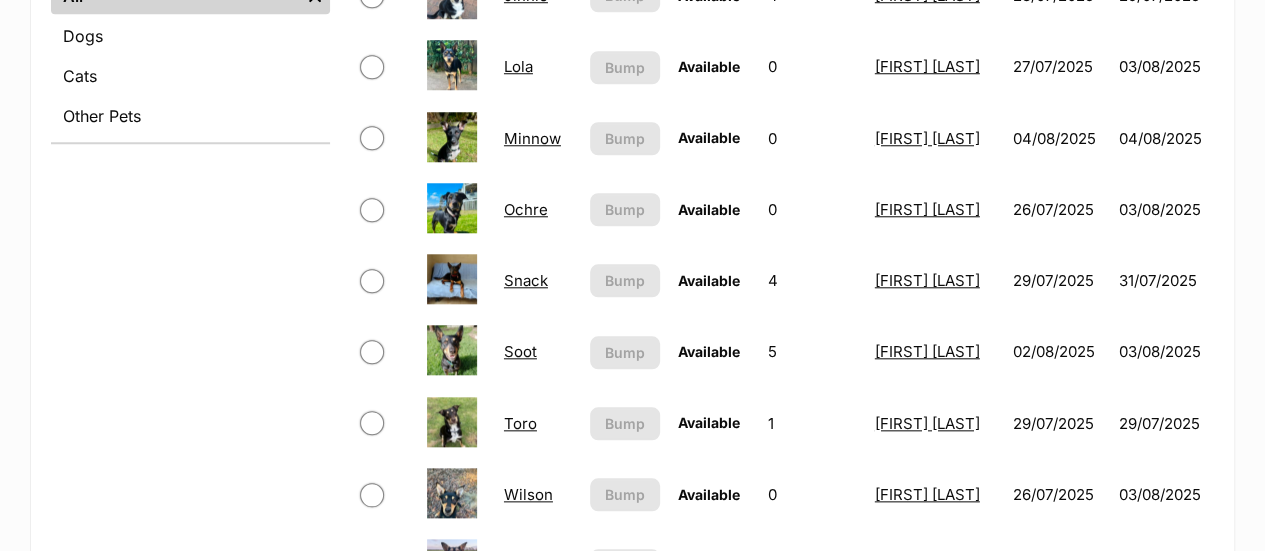 click at bounding box center (456, 423) 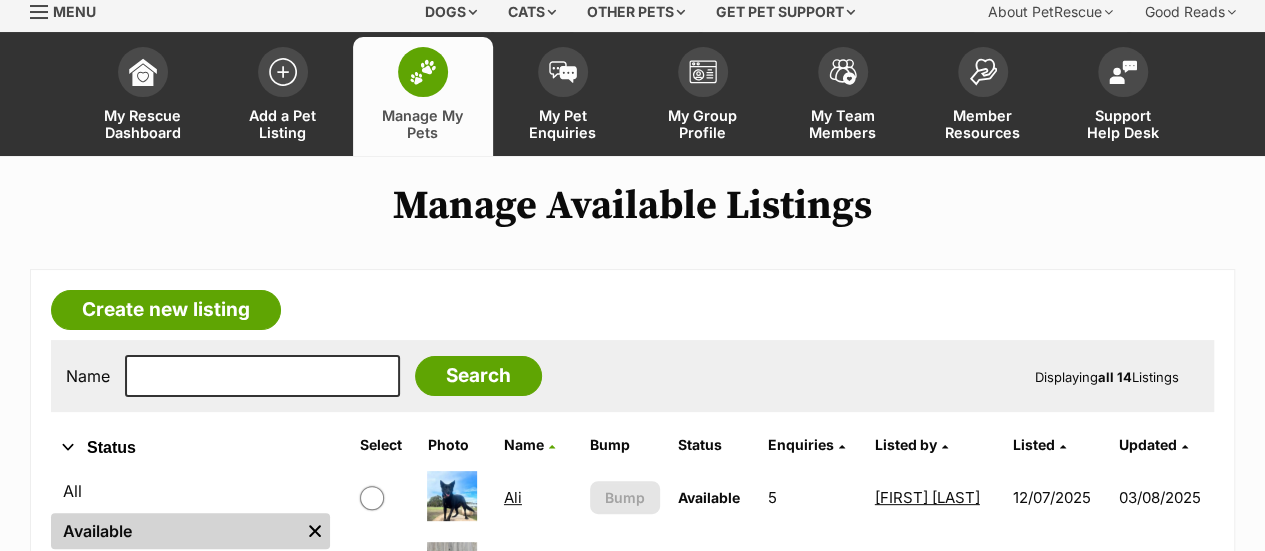 scroll, scrollTop: 70, scrollLeft: 0, axis: vertical 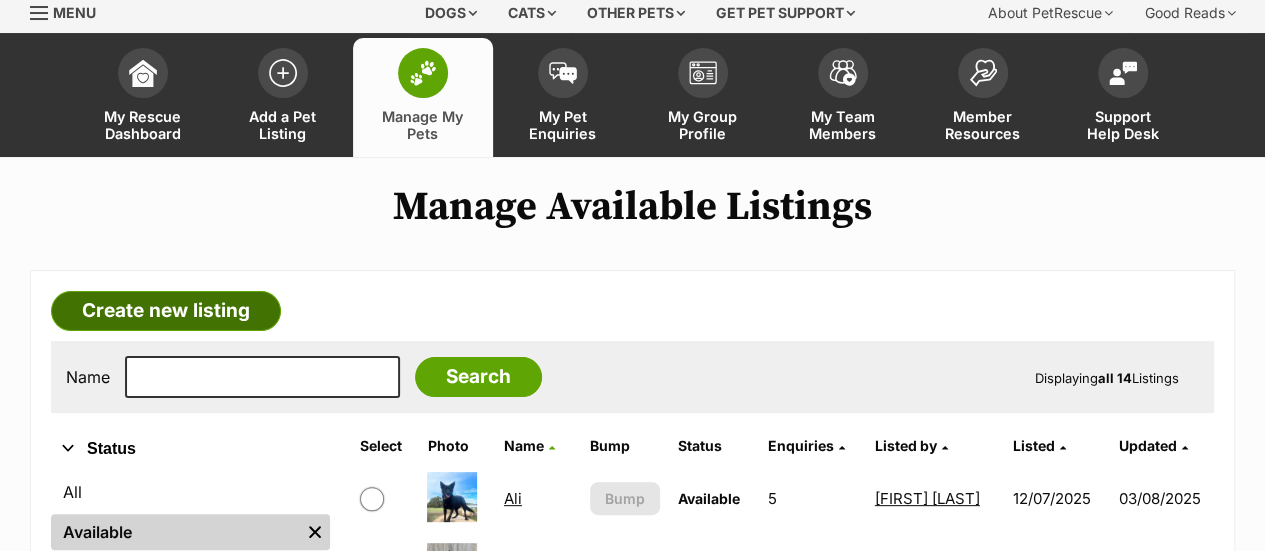 click on "Create new listing" at bounding box center [166, 311] 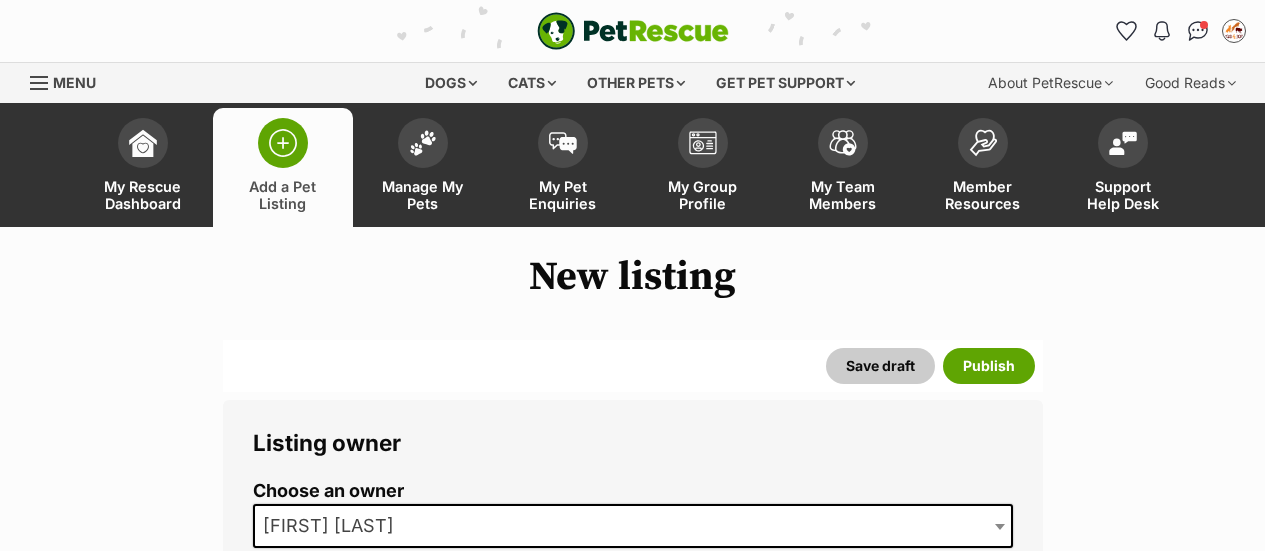 scroll, scrollTop: 0, scrollLeft: 0, axis: both 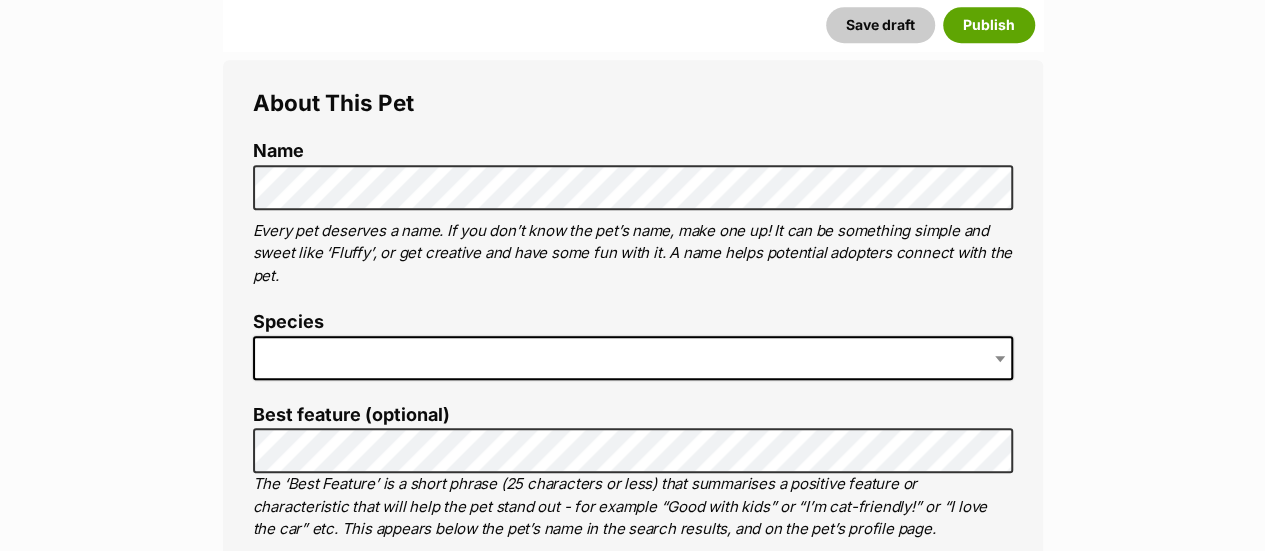 click at bounding box center (633, 358) 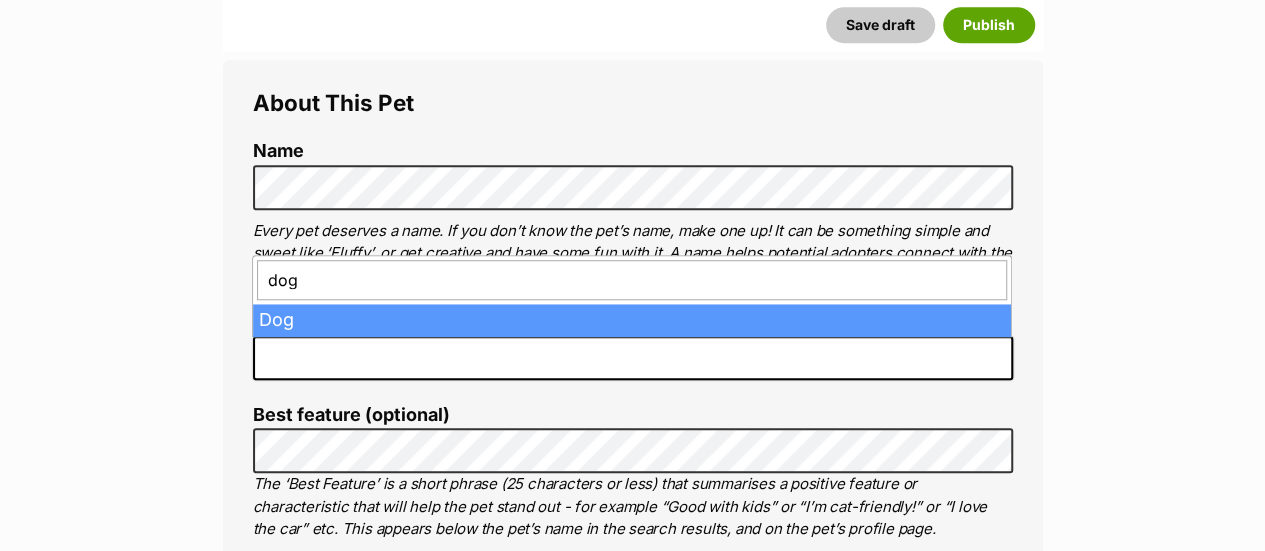 type on "dog" 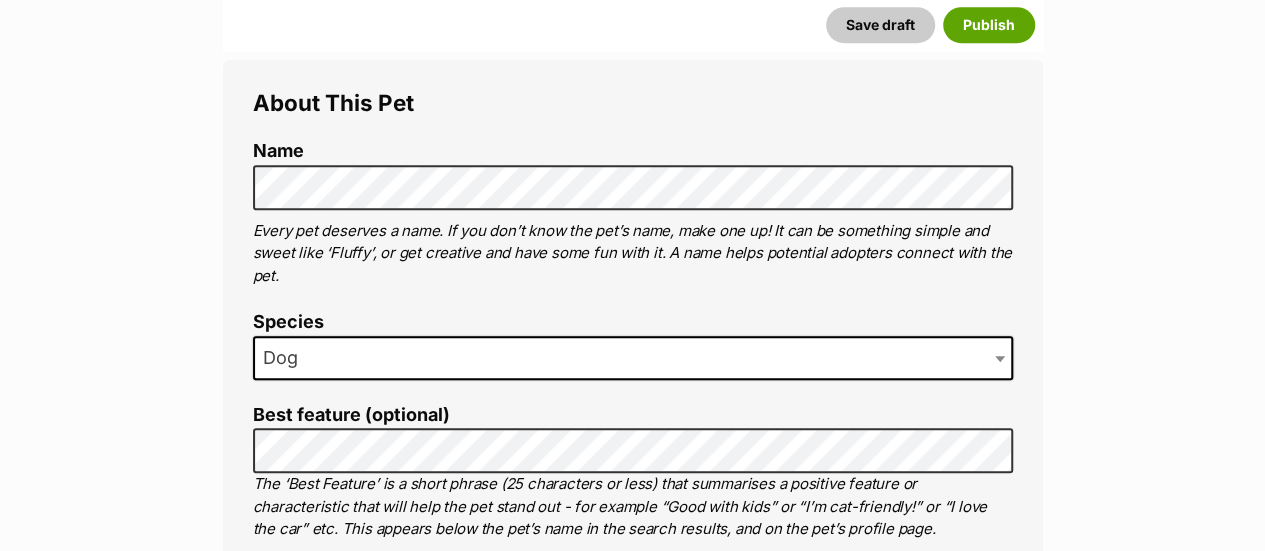 scroll, scrollTop: 933, scrollLeft: 0, axis: vertical 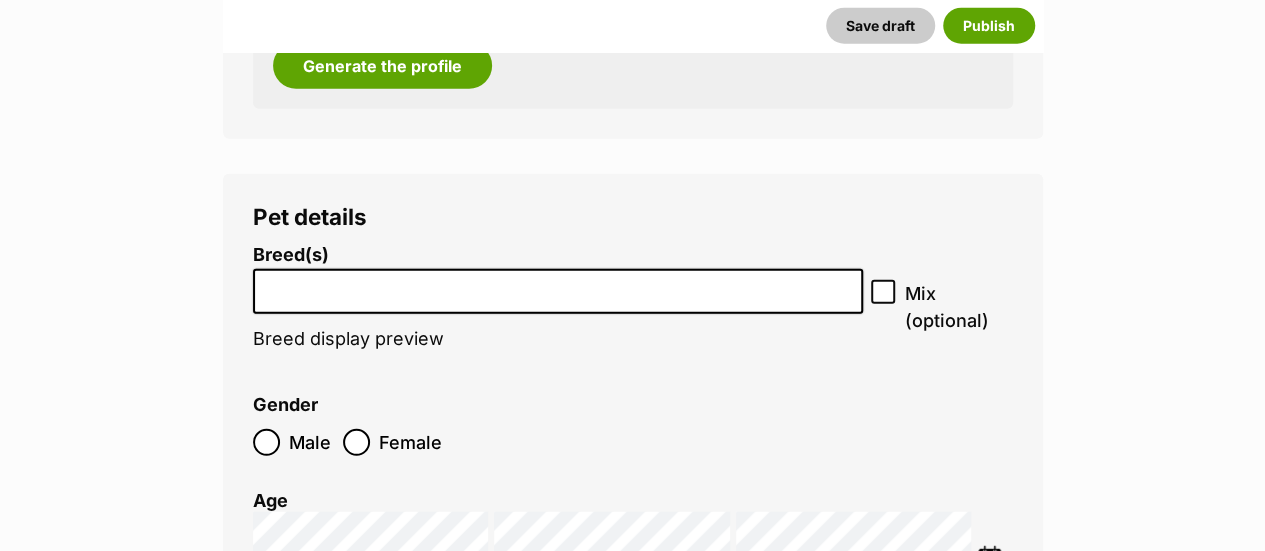 click at bounding box center (558, 286) 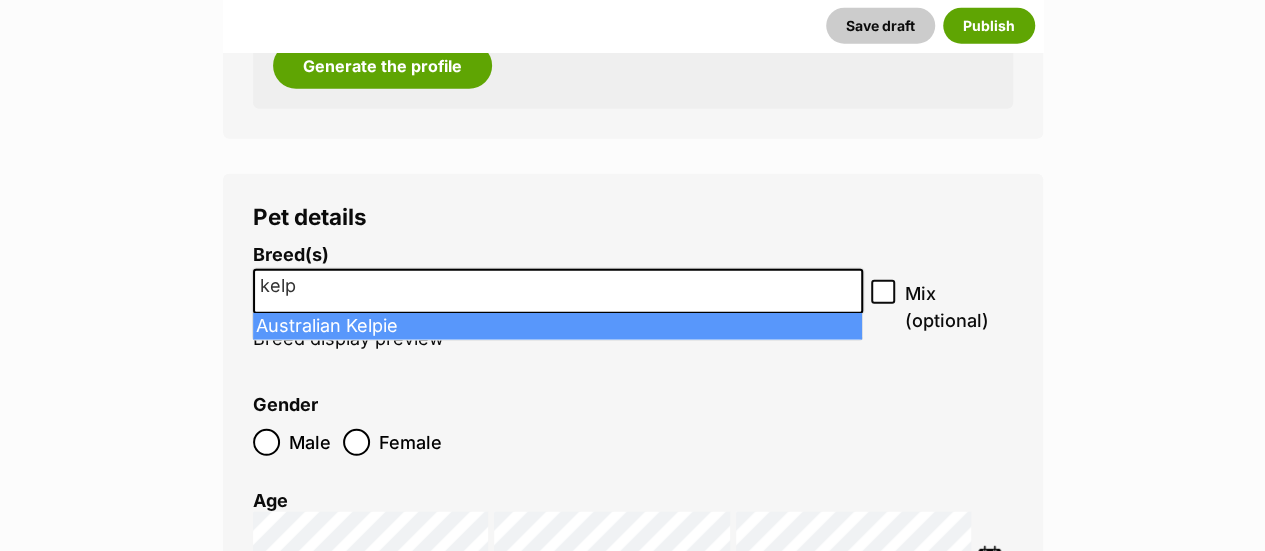type on "kelp" 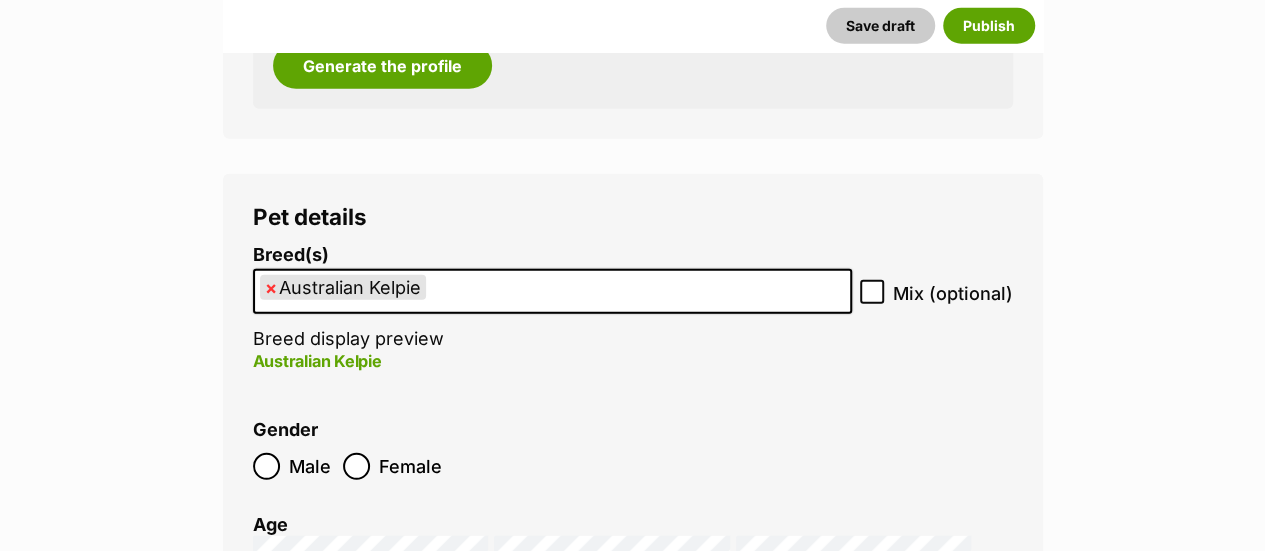 click on "Mix (optional)" at bounding box center (936, 293) 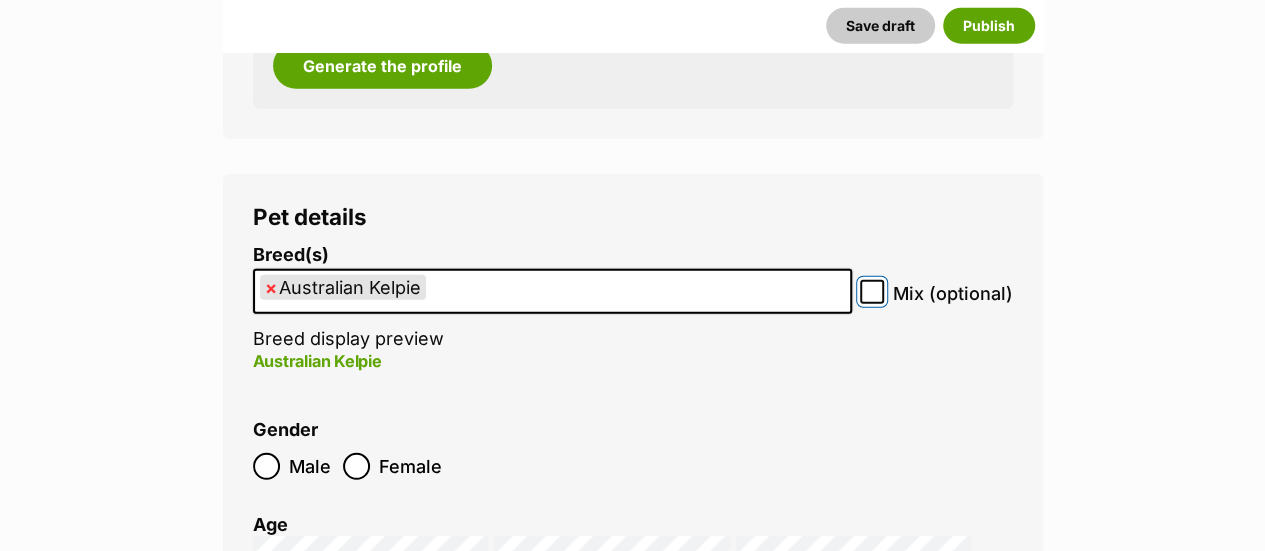 click on "Mix (optional)" at bounding box center (872, 292) 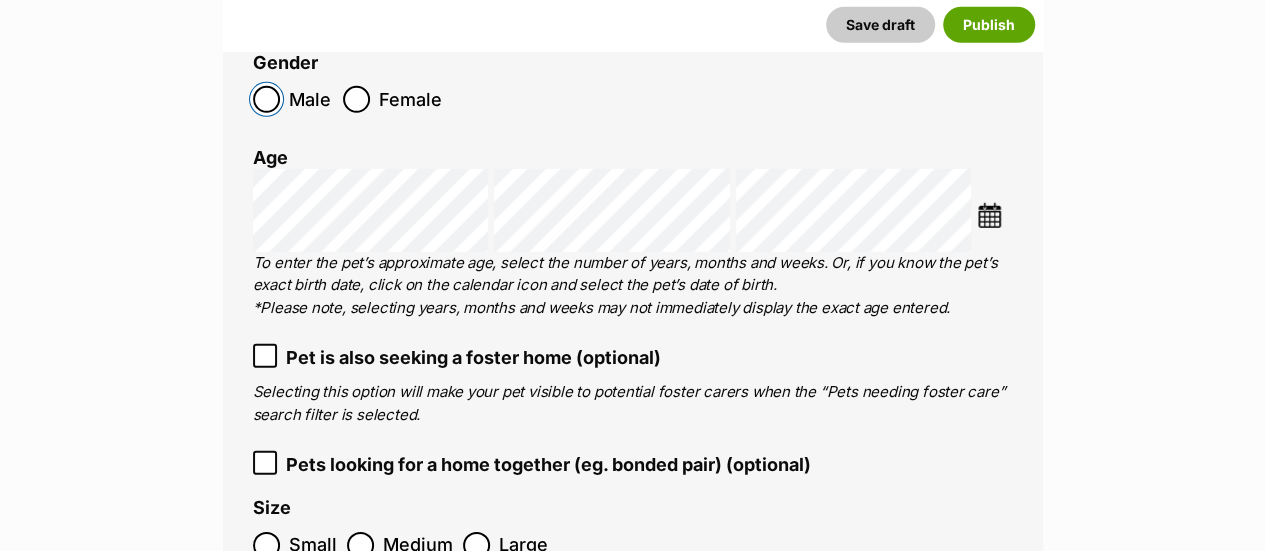 scroll, scrollTop: 2805, scrollLeft: 0, axis: vertical 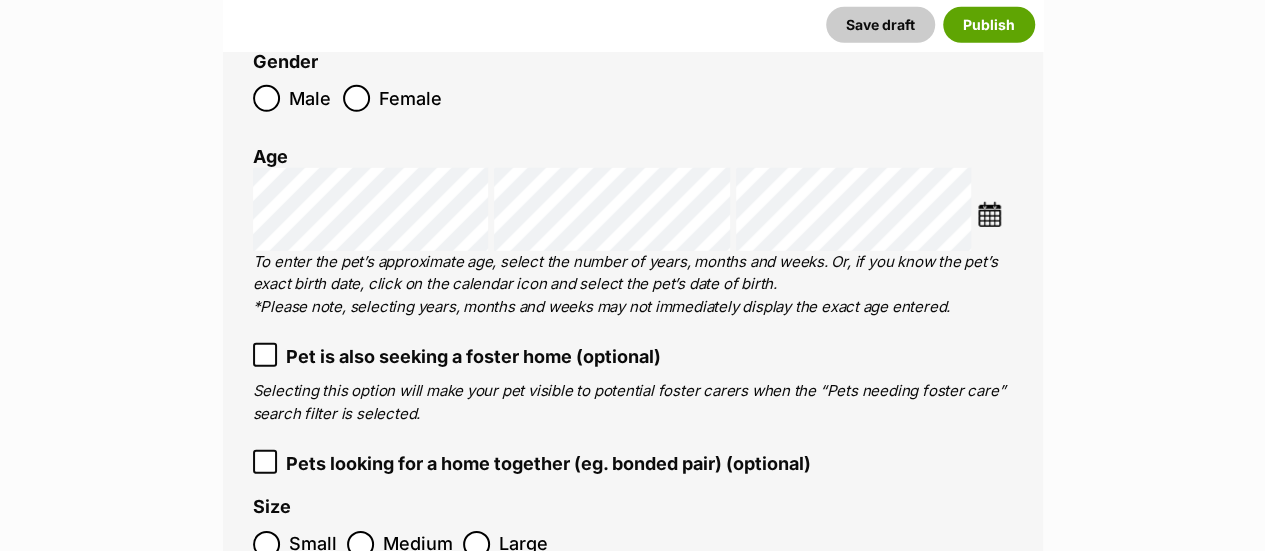 click at bounding box center (989, 214) 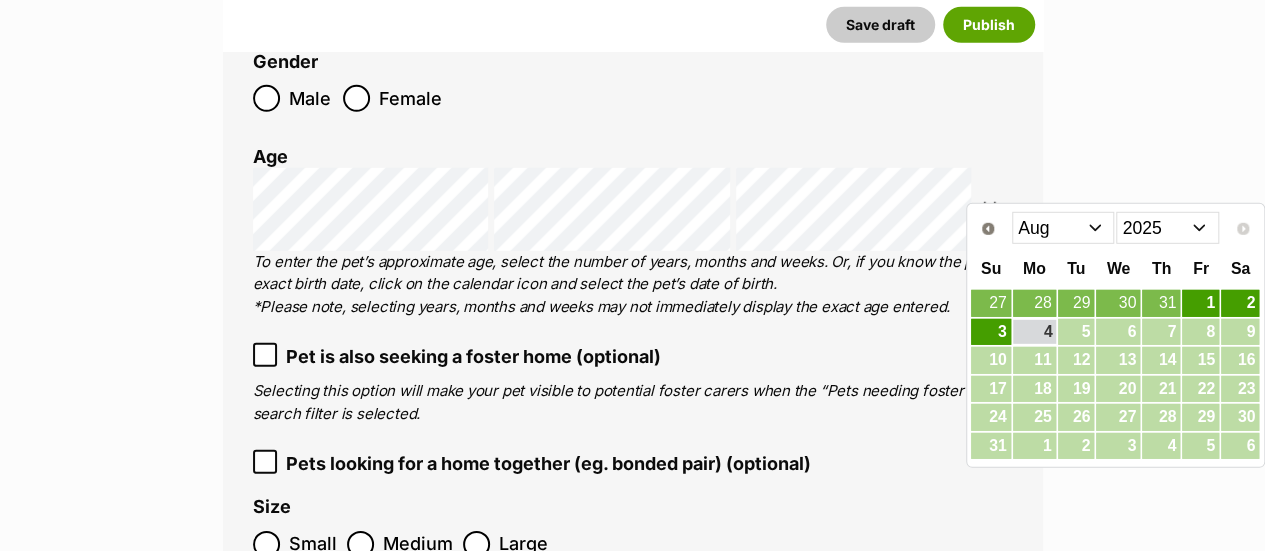click on "2015 2016 2017 2018 2019 2020 2021 2022 2023 2024 2025" at bounding box center [1167, 228] 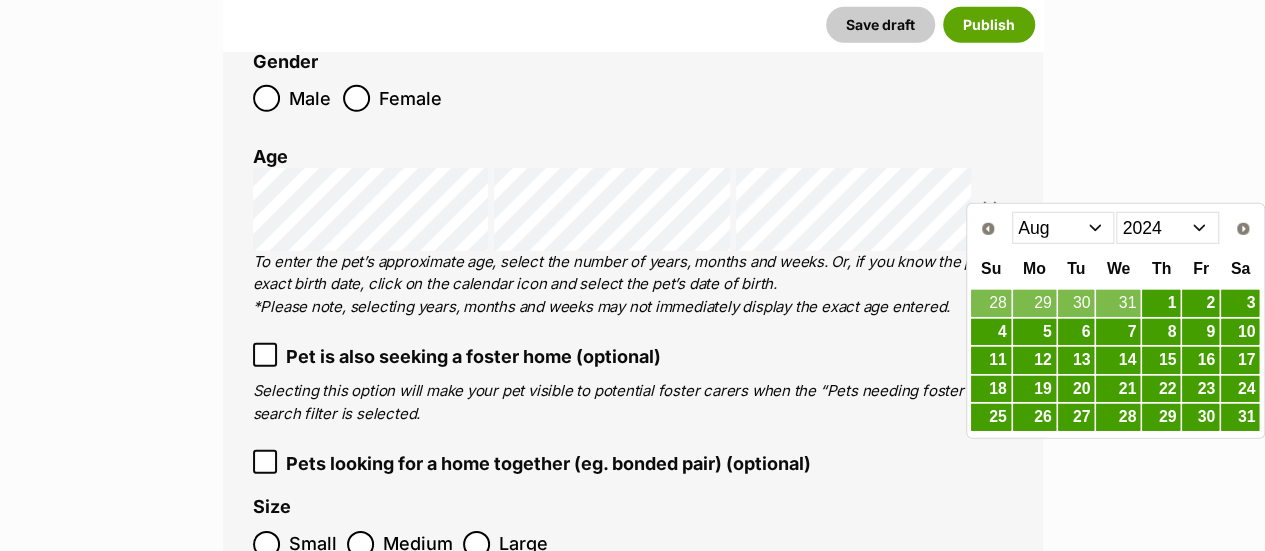 click on "Jan Feb Mar Apr May Jun Jul Aug Sep Oct Nov Dec" at bounding box center (1063, 228) 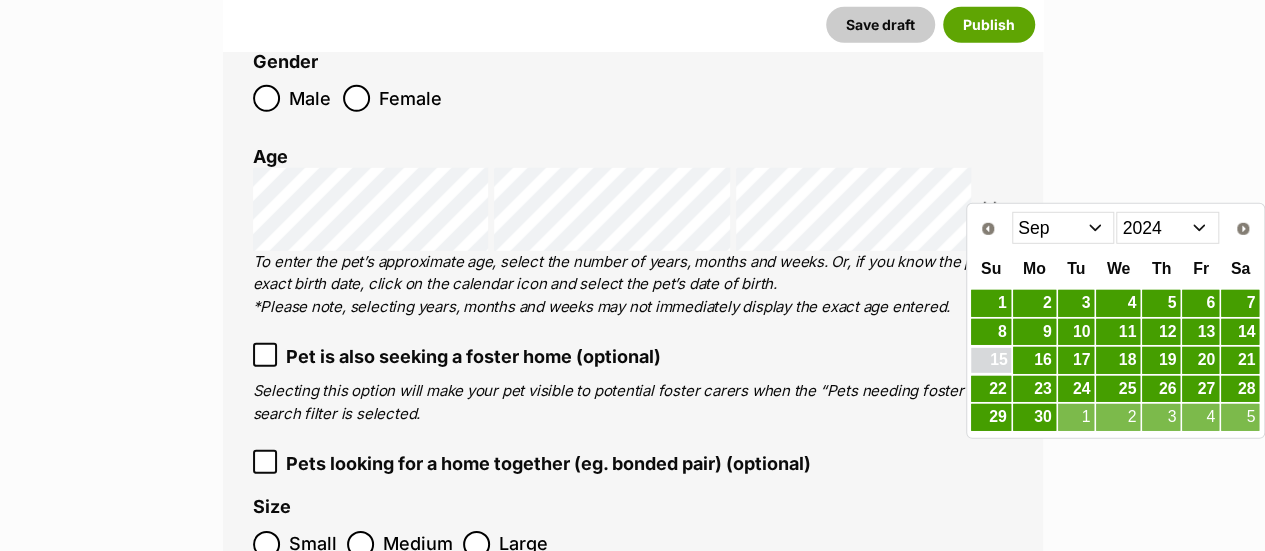 click on "15" at bounding box center [990, 360] 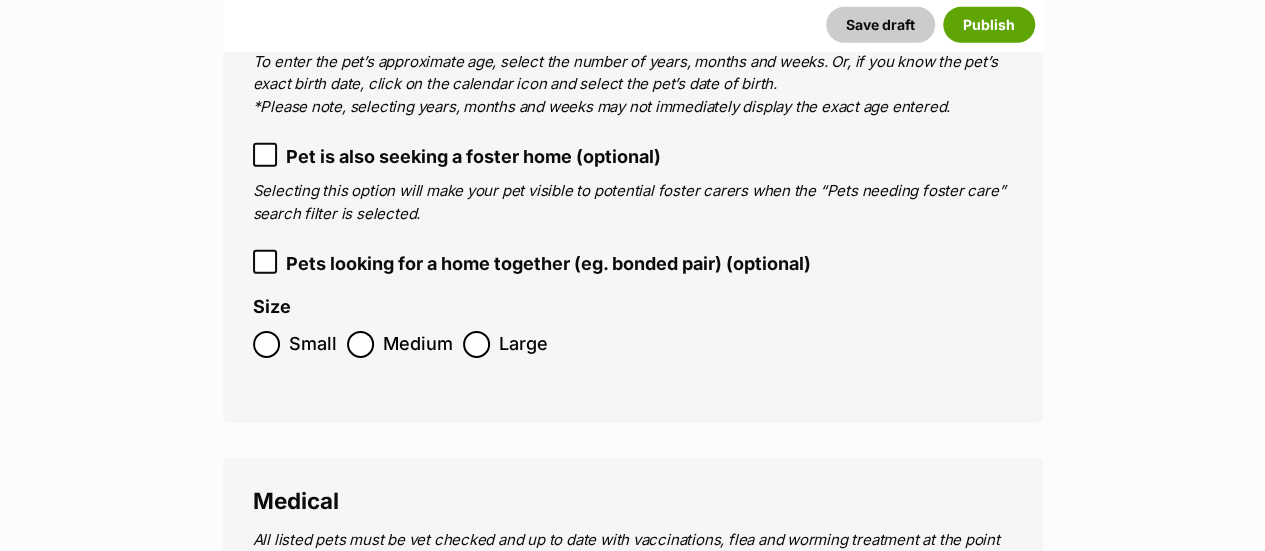 click on "Medium" at bounding box center (418, 344) 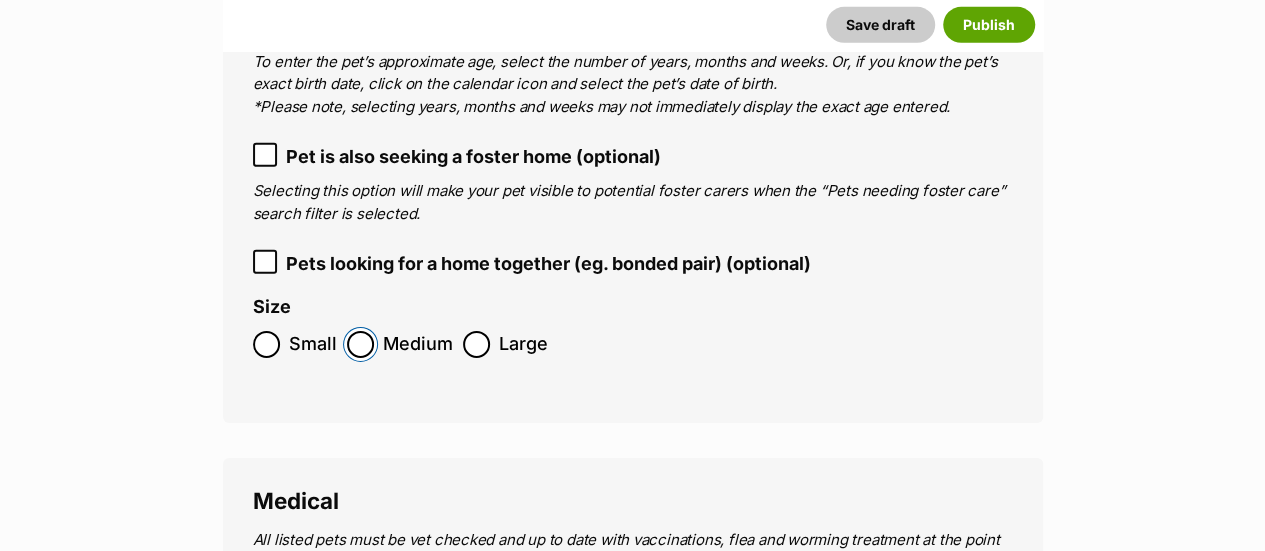 scroll, scrollTop: 3428, scrollLeft: 0, axis: vertical 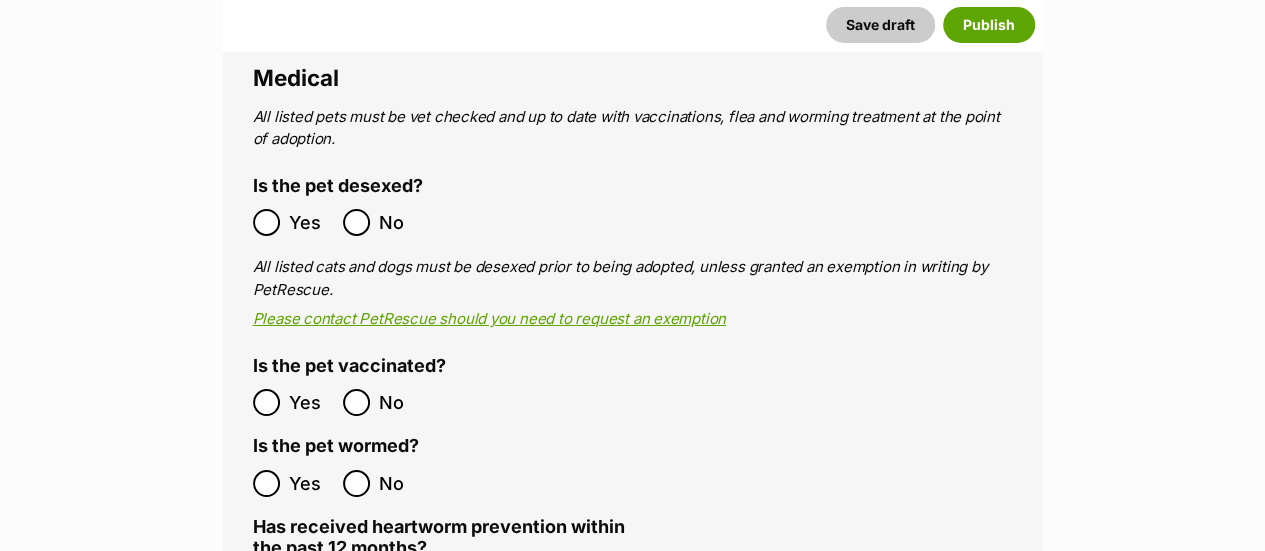 click on "Yes
No" at bounding box center [443, 222] 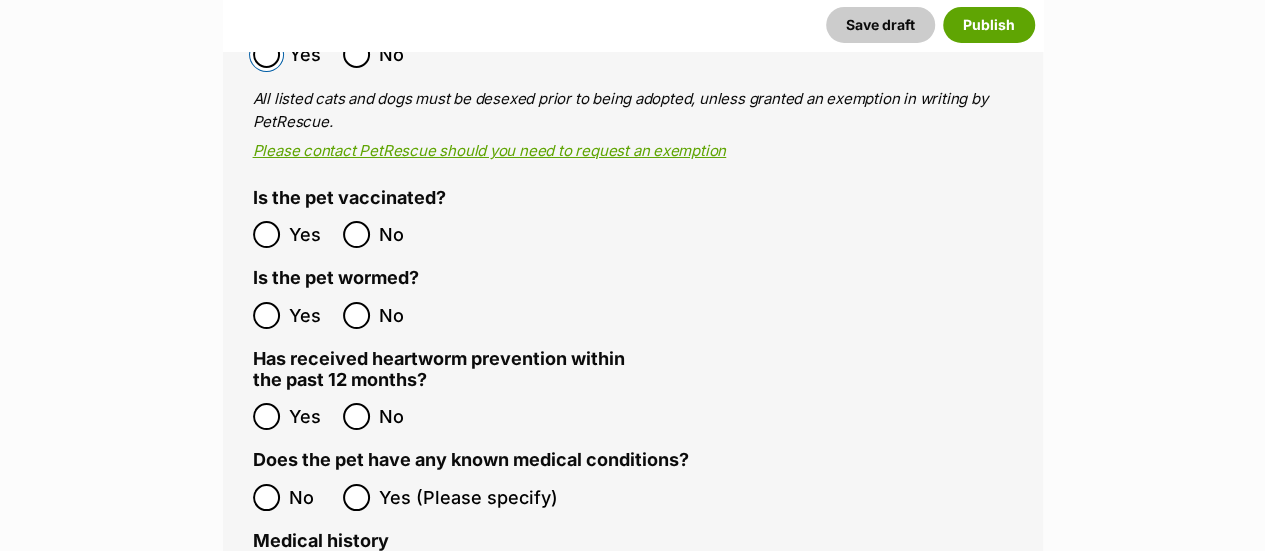 scroll, scrollTop: 3606, scrollLeft: 0, axis: vertical 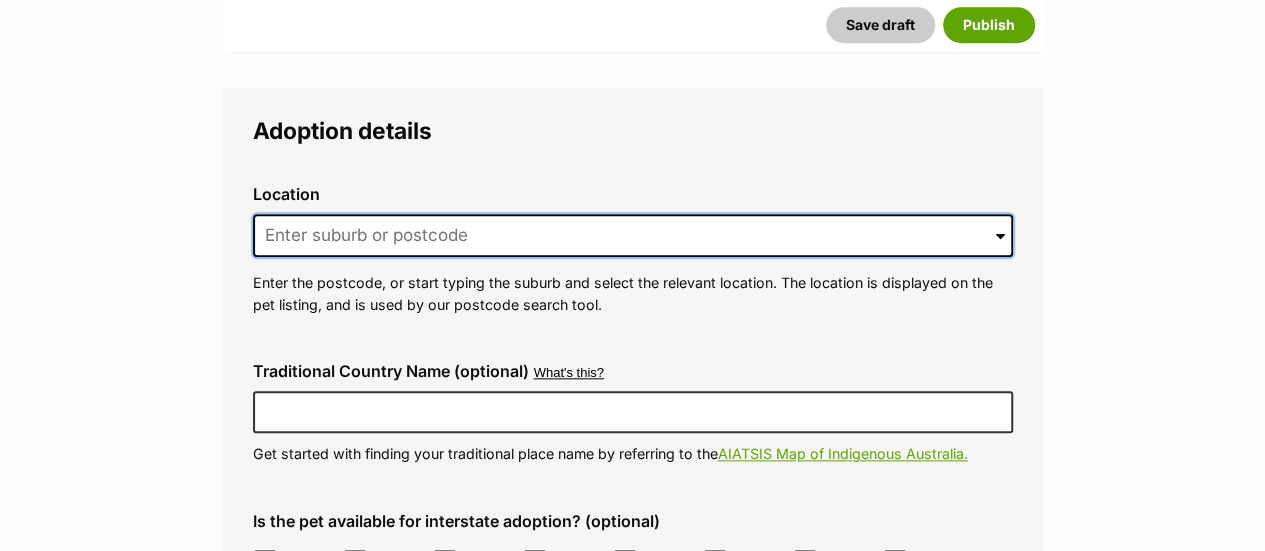 click at bounding box center [633, 236] 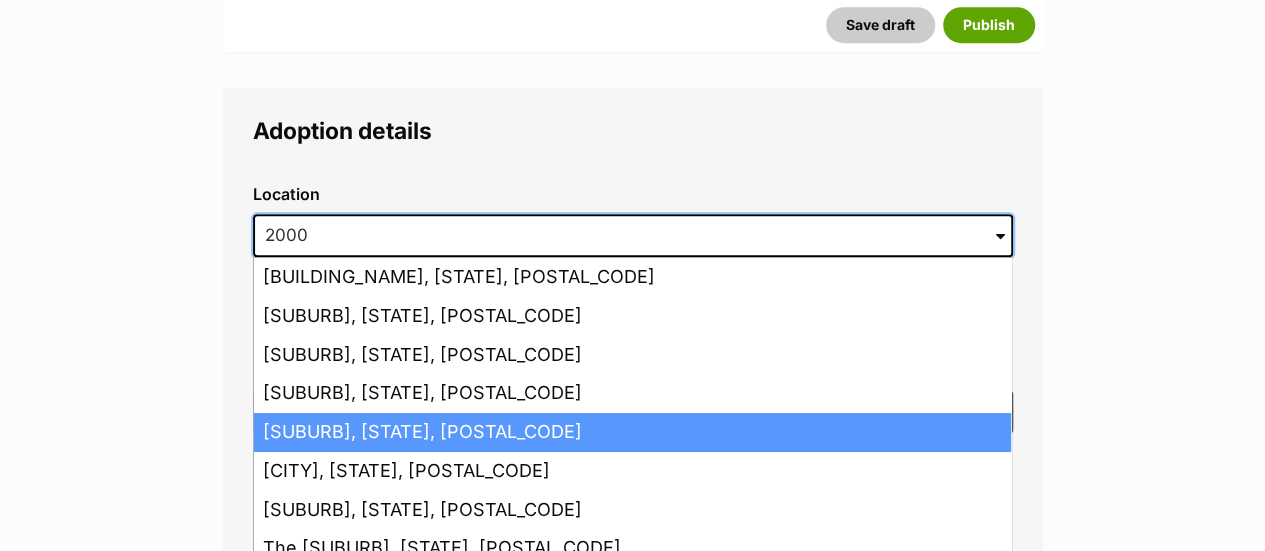 scroll, scrollTop: 10, scrollLeft: 0, axis: vertical 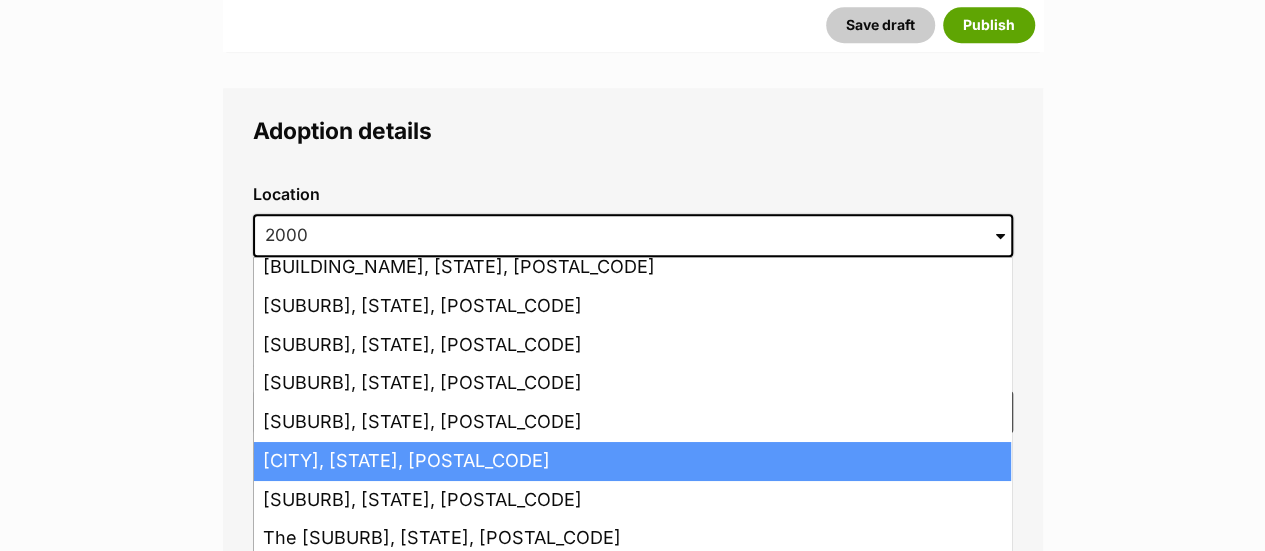 click on "Sydney, New South Wales, 2000" at bounding box center (632, 461) 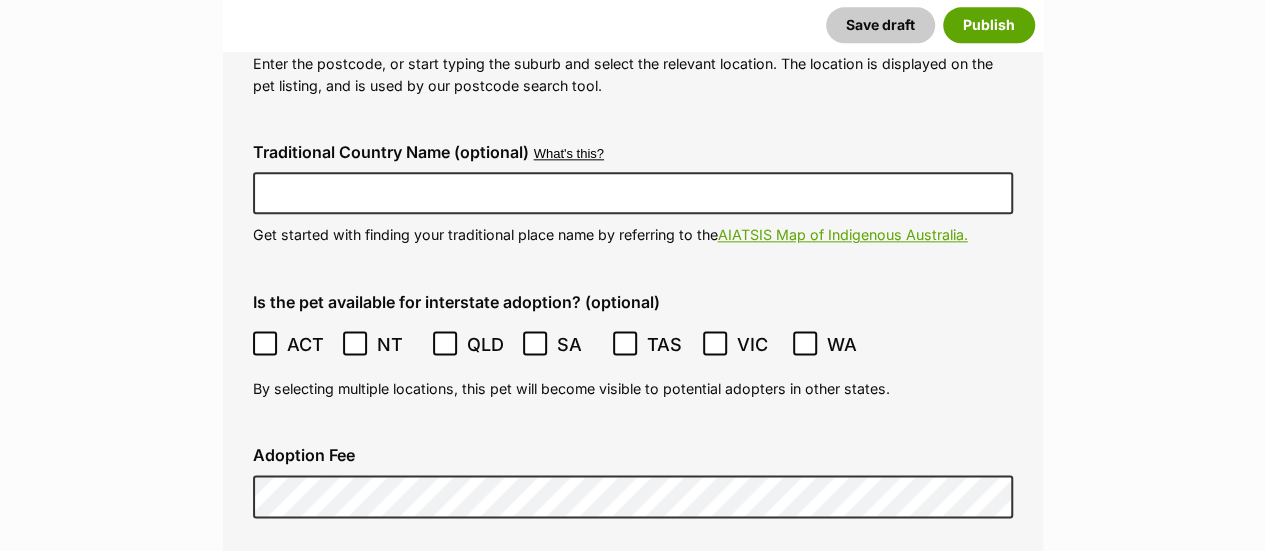 scroll, scrollTop: 4900, scrollLeft: 0, axis: vertical 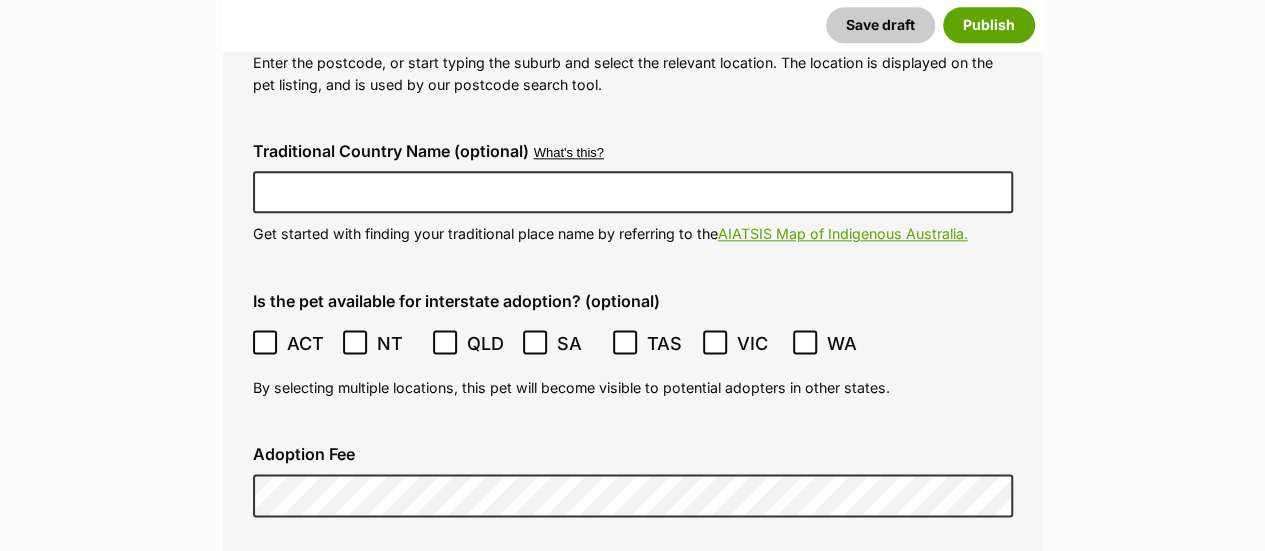 click on "ACT
NSW
NT
QLD
SA
TAS
VIC
WA" at bounding box center [633, 343] 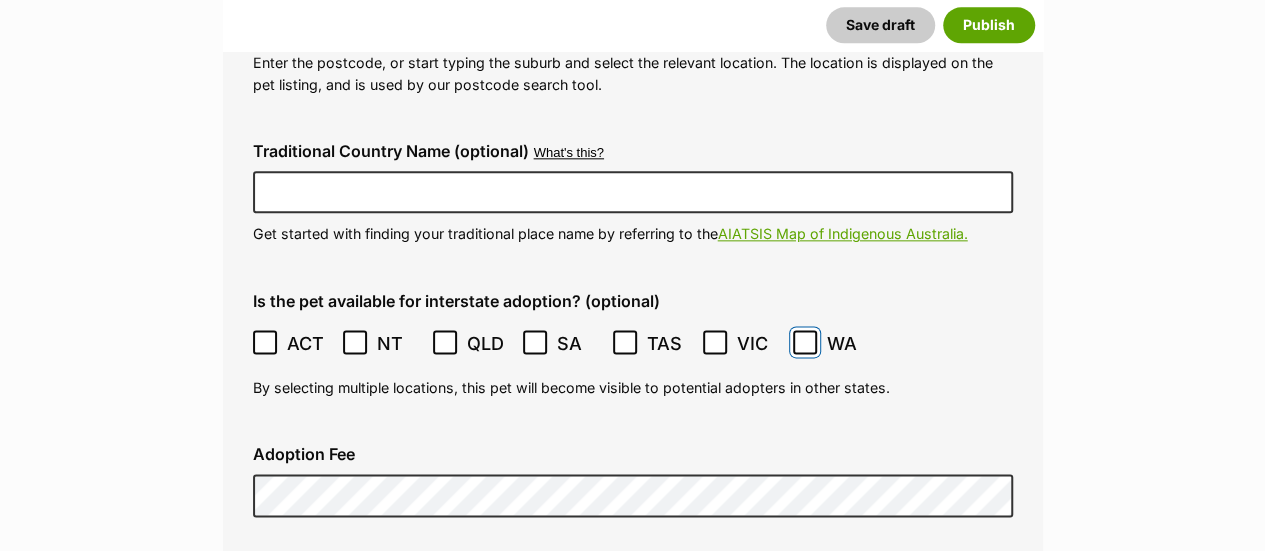 scroll, scrollTop: 5103, scrollLeft: 0, axis: vertical 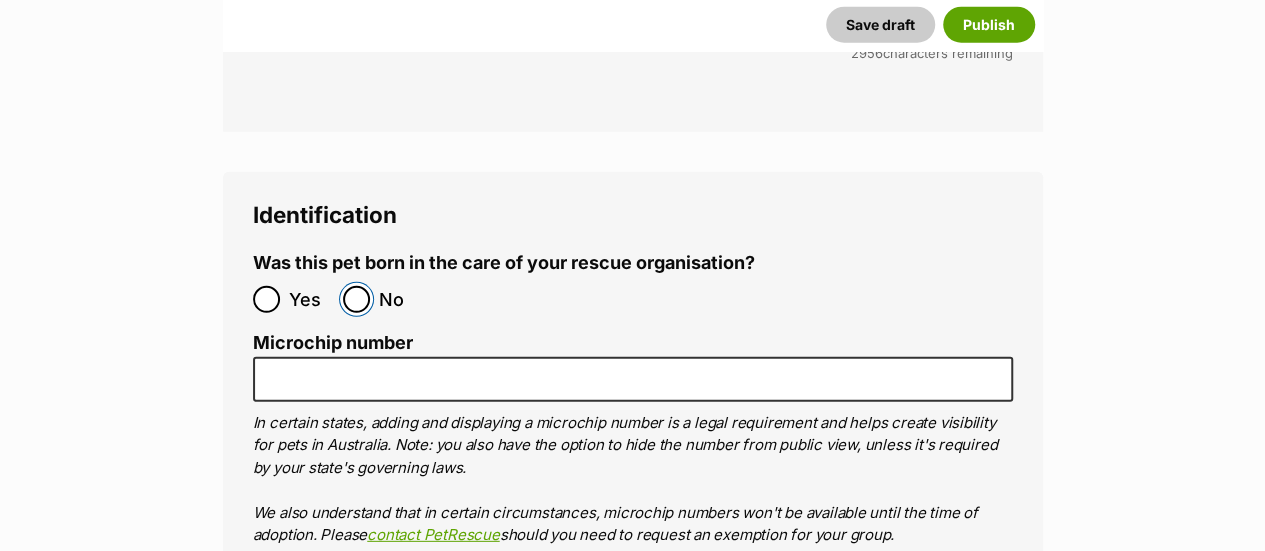 click on "No" at bounding box center (356, 299) 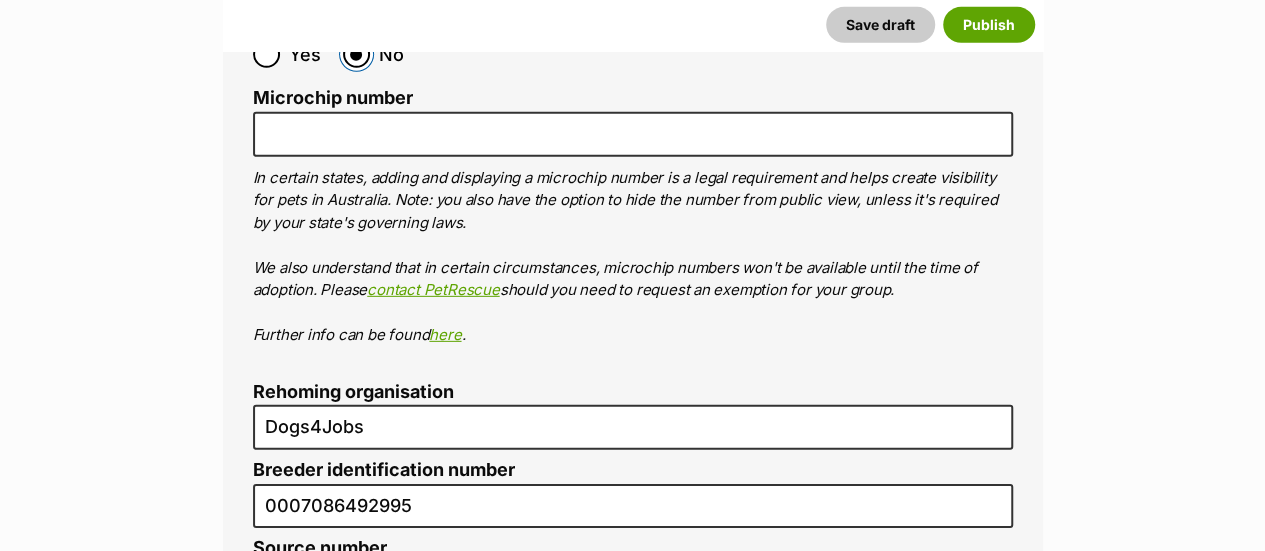 scroll, scrollTop: 6650, scrollLeft: 0, axis: vertical 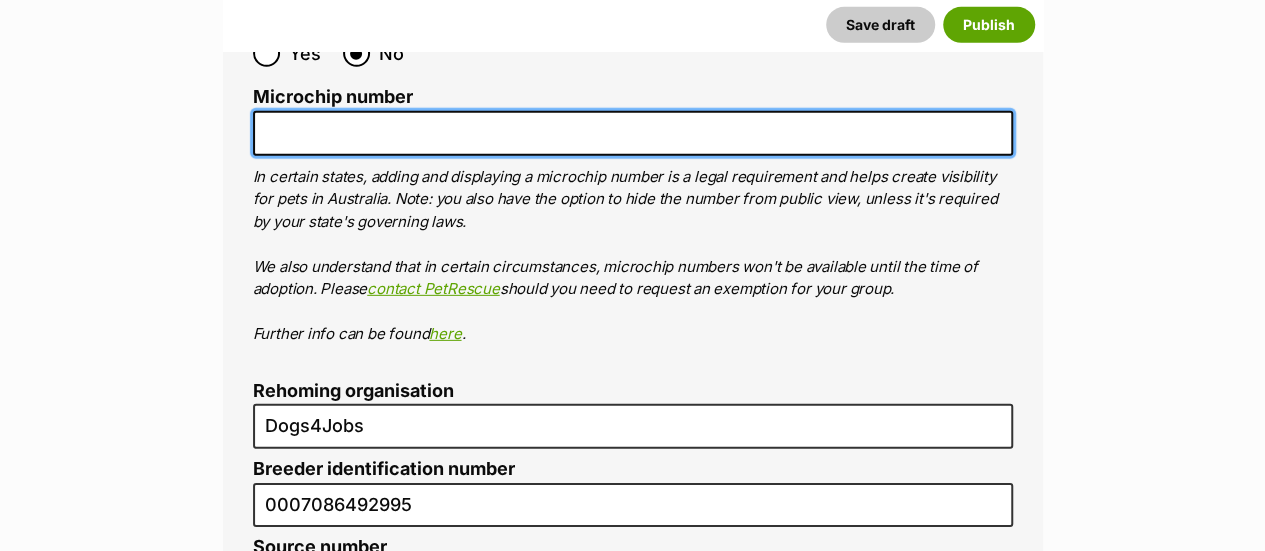 click on "Microchip number" at bounding box center (633, 133) 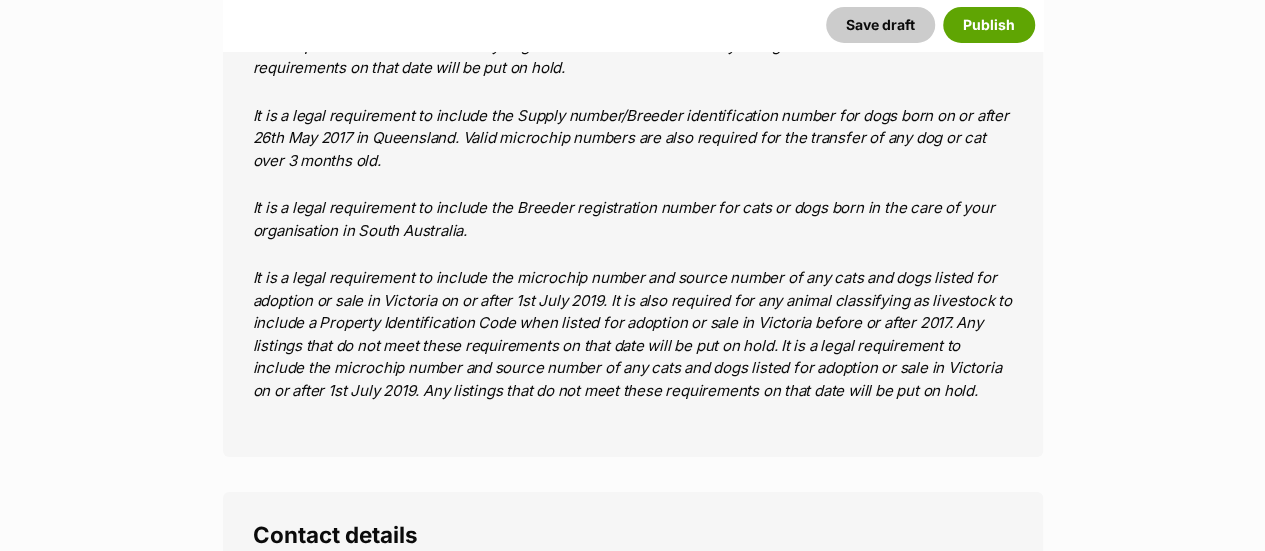 scroll, scrollTop: 7807, scrollLeft: 0, axis: vertical 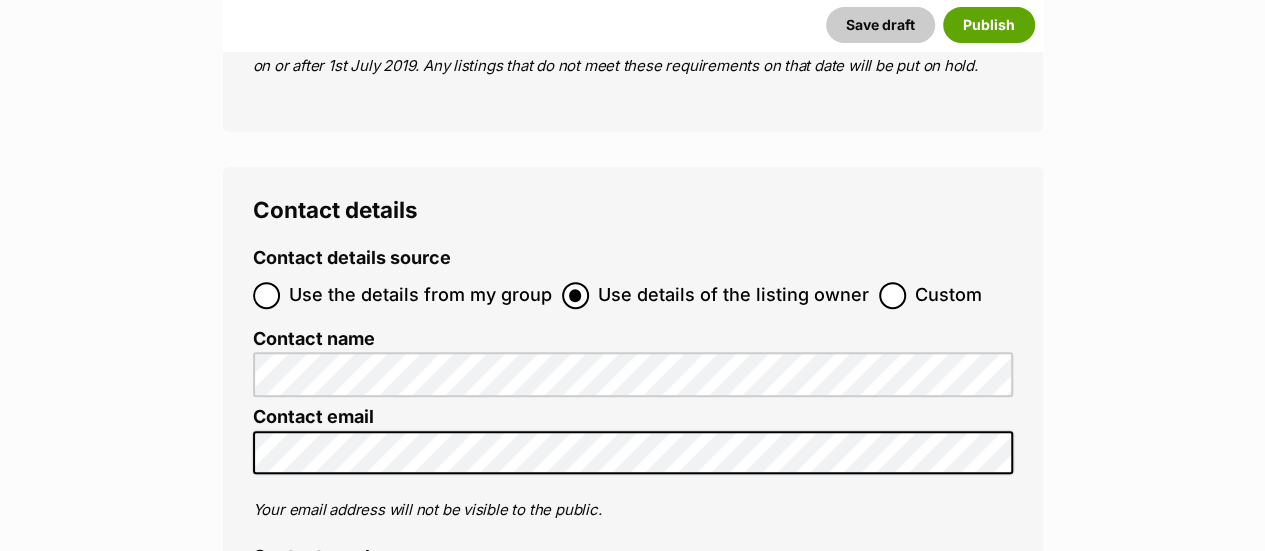 type on "991001006312418" 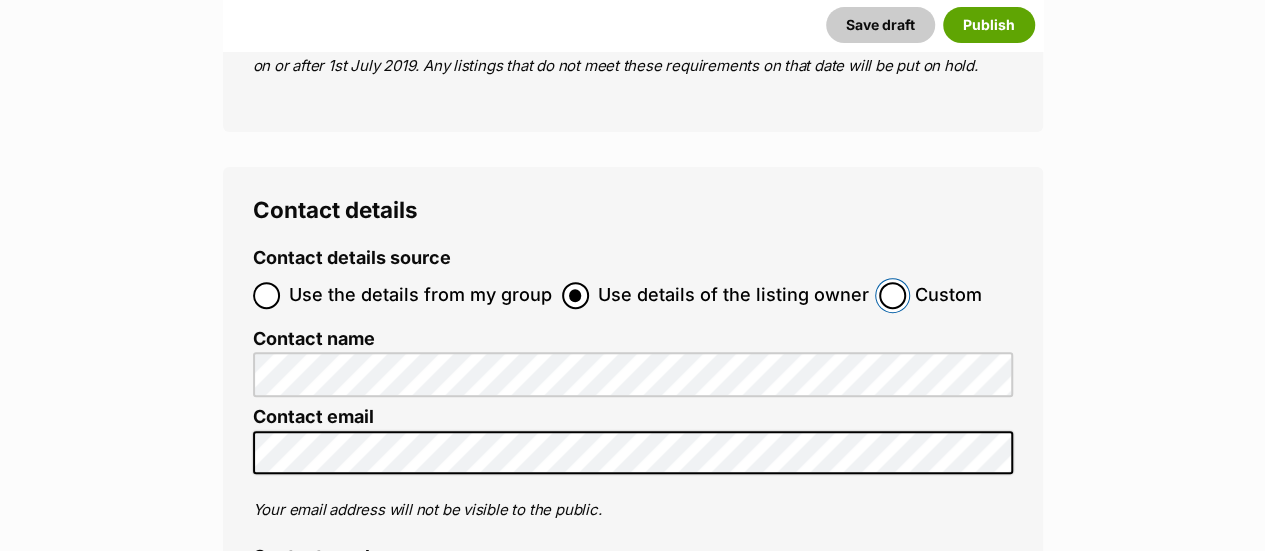 click on "Custom" at bounding box center (892, 295) 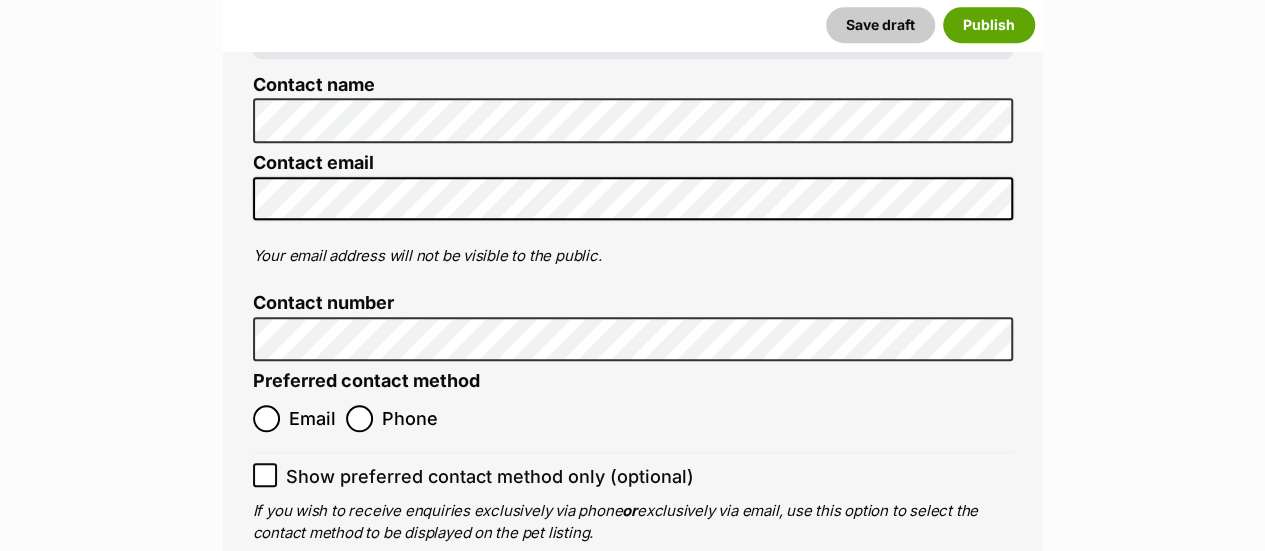 scroll, scrollTop: 8336, scrollLeft: 0, axis: vertical 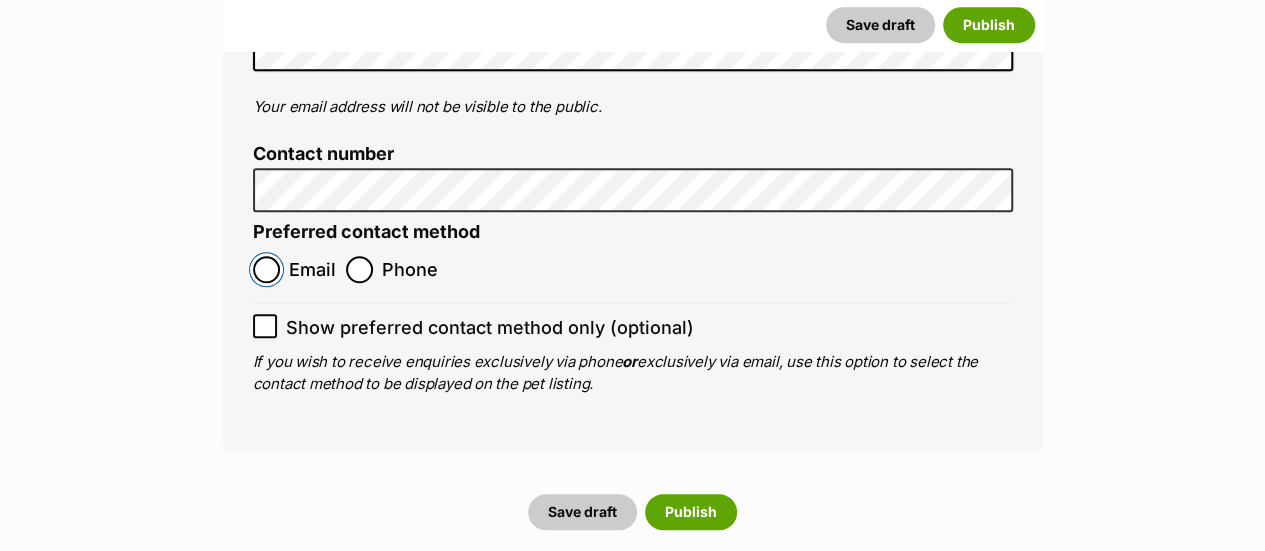 click on "Email" at bounding box center [266, 269] 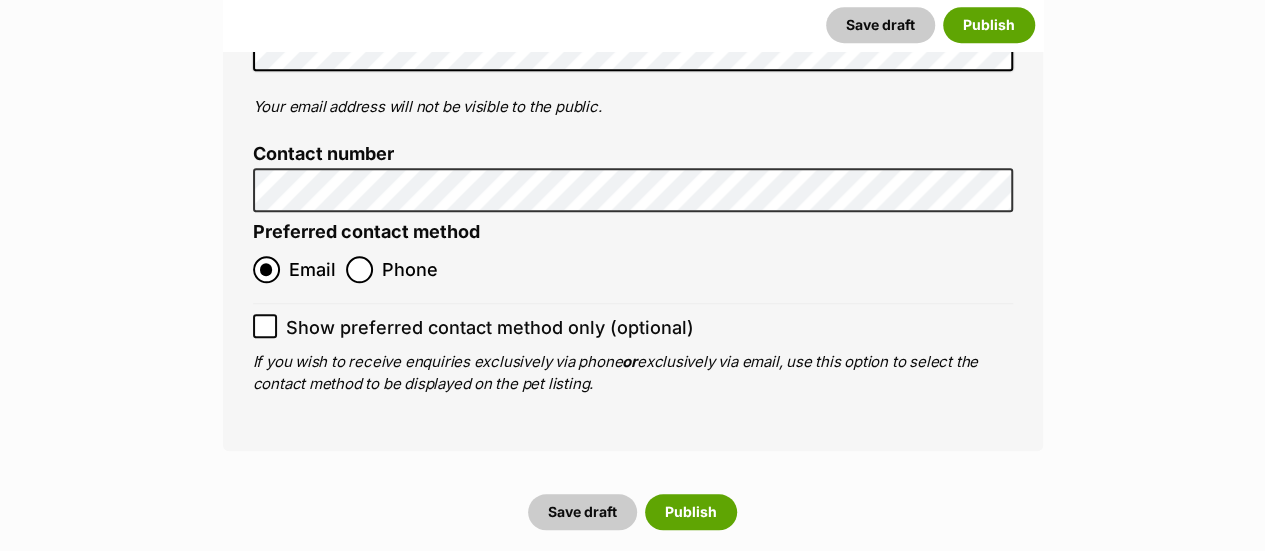 click on "Show preferred contact method only (optional)" at bounding box center [633, 322] 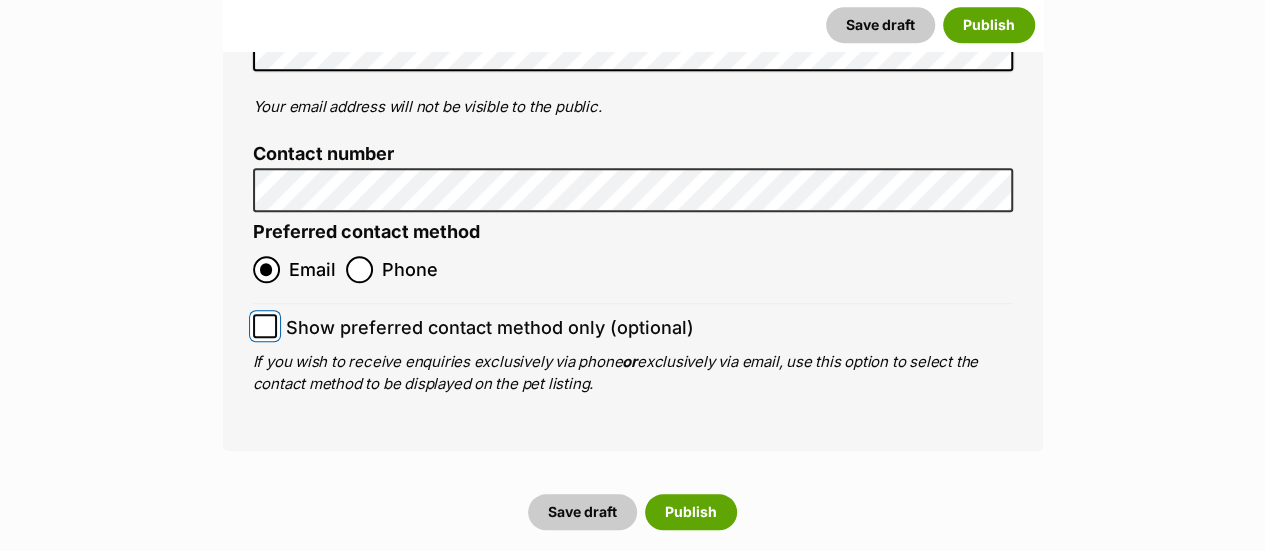 click on "Show preferred contact method only (optional)" at bounding box center [265, 326] 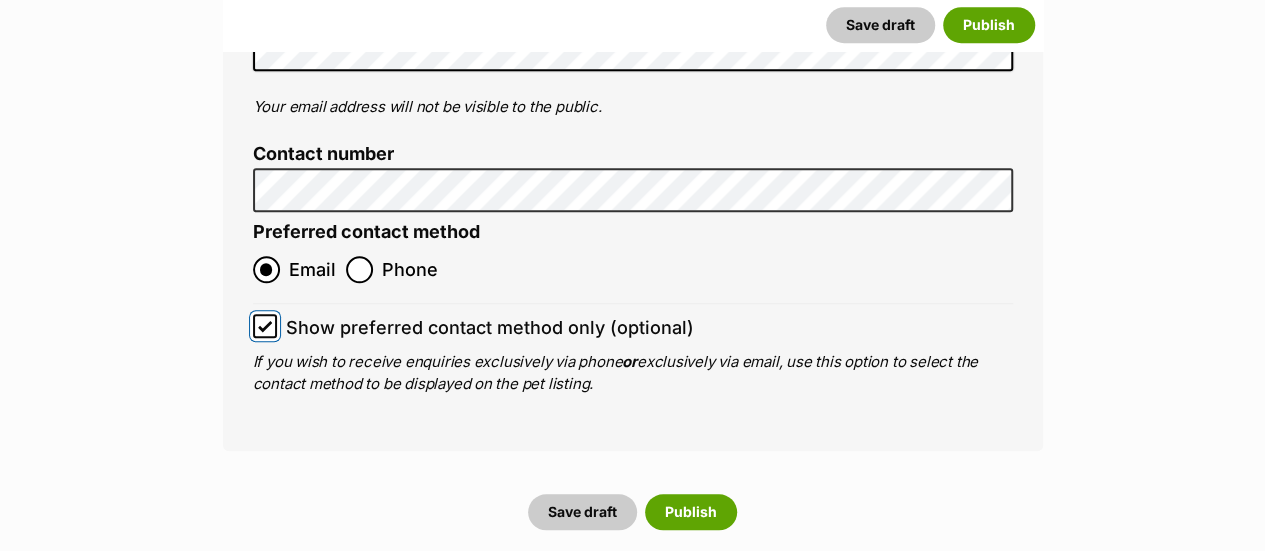 scroll, scrollTop: 8409, scrollLeft: 0, axis: vertical 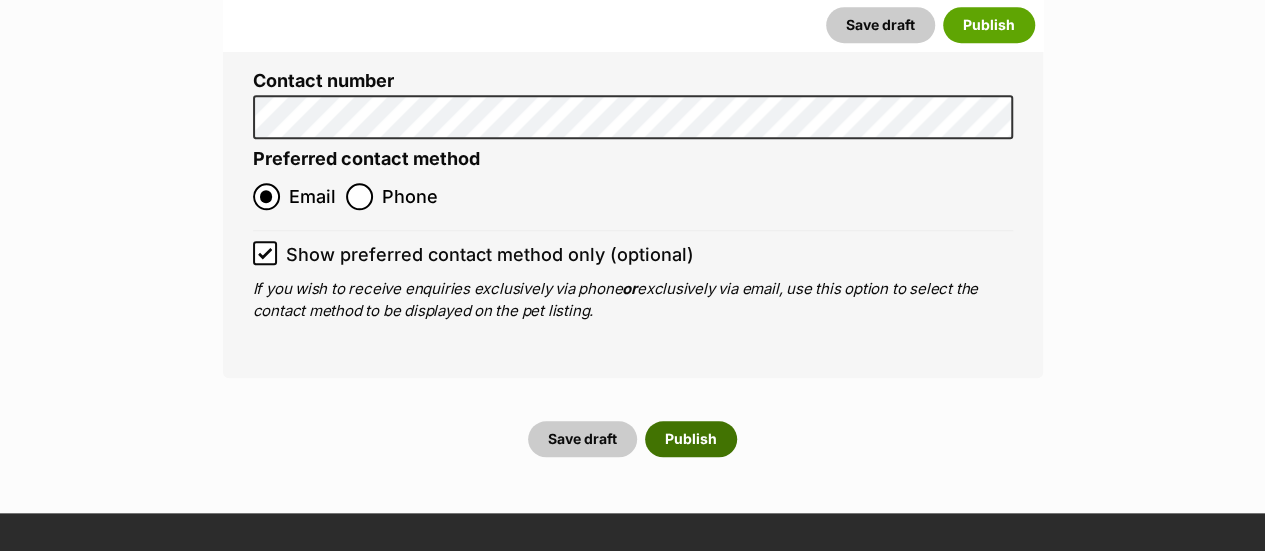 click on "Publish" at bounding box center (691, 439) 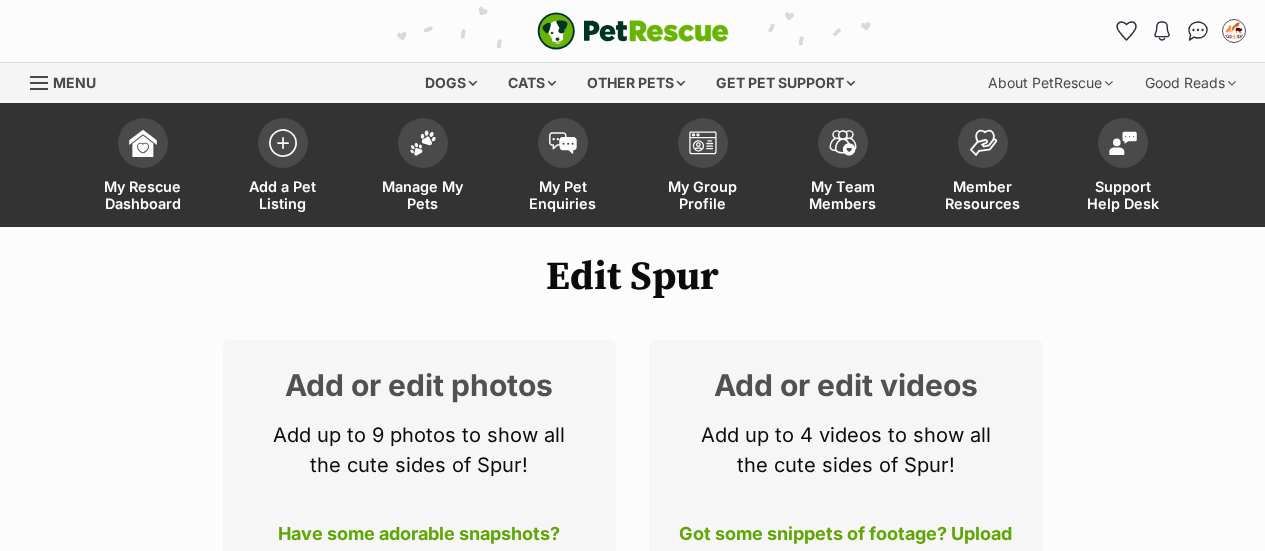 scroll, scrollTop: 0, scrollLeft: 0, axis: both 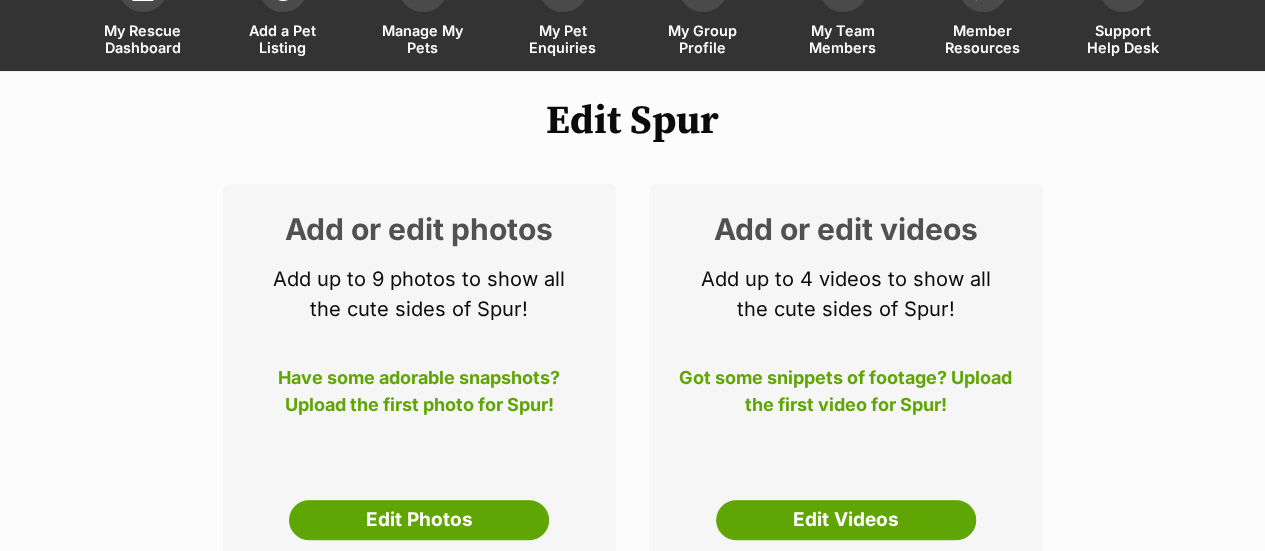 click on "Add or edit photos
Add up to 9 photos to show all
the cute sides of Spur!
Have some adorable snapshots? Upload the first photo for Spur!
Edit Photos" at bounding box center (420, 377) 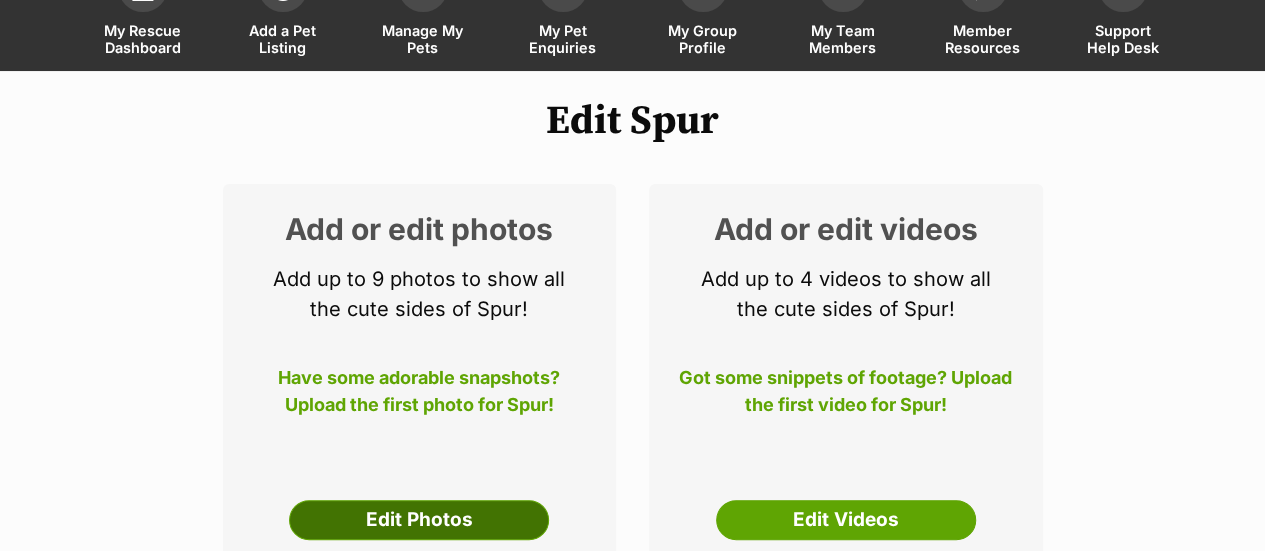 click on "Edit Photos" at bounding box center [419, 520] 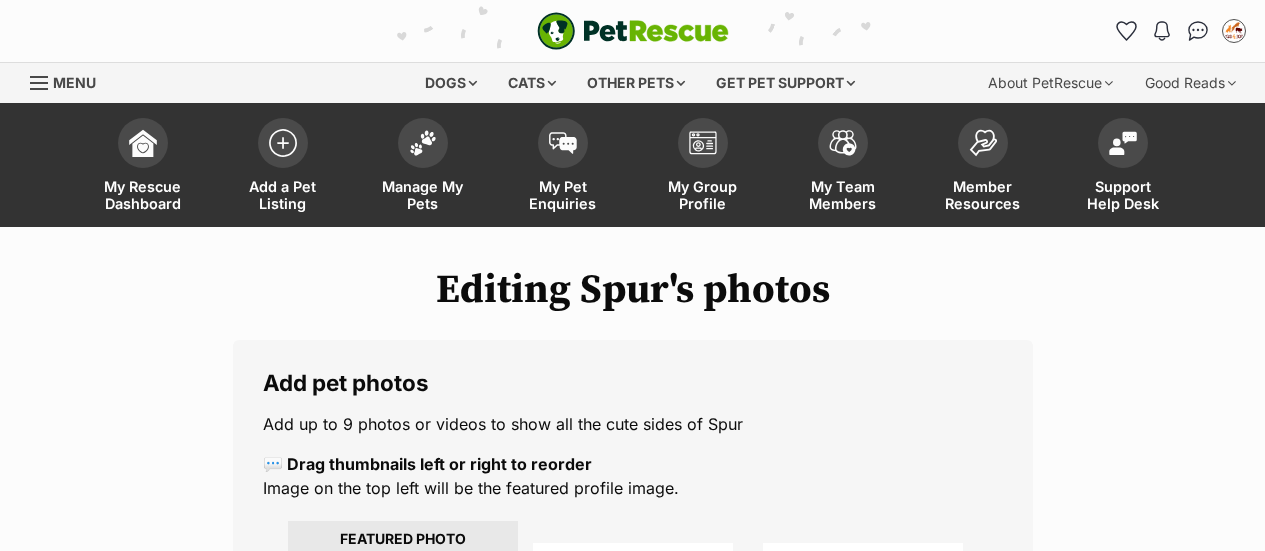 scroll, scrollTop: 0, scrollLeft: 0, axis: both 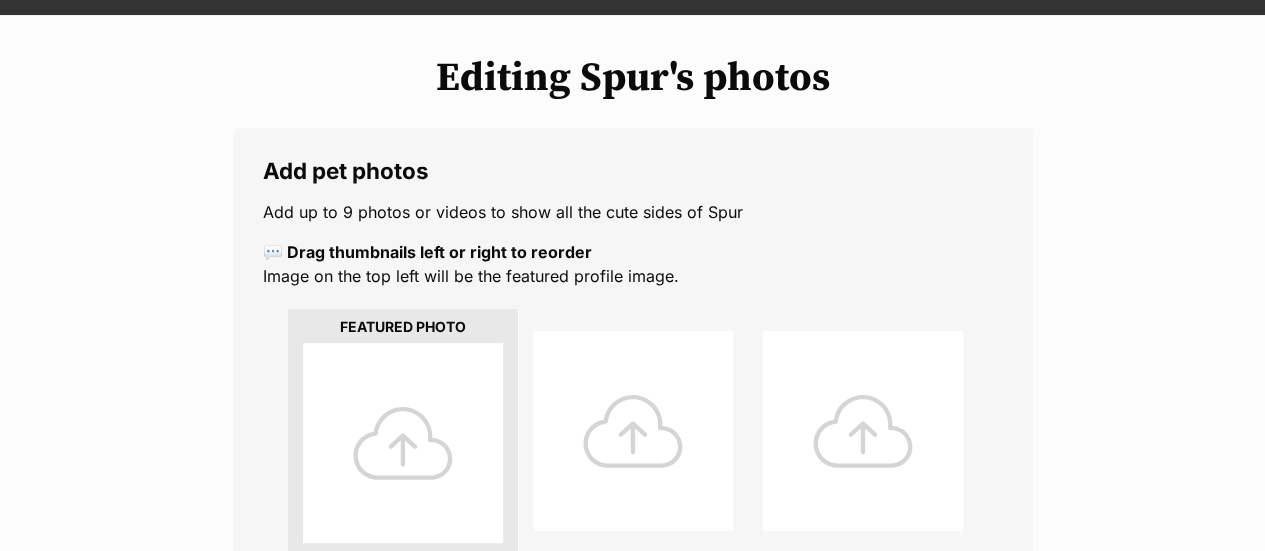 click at bounding box center (403, 449) 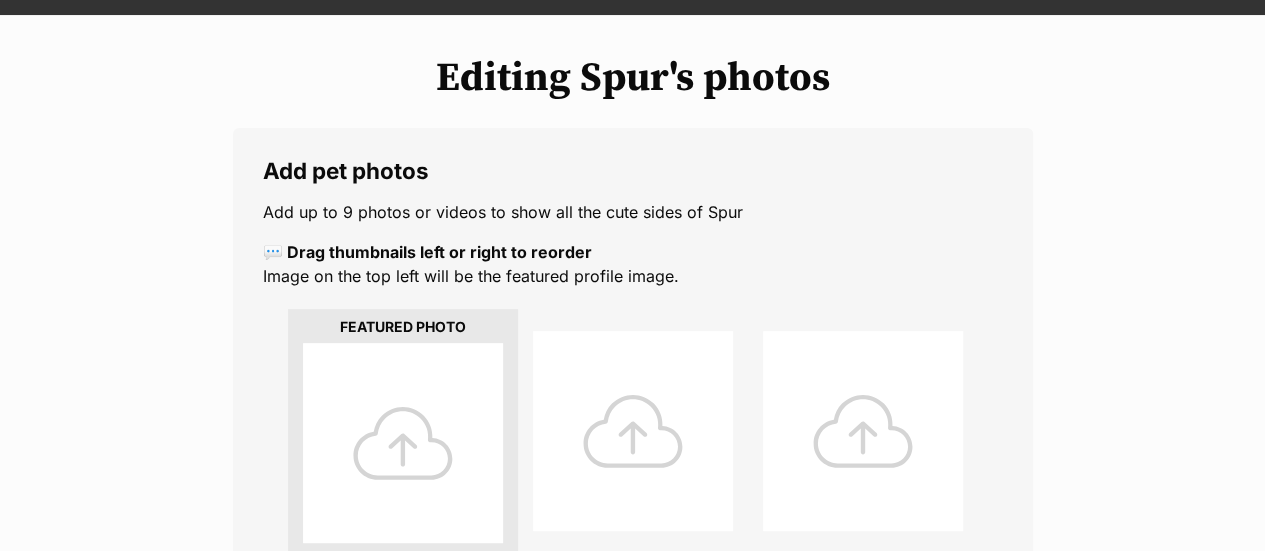 click at bounding box center (403, 443) 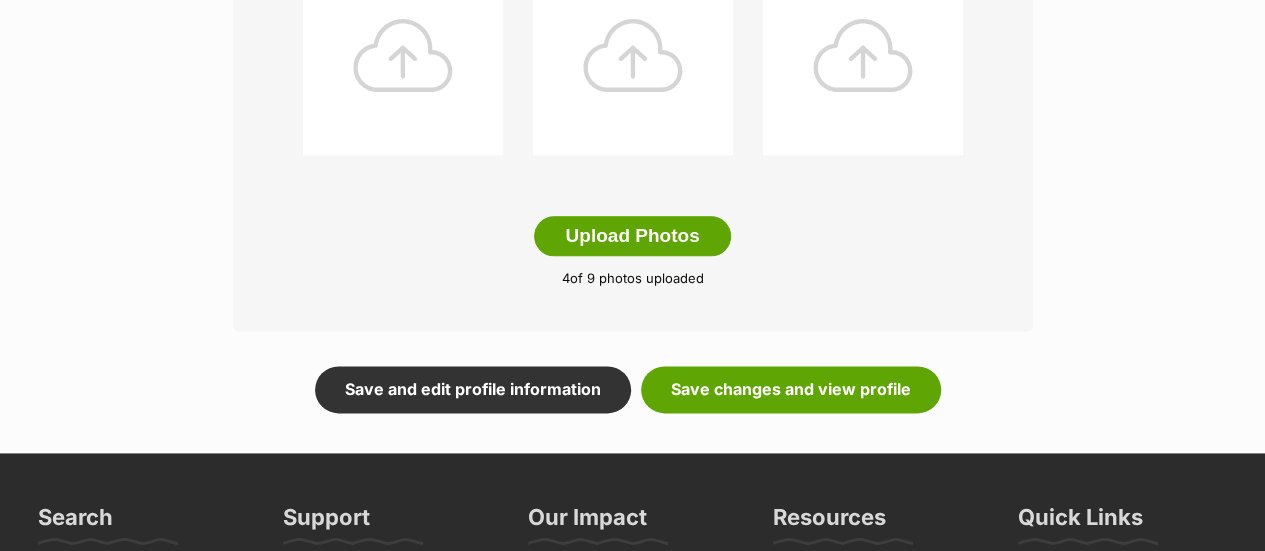scroll, scrollTop: 1134, scrollLeft: 0, axis: vertical 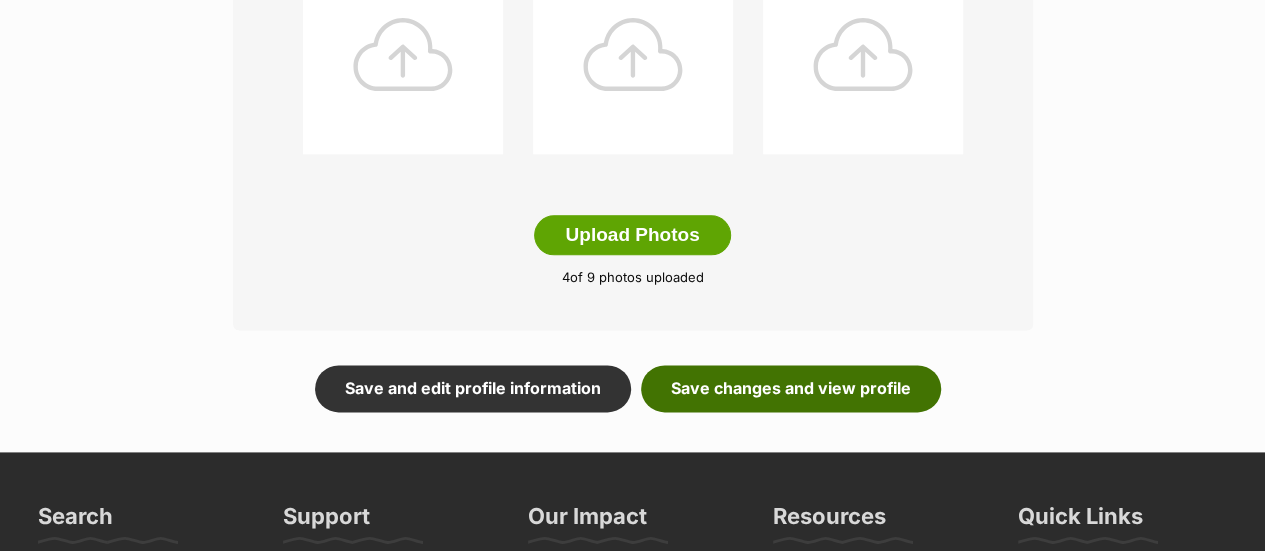 click on "Save changes and view profile" at bounding box center [791, 388] 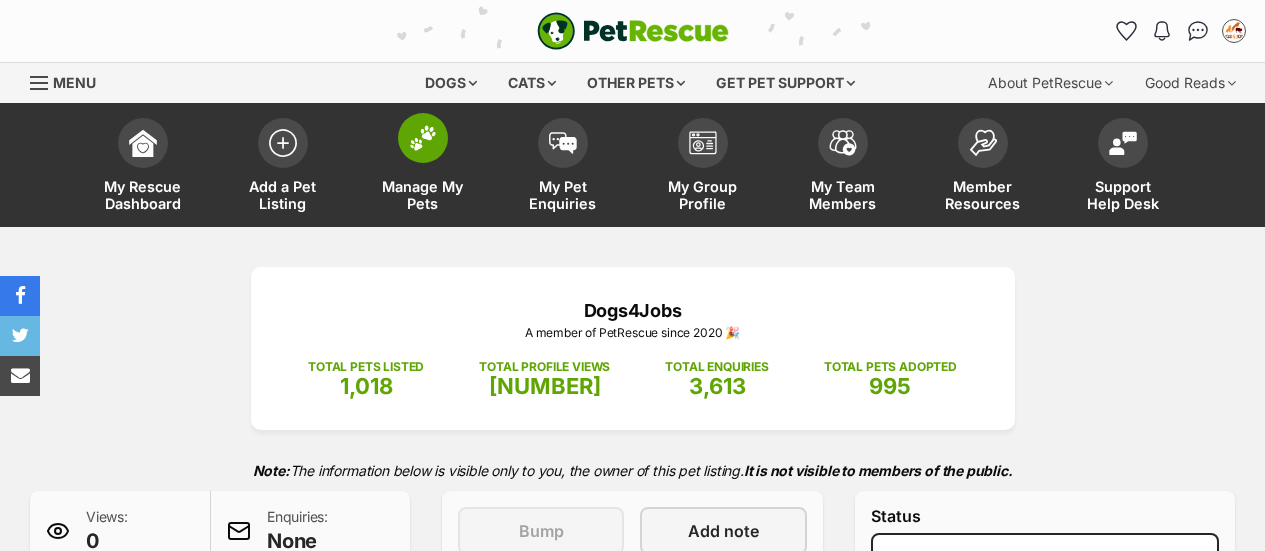 scroll, scrollTop: 0, scrollLeft: 0, axis: both 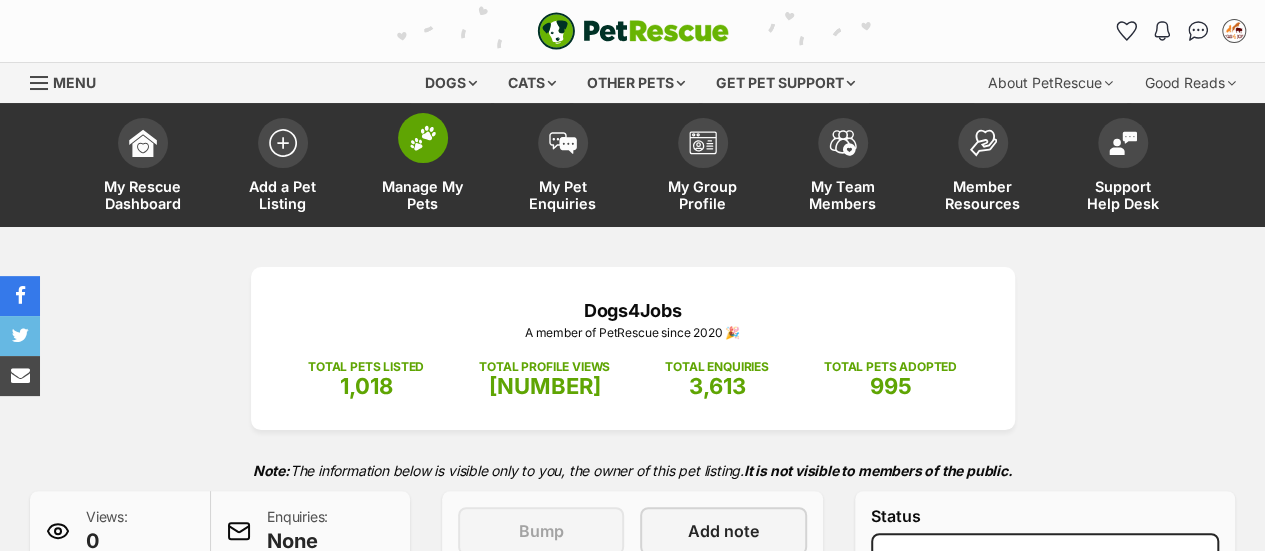 click at bounding box center (423, 138) 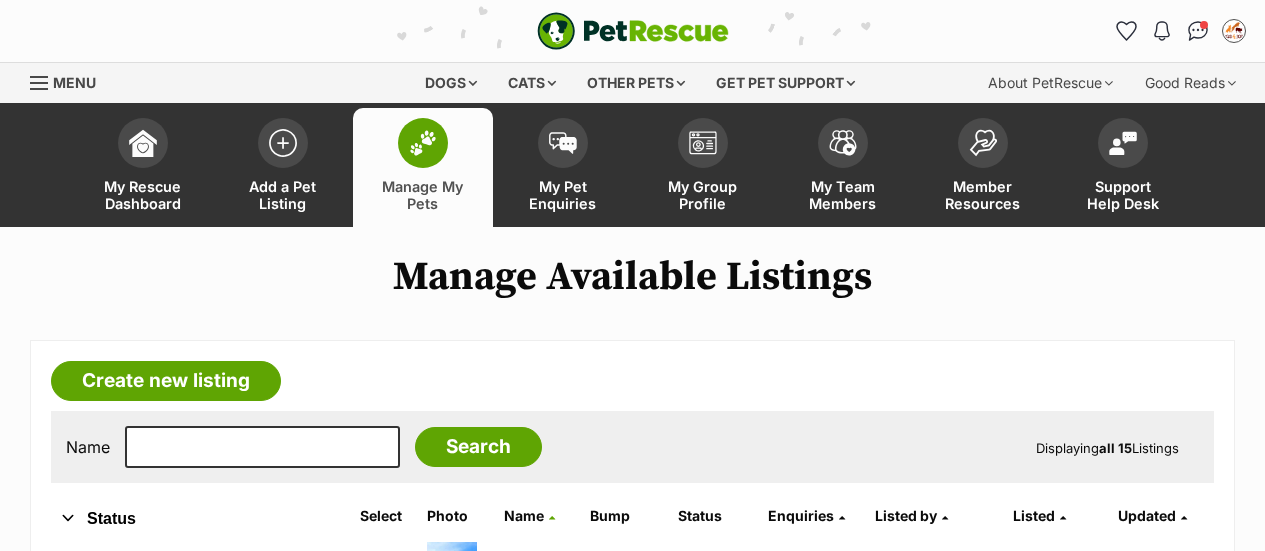 scroll, scrollTop: 0, scrollLeft: 0, axis: both 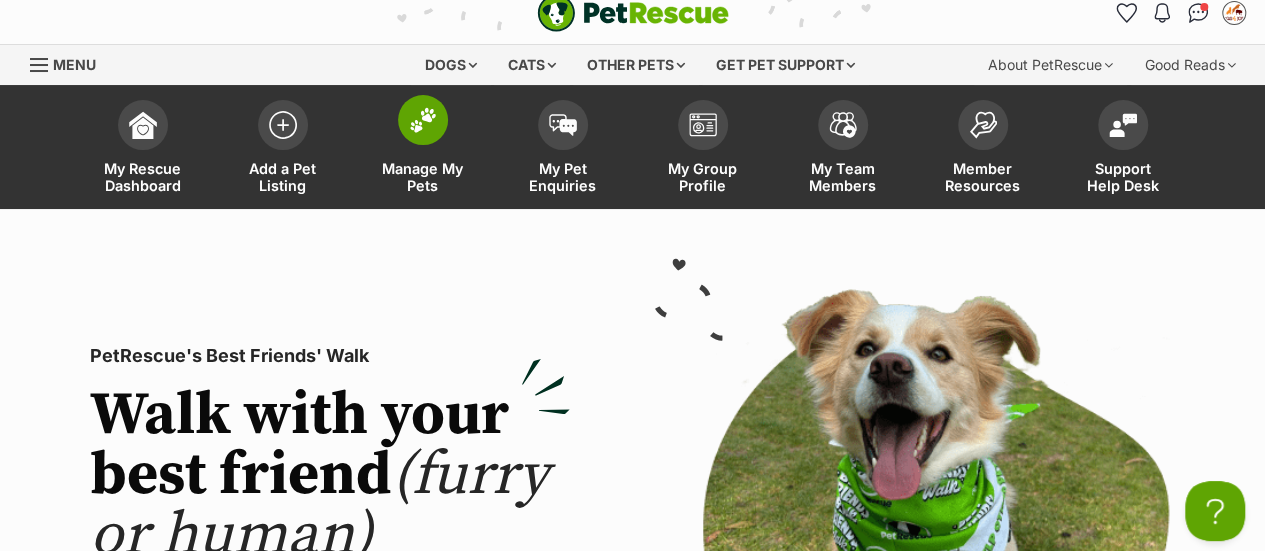 click on "Manage My Pets" at bounding box center (423, 149) 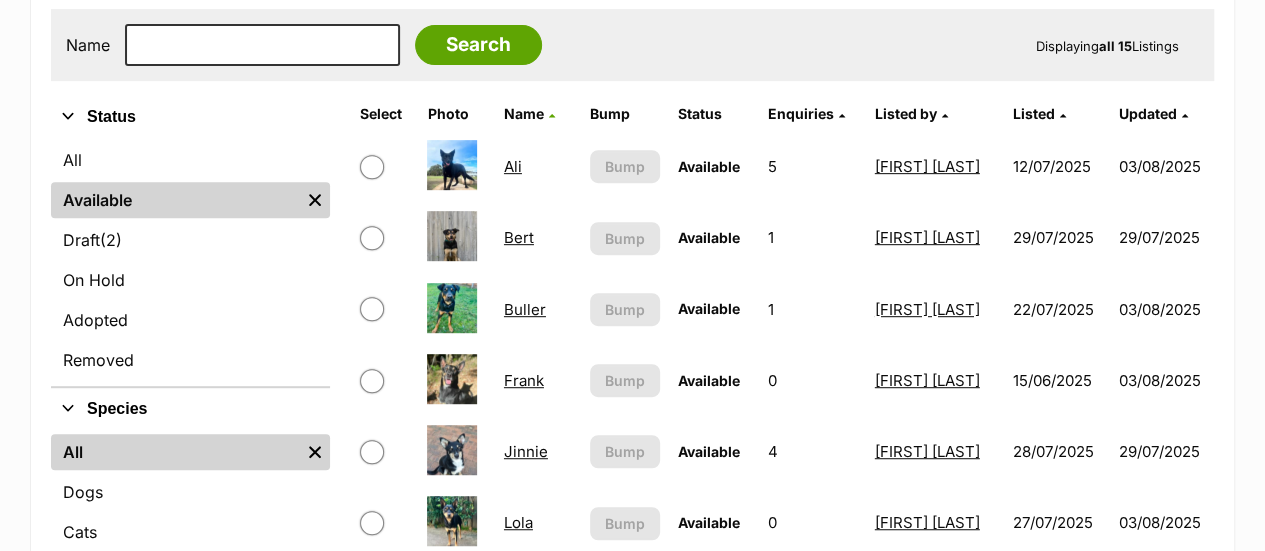 scroll, scrollTop: 414, scrollLeft: 0, axis: vertical 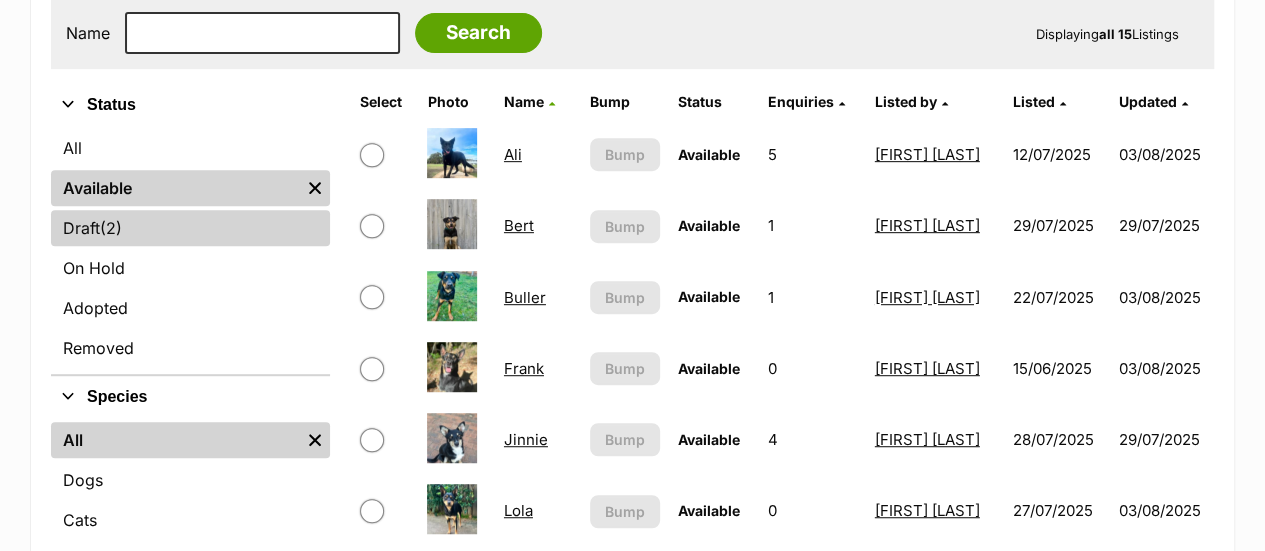 click on "Draft
(2)
Items" at bounding box center (190, 228) 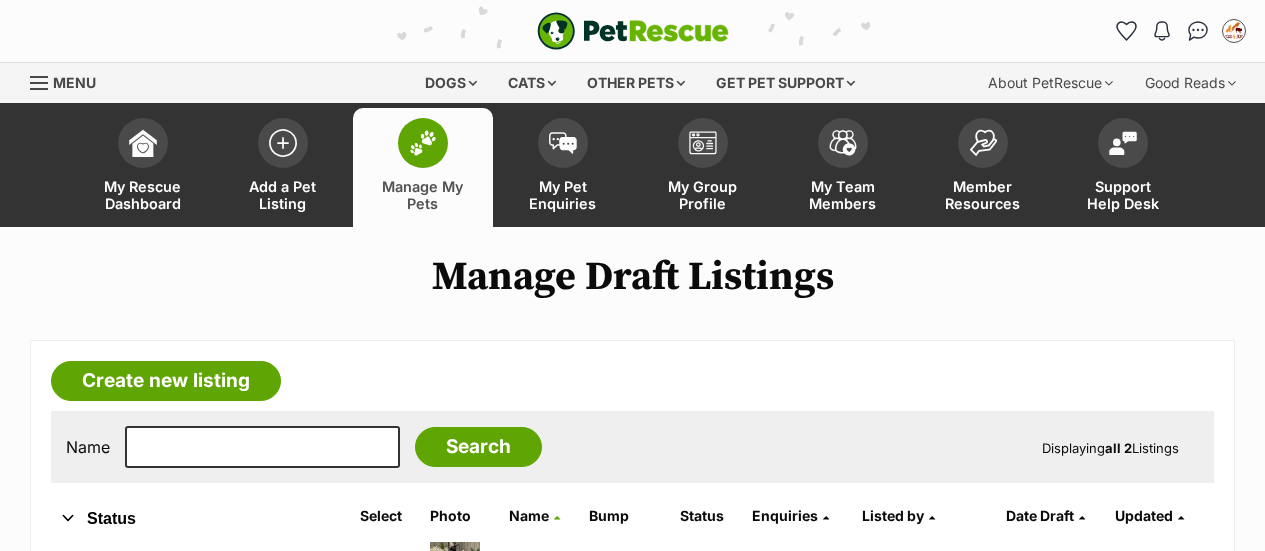 scroll, scrollTop: 228, scrollLeft: 0, axis: vertical 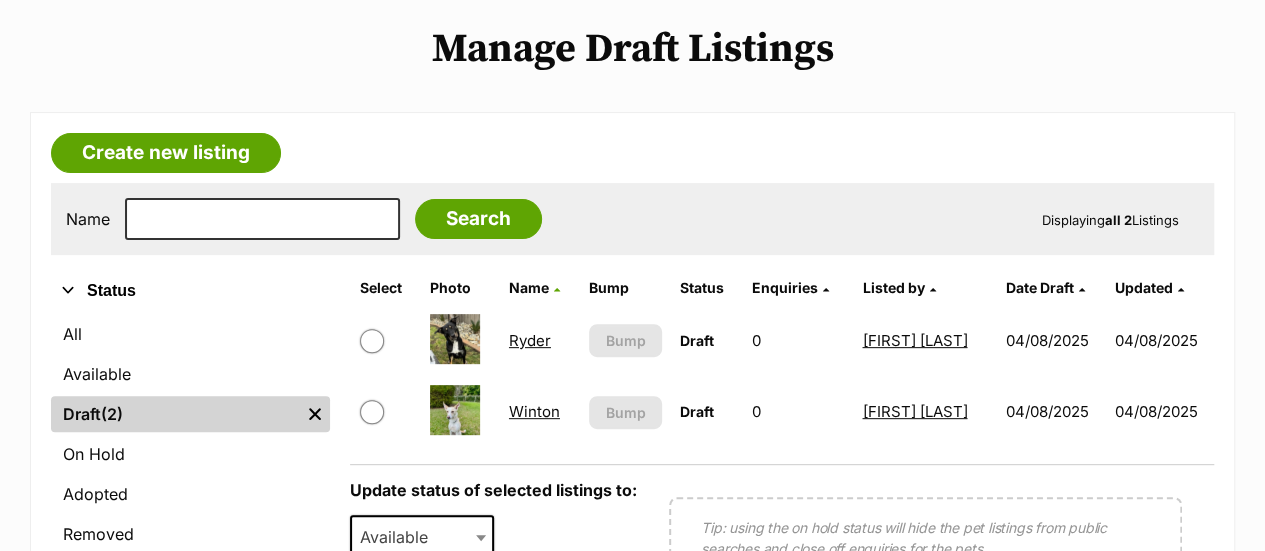 click on "Ryder" at bounding box center [530, 340] 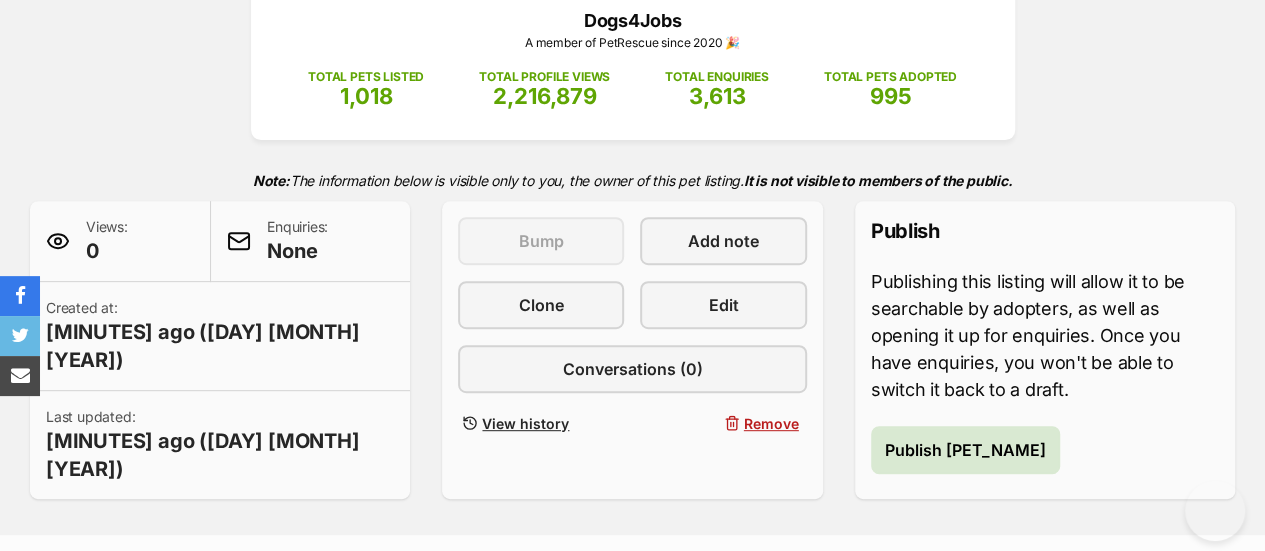 scroll, scrollTop: 290, scrollLeft: 0, axis: vertical 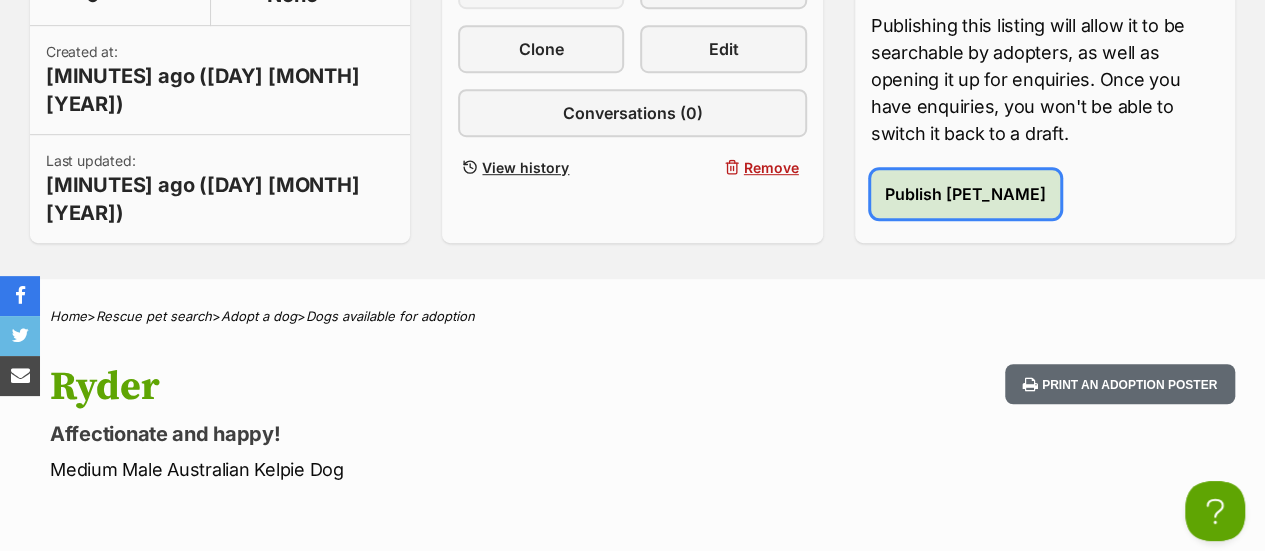 click on "Publish [PET_NAME]" at bounding box center (965, 194) 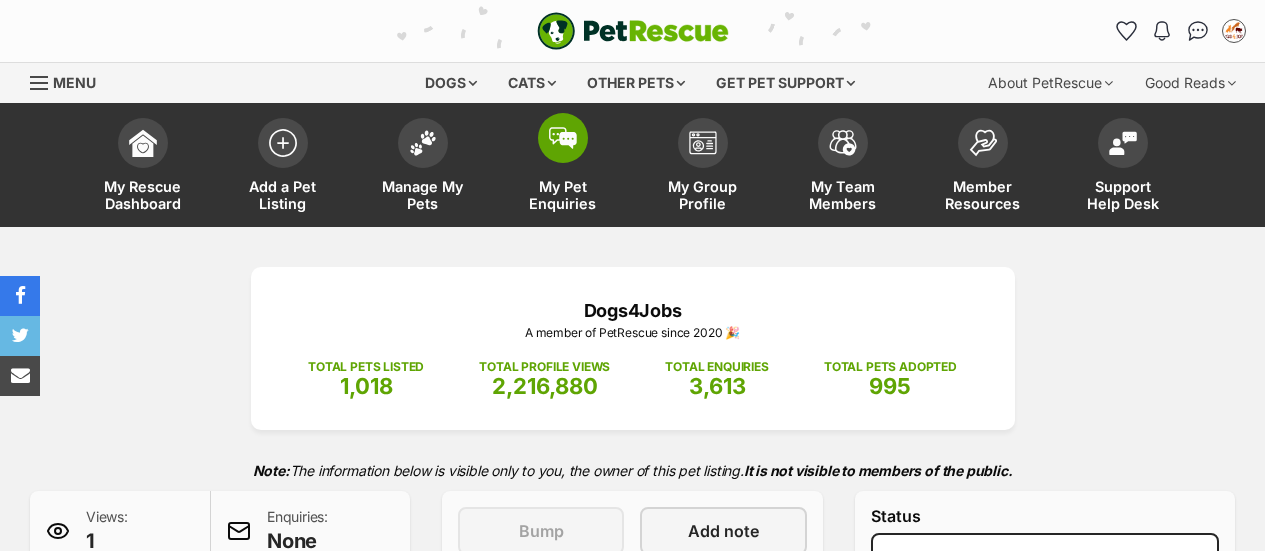 scroll, scrollTop: 0, scrollLeft: 0, axis: both 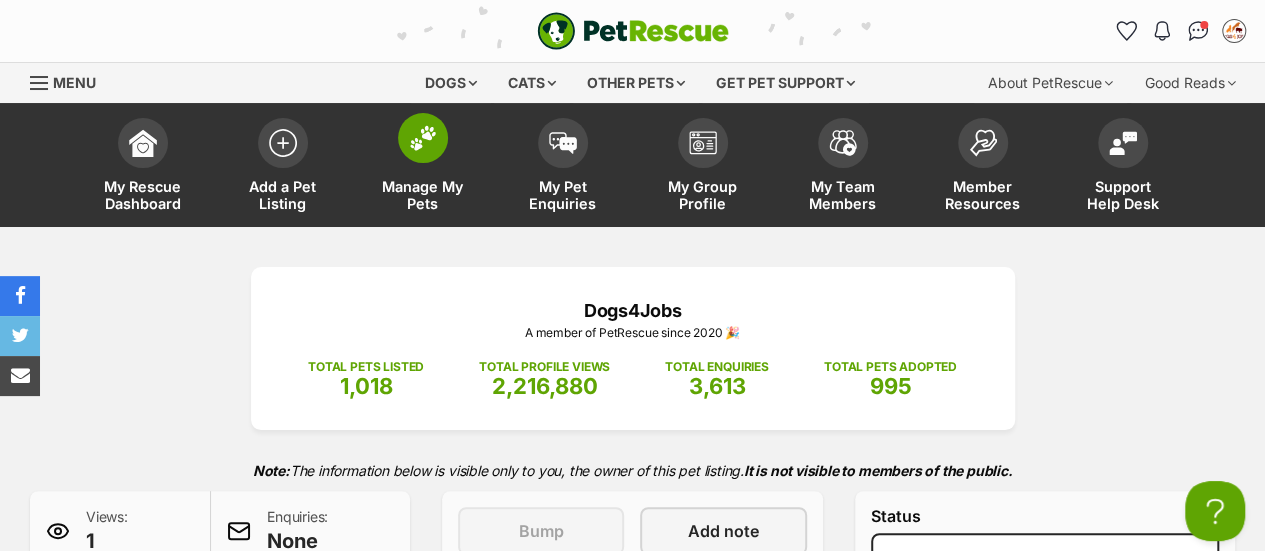 click at bounding box center [423, 138] 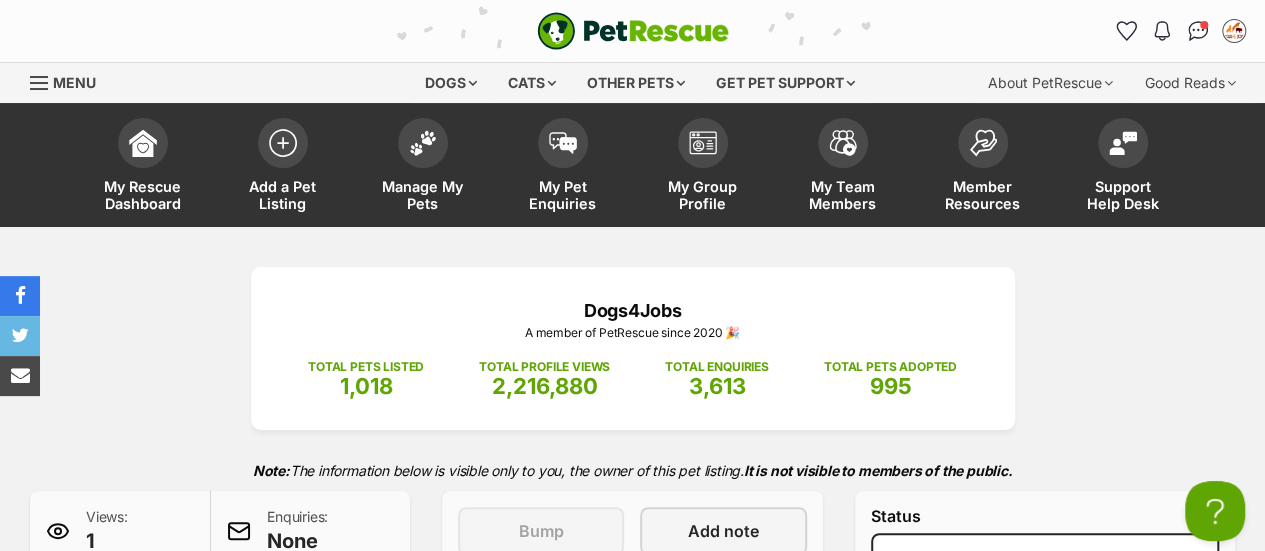 scroll, scrollTop: 0, scrollLeft: 0, axis: both 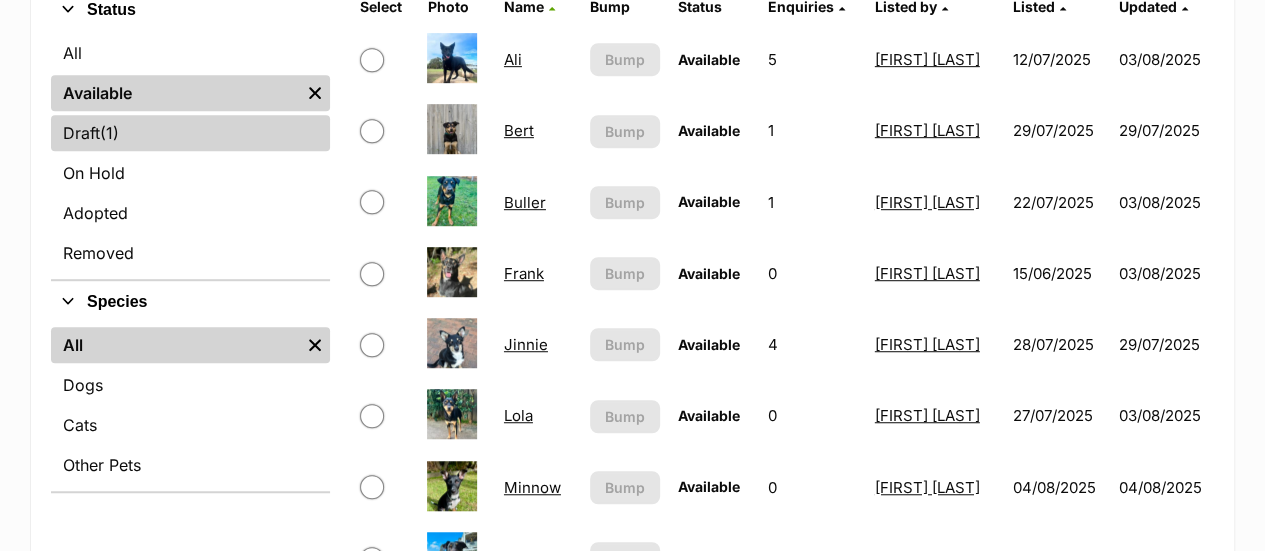 click on "Draft
(1)
Items" at bounding box center [190, 133] 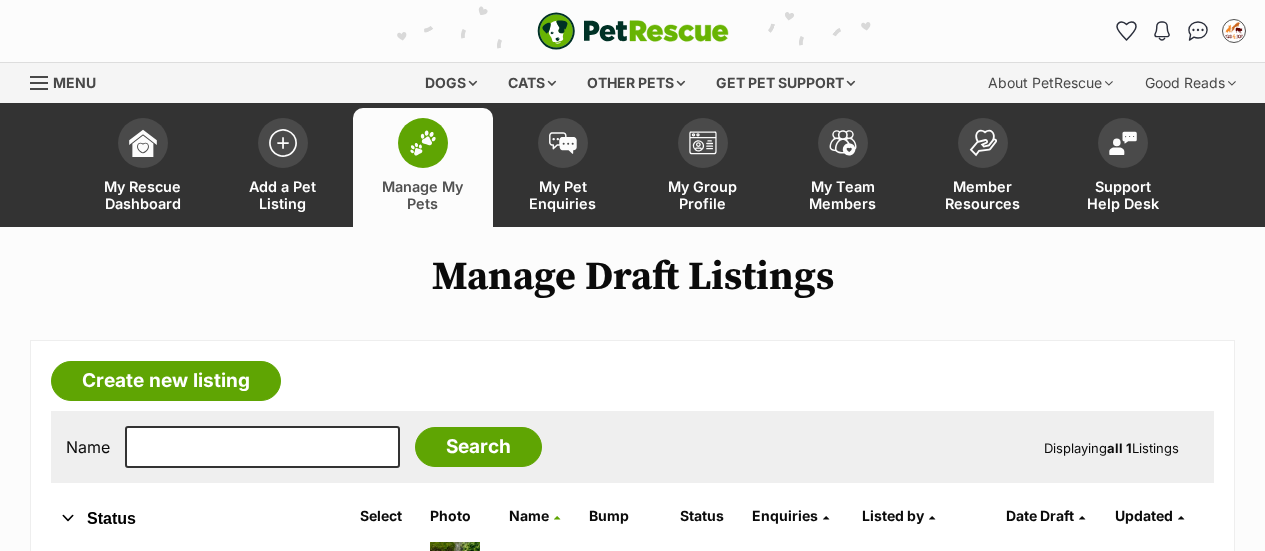 scroll, scrollTop: 197, scrollLeft: 0, axis: vertical 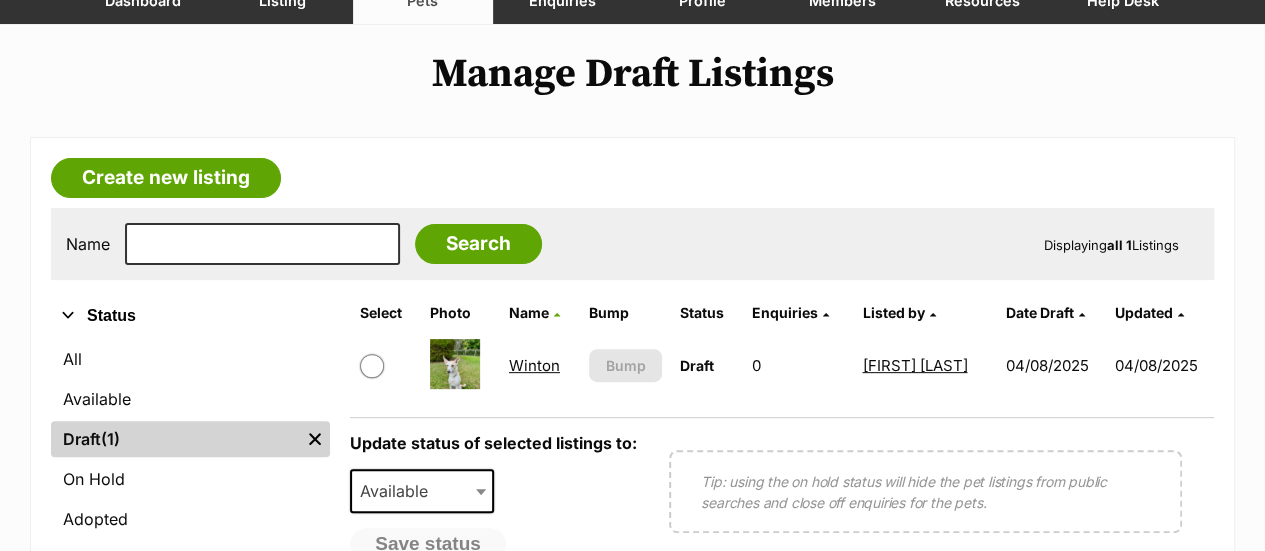 click on "Winton" at bounding box center (534, 365) 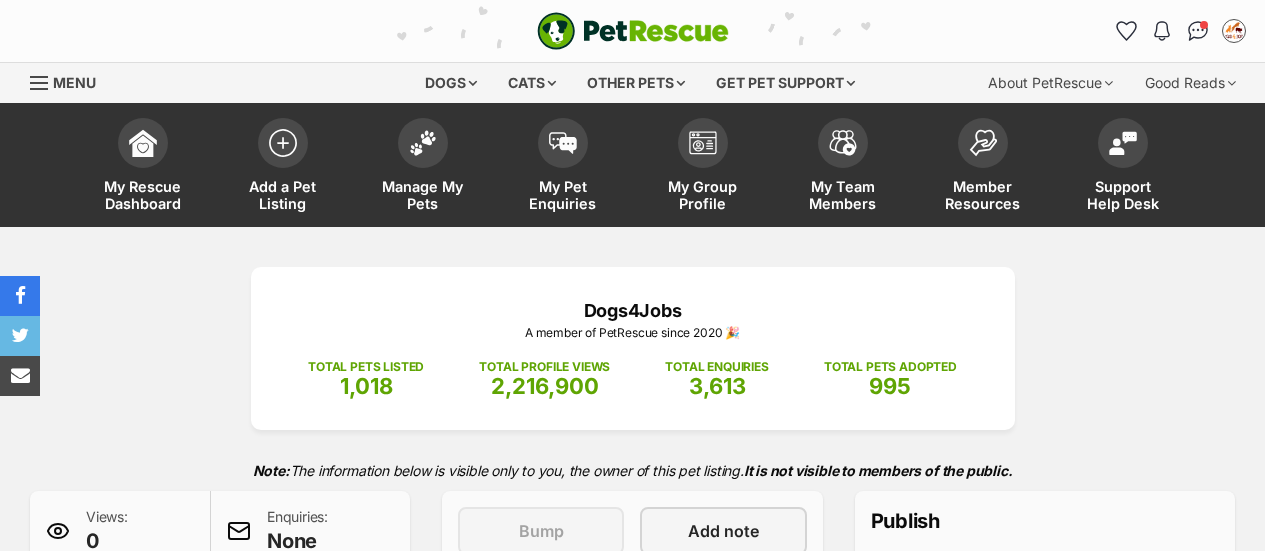 scroll, scrollTop: 245, scrollLeft: 0, axis: vertical 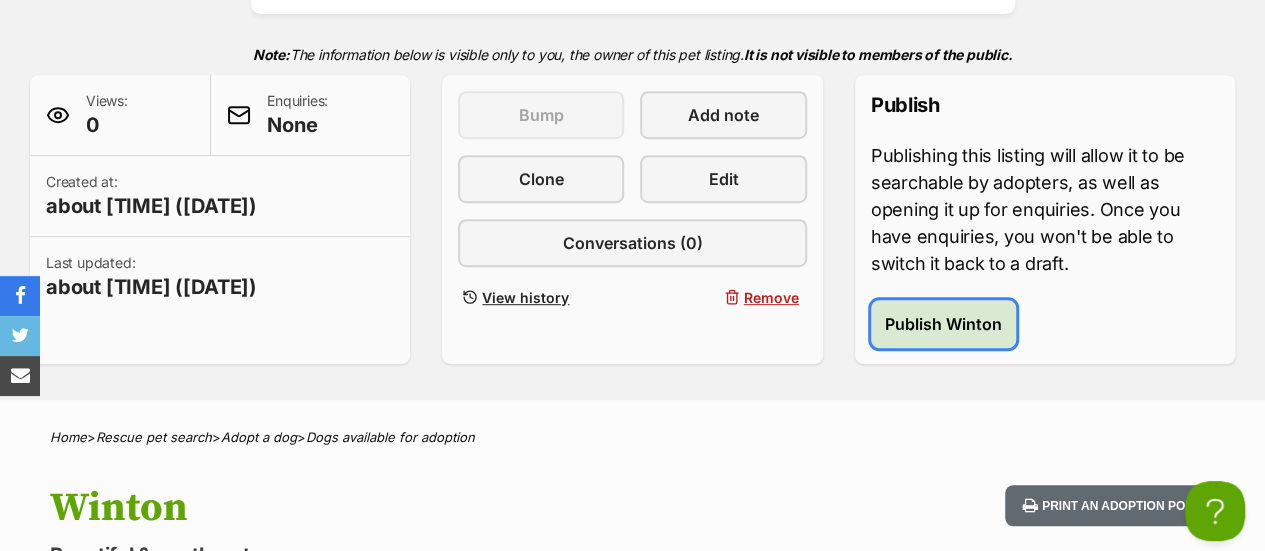 click on "Publish Winton" at bounding box center [943, 324] 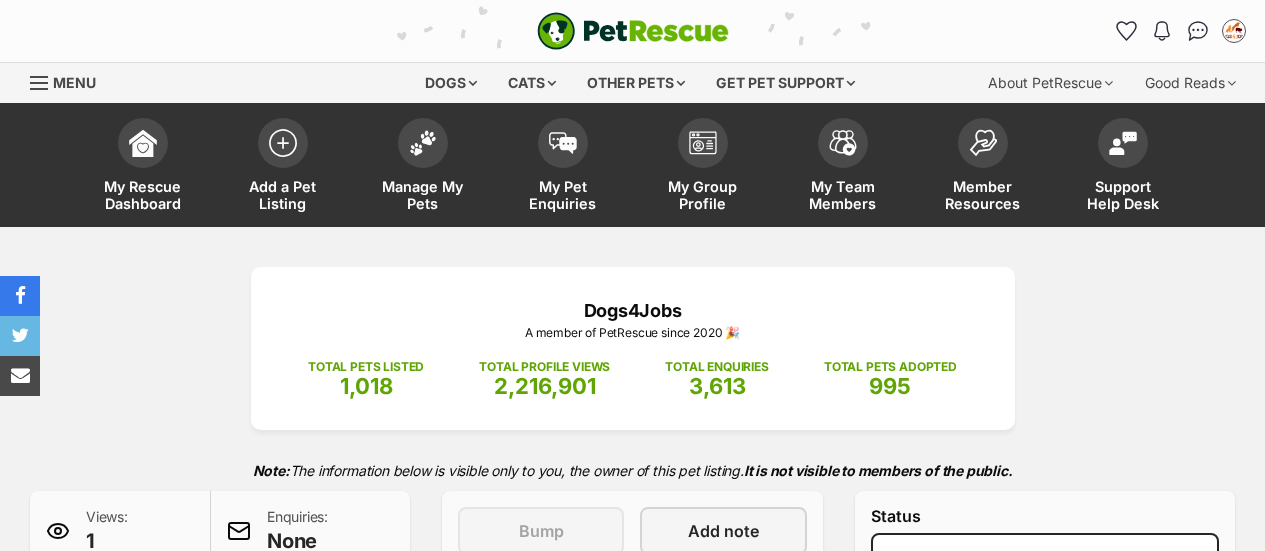 scroll, scrollTop: 0, scrollLeft: 0, axis: both 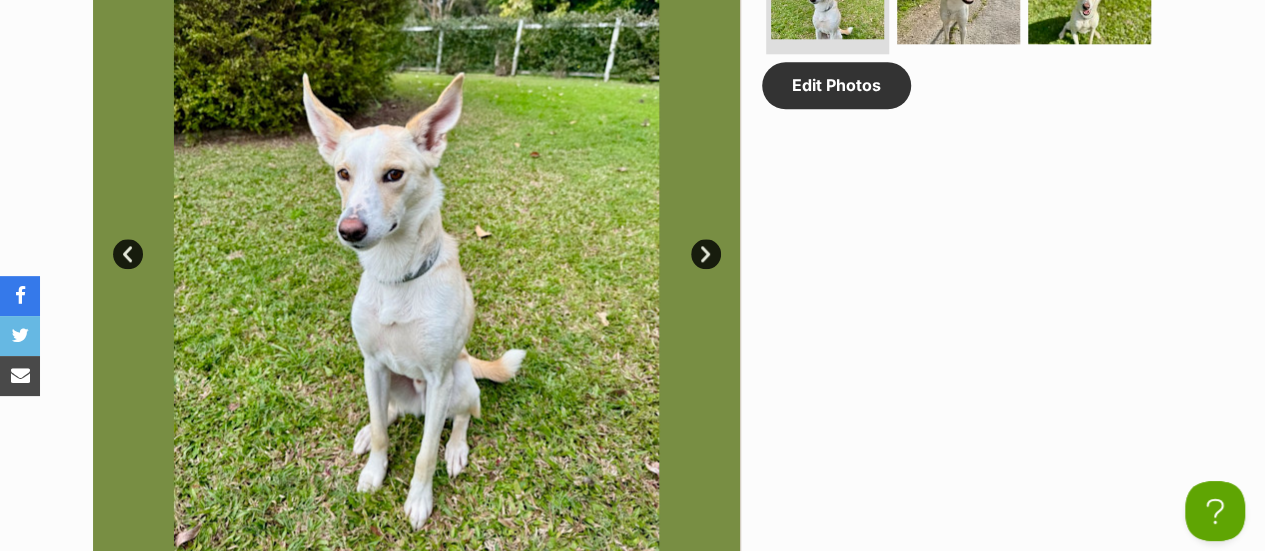 click on "Next" at bounding box center [706, 254] 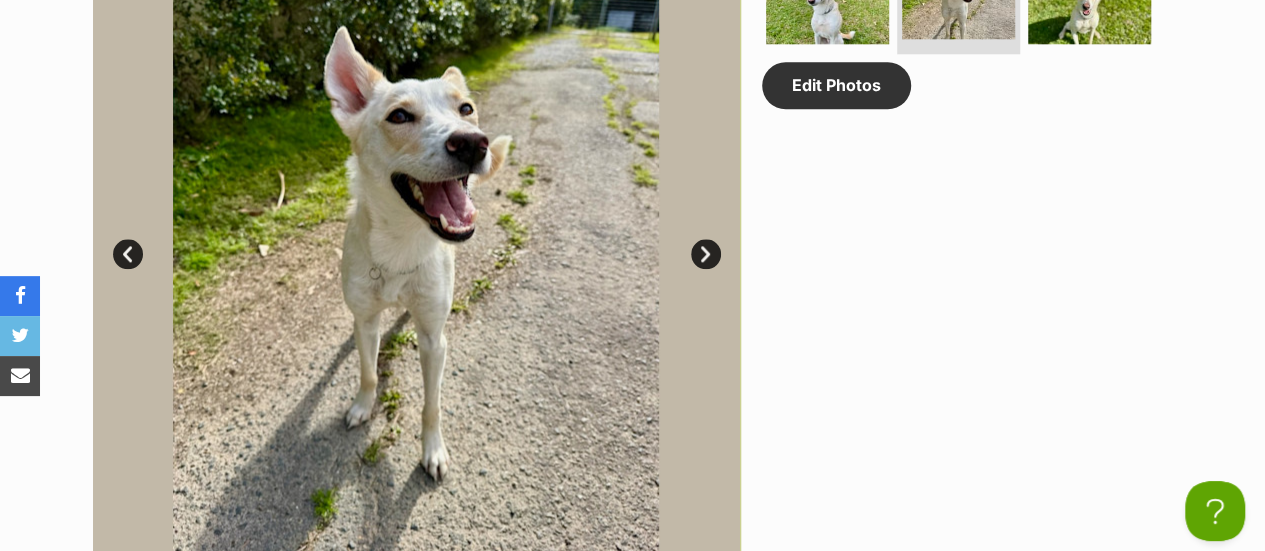click on "Next" at bounding box center (706, 254) 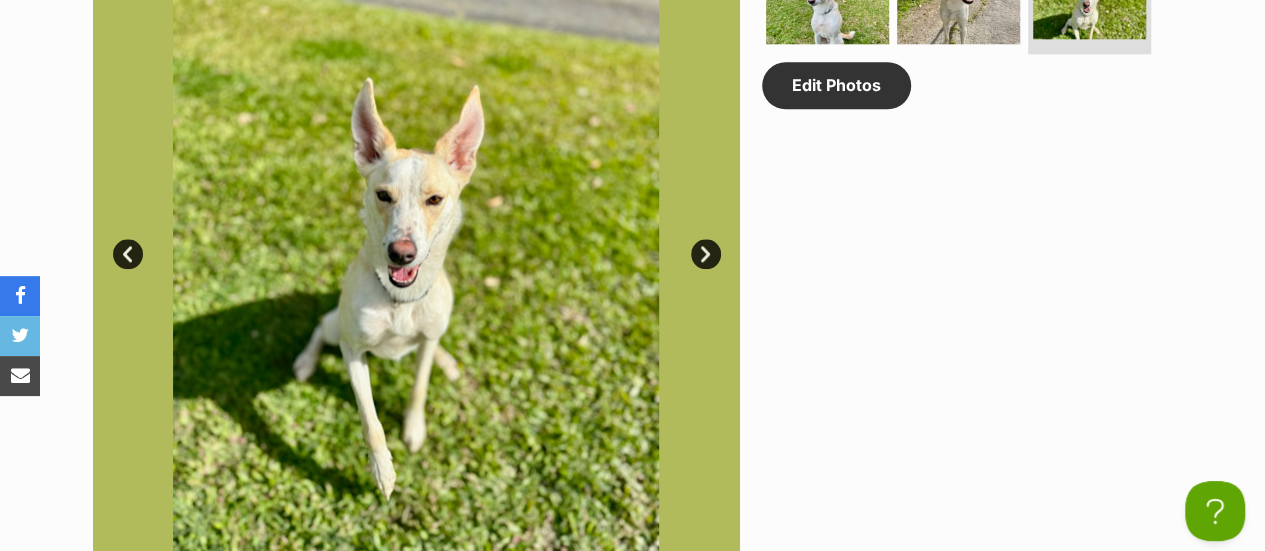 click on "Next" at bounding box center (706, 254) 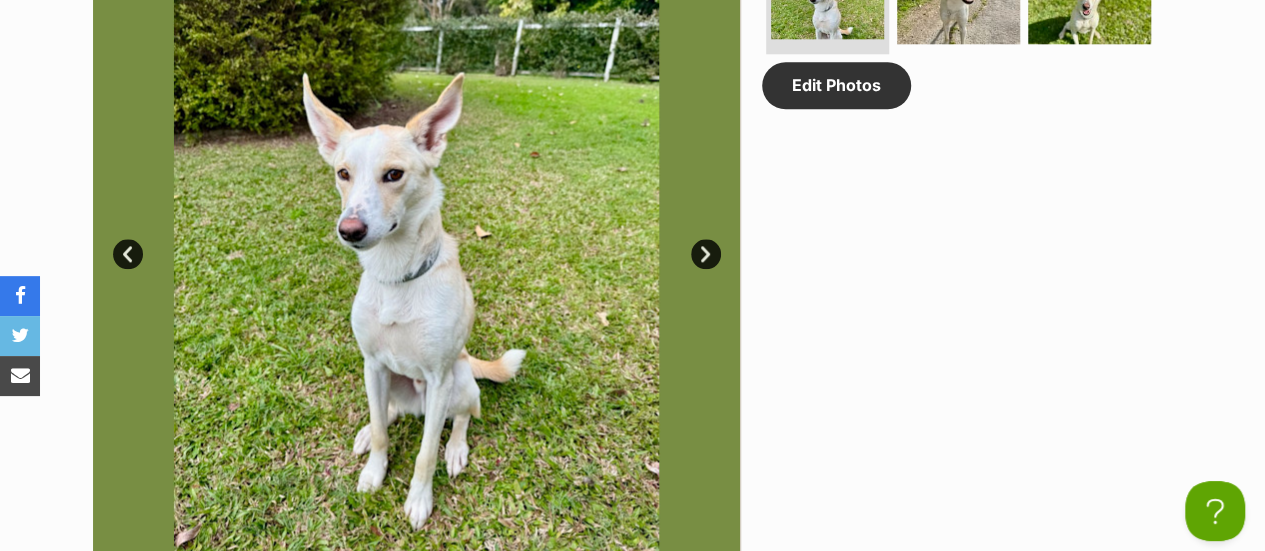 click on "Next" at bounding box center (706, 254) 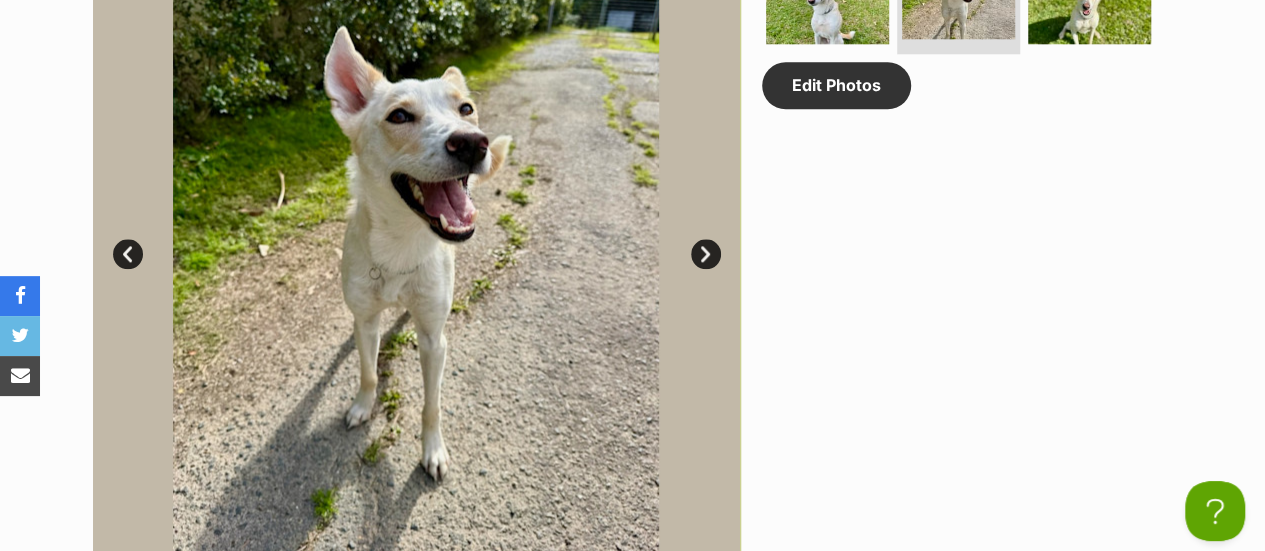 click on "Next" at bounding box center [706, 254] 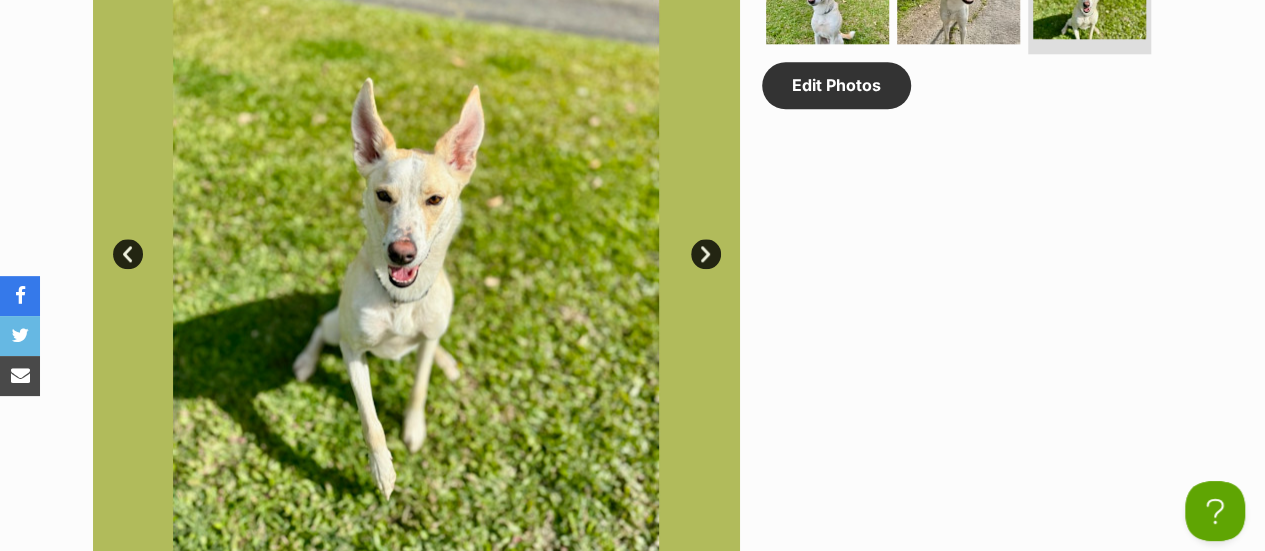 click on "Next" at bounding box center (706, 254) 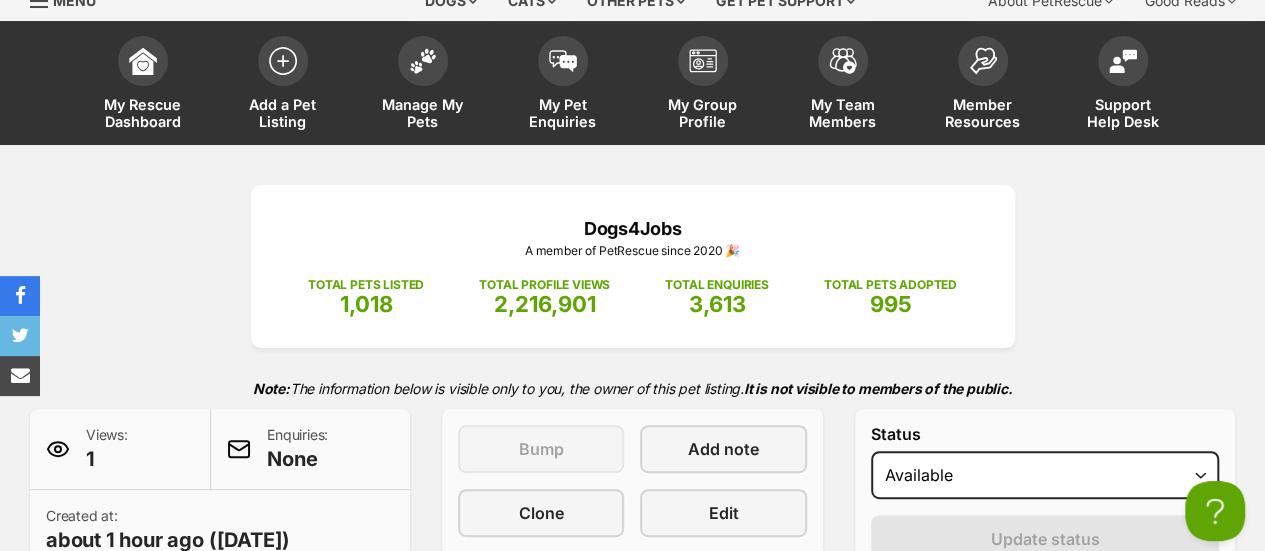 scroll, scrollTop: 0, scrollLeft: 0, axis: both 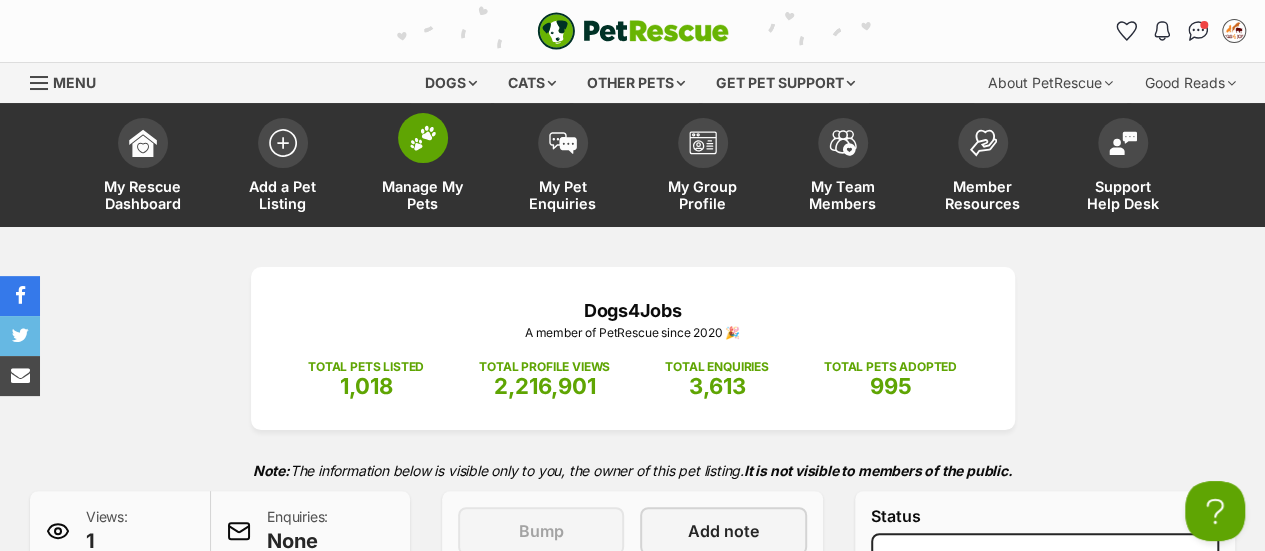 click at bounding box center [423, 138] 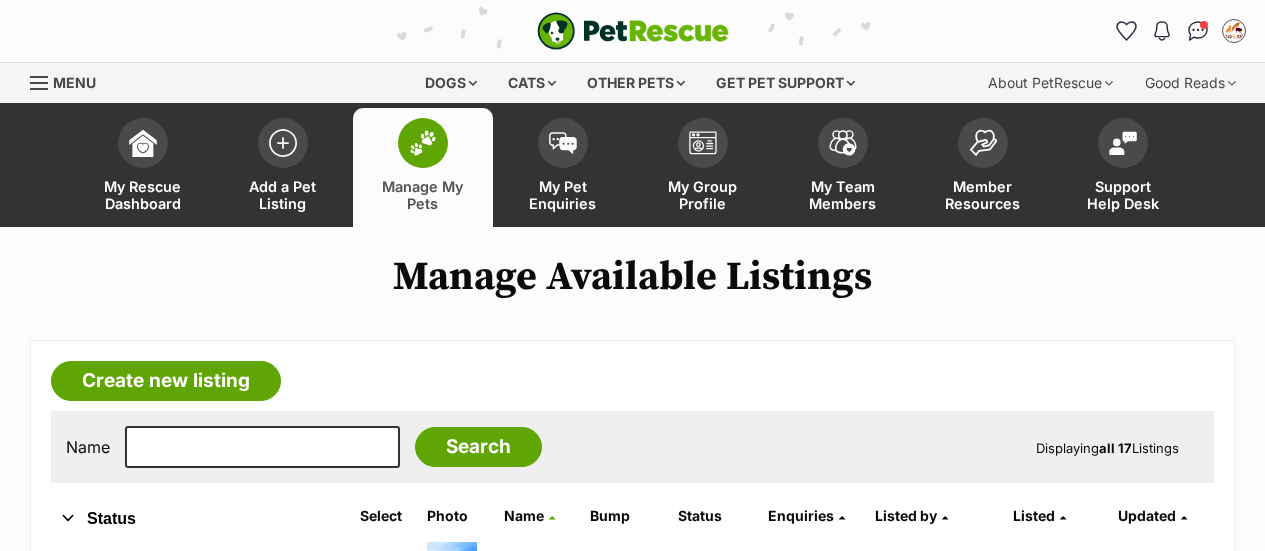 scroll, scrollTop: 0, scrollLeft: 0, axis: both 